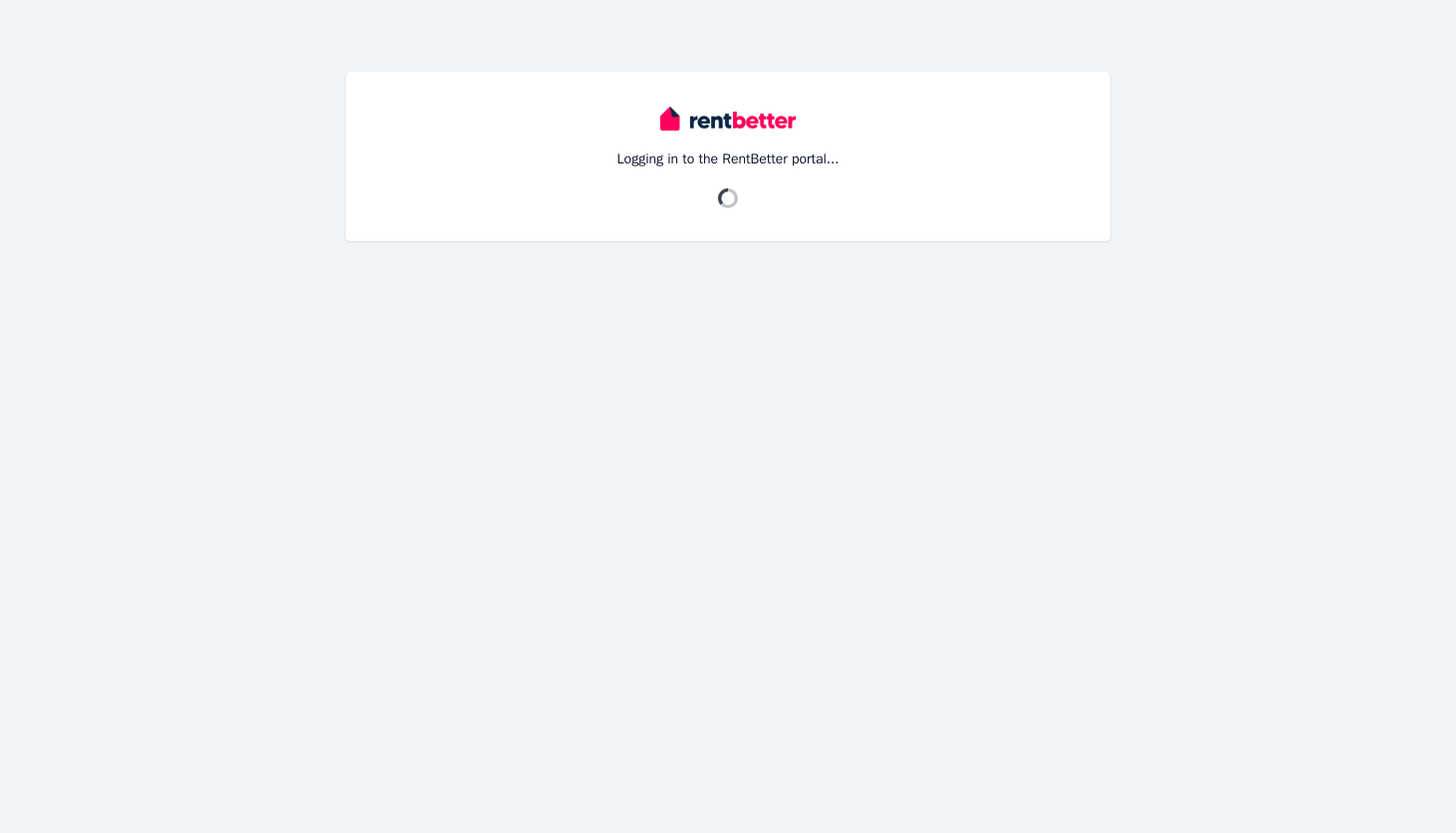 scroll, scrollTop: 0, scrollLeft: 0, axis: both 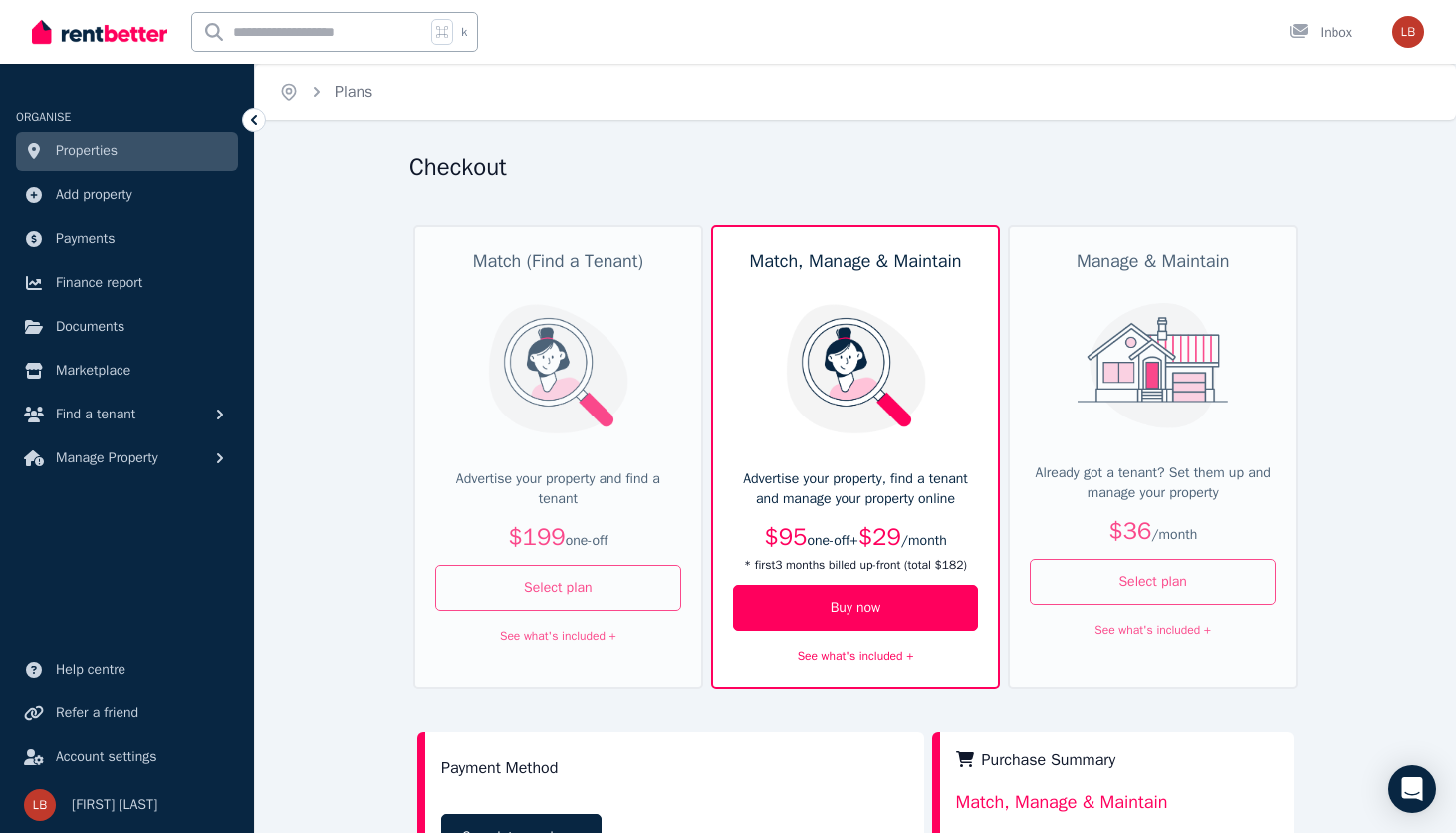 click on "Properties" at bounding box center [126, 151] 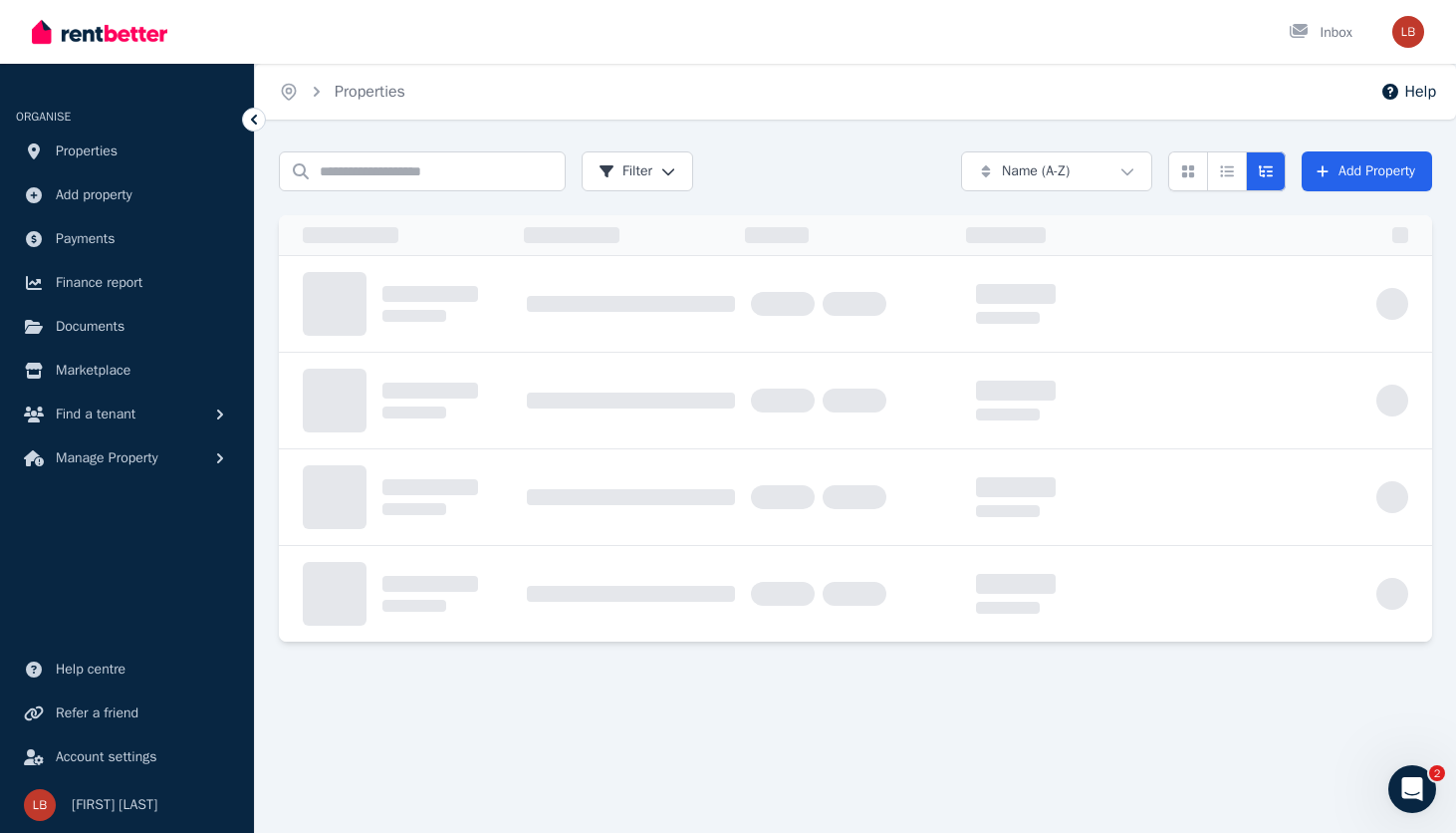 scroll, scrollTop: 0, scrollLeft: 0, axis: both 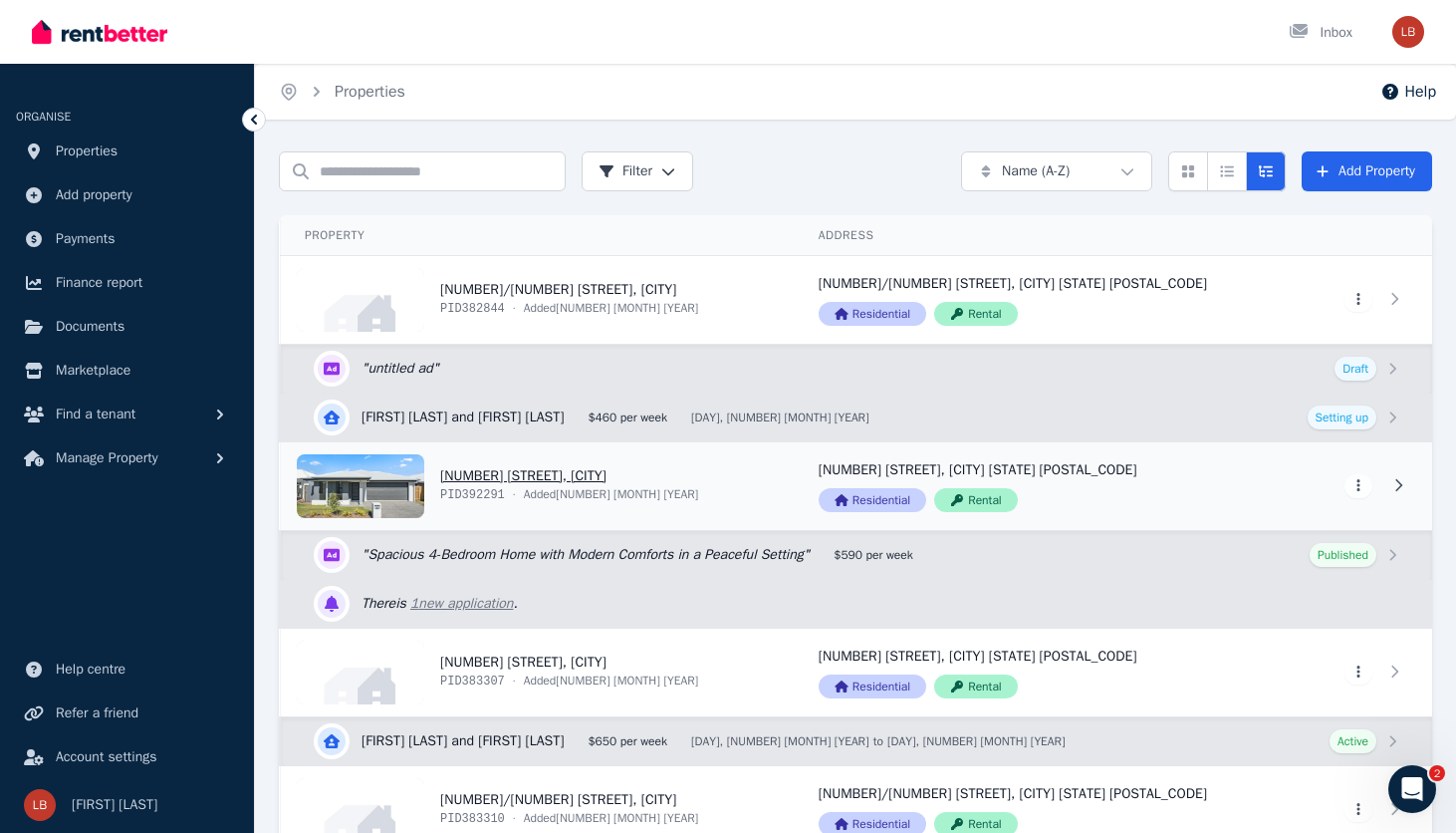 click on "View property details" at bounding box center [538, 486] 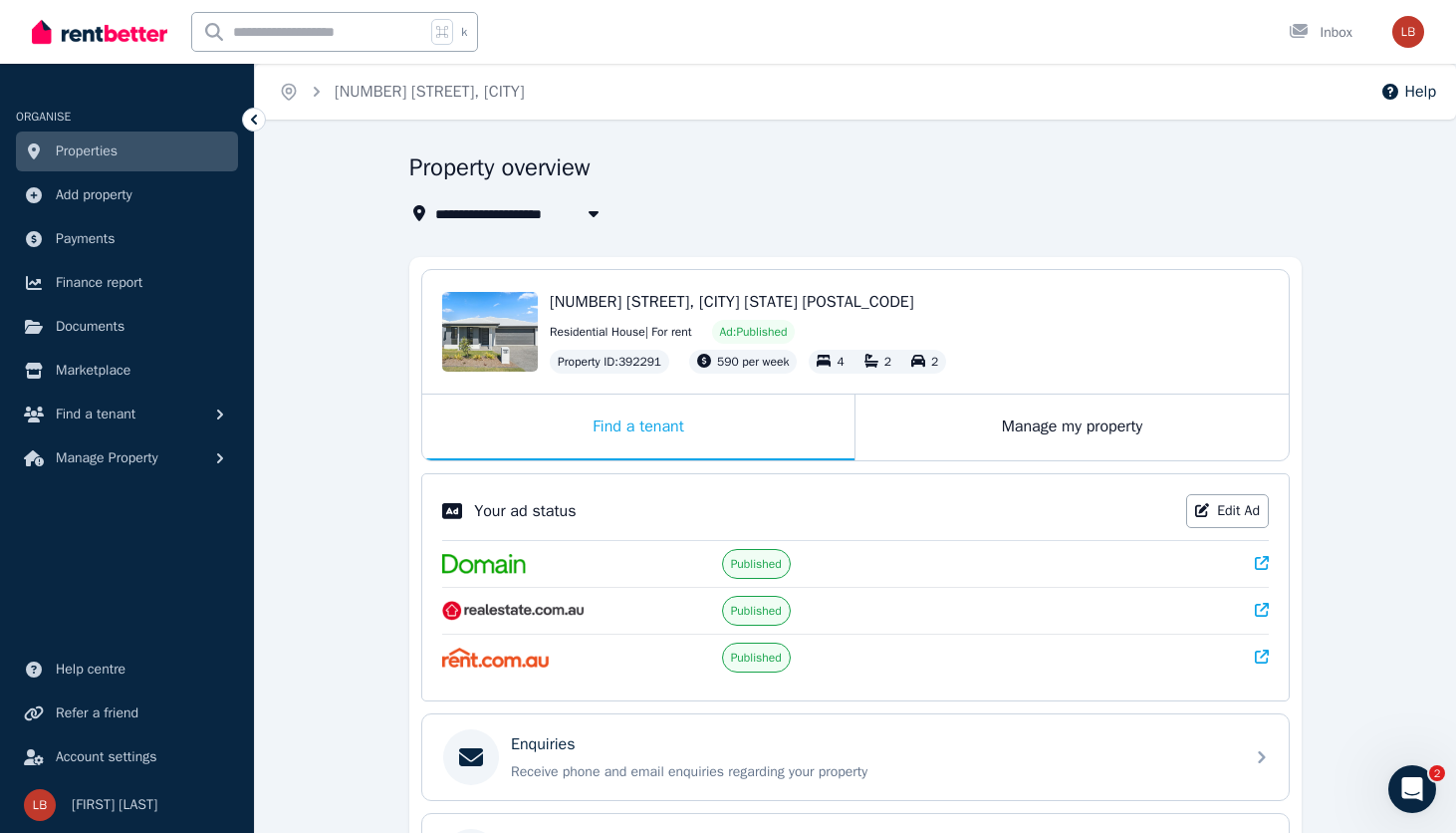 click on "**********" at bounding box center [855, 694] 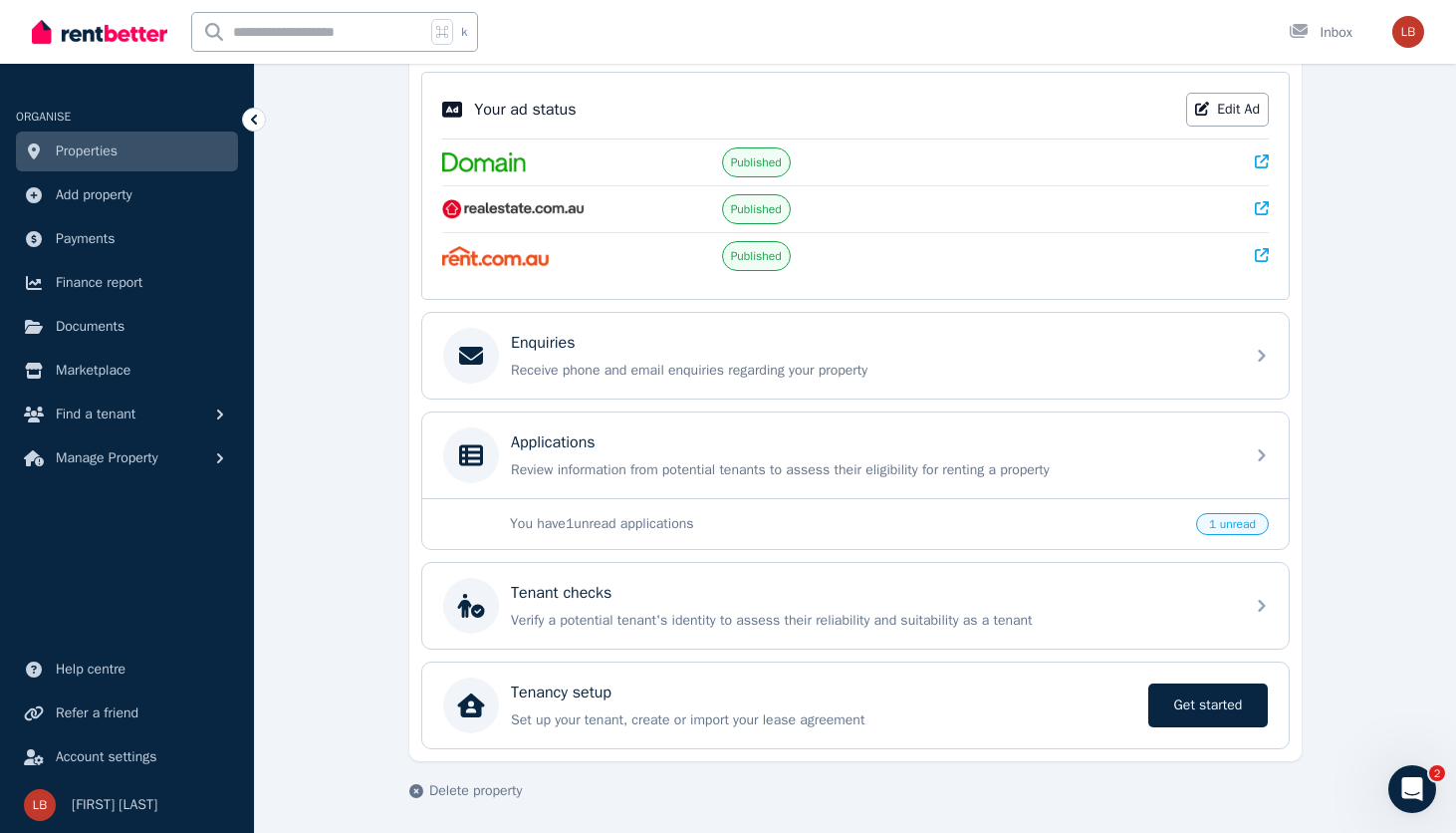 scroll, scrollTop: 406, scrollLeft: 0, axis: vertical 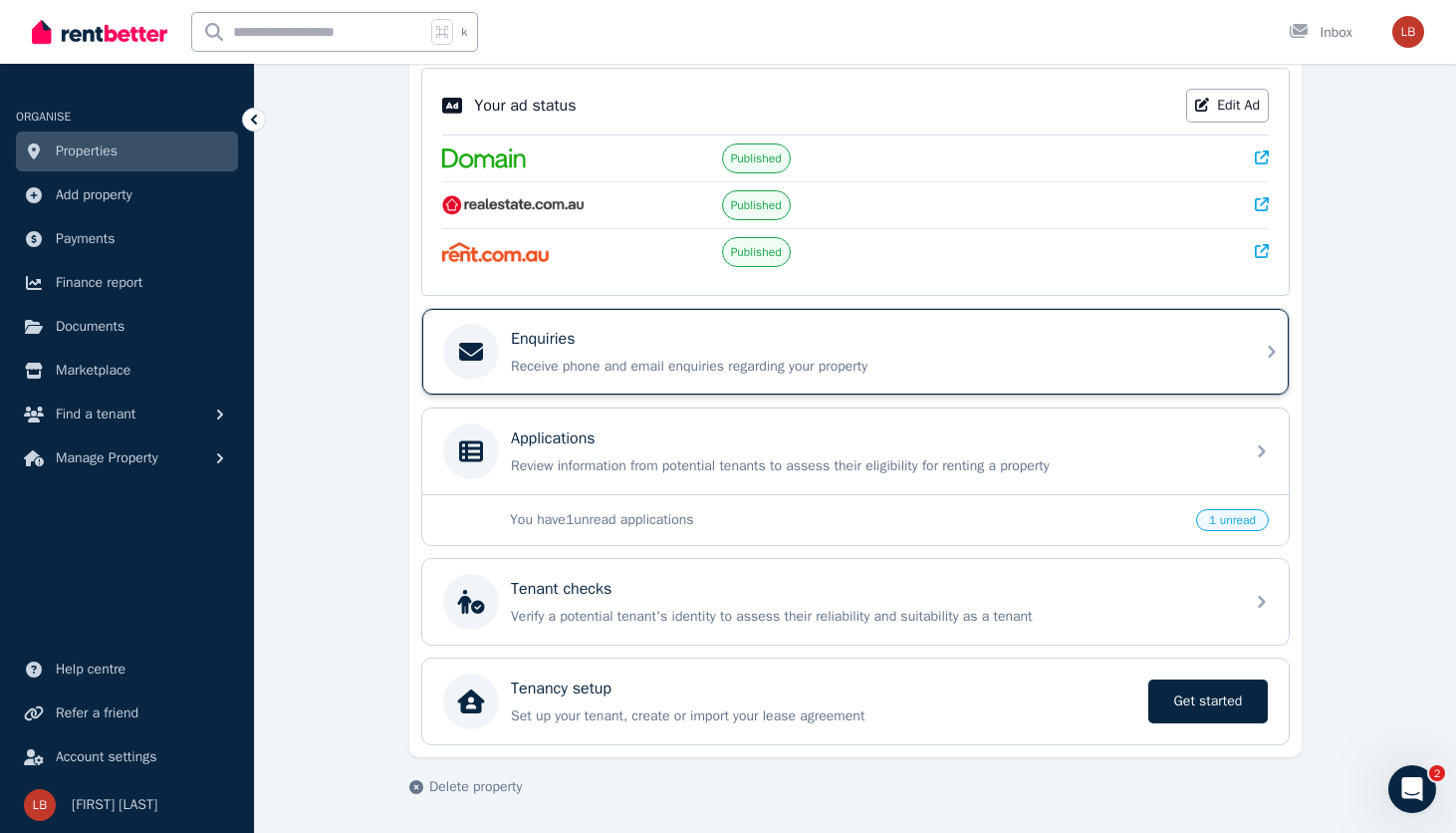 click on "Enquiries" at bounding box center (871, 339) 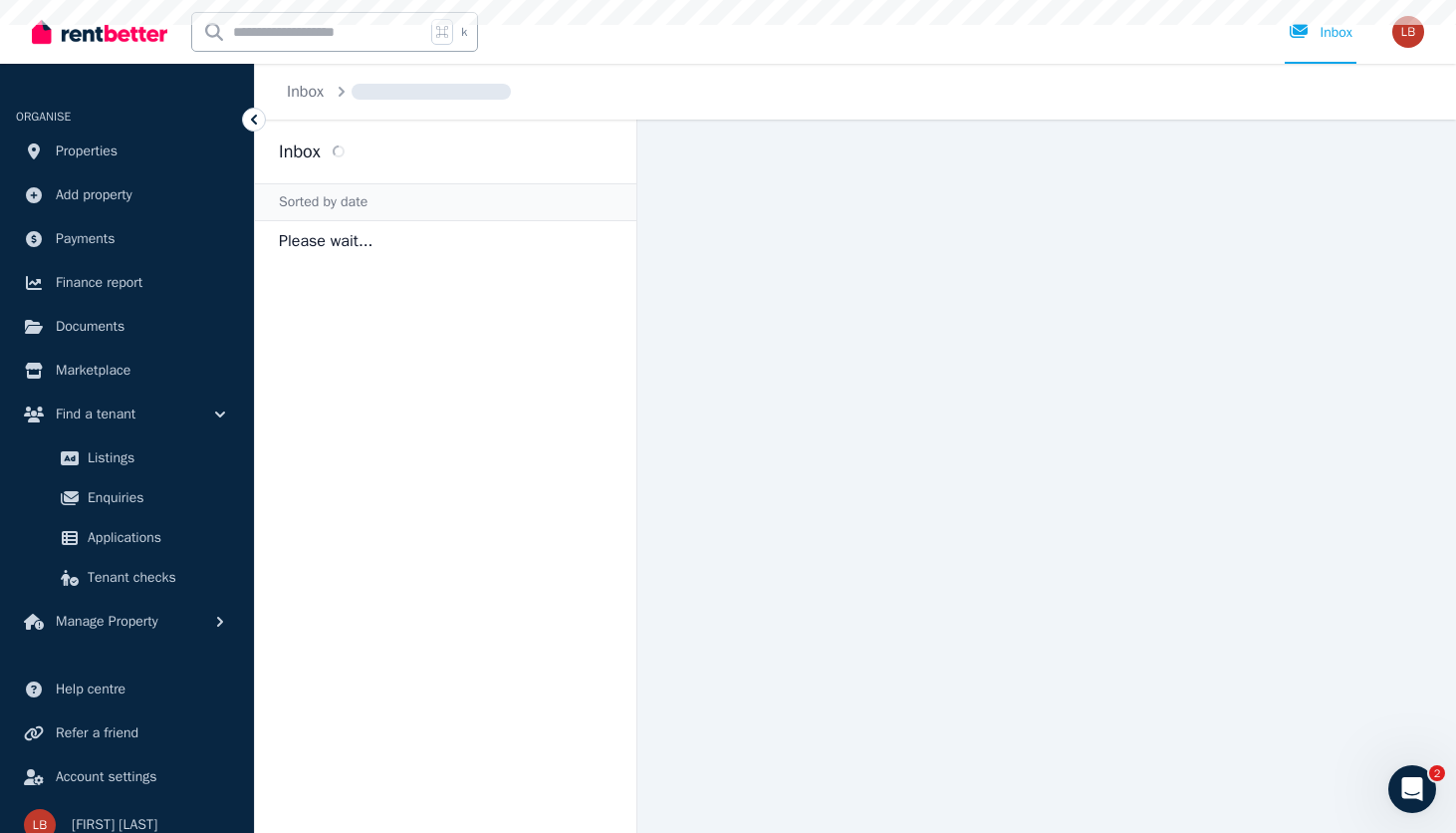 scroll, scrollTop: 0, scrollLeft: 0, axis: both 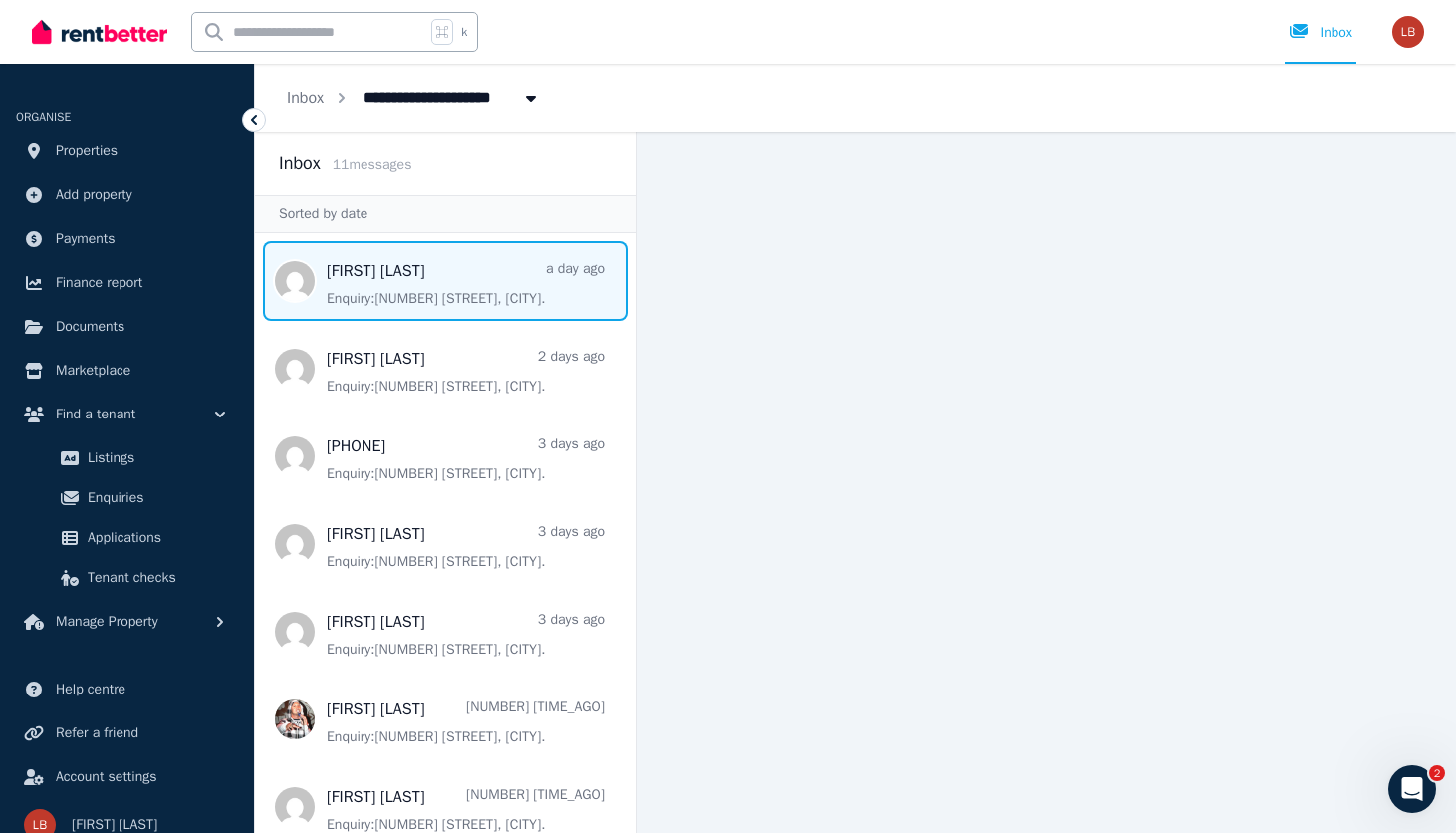 click at bounding box center [445, 281] 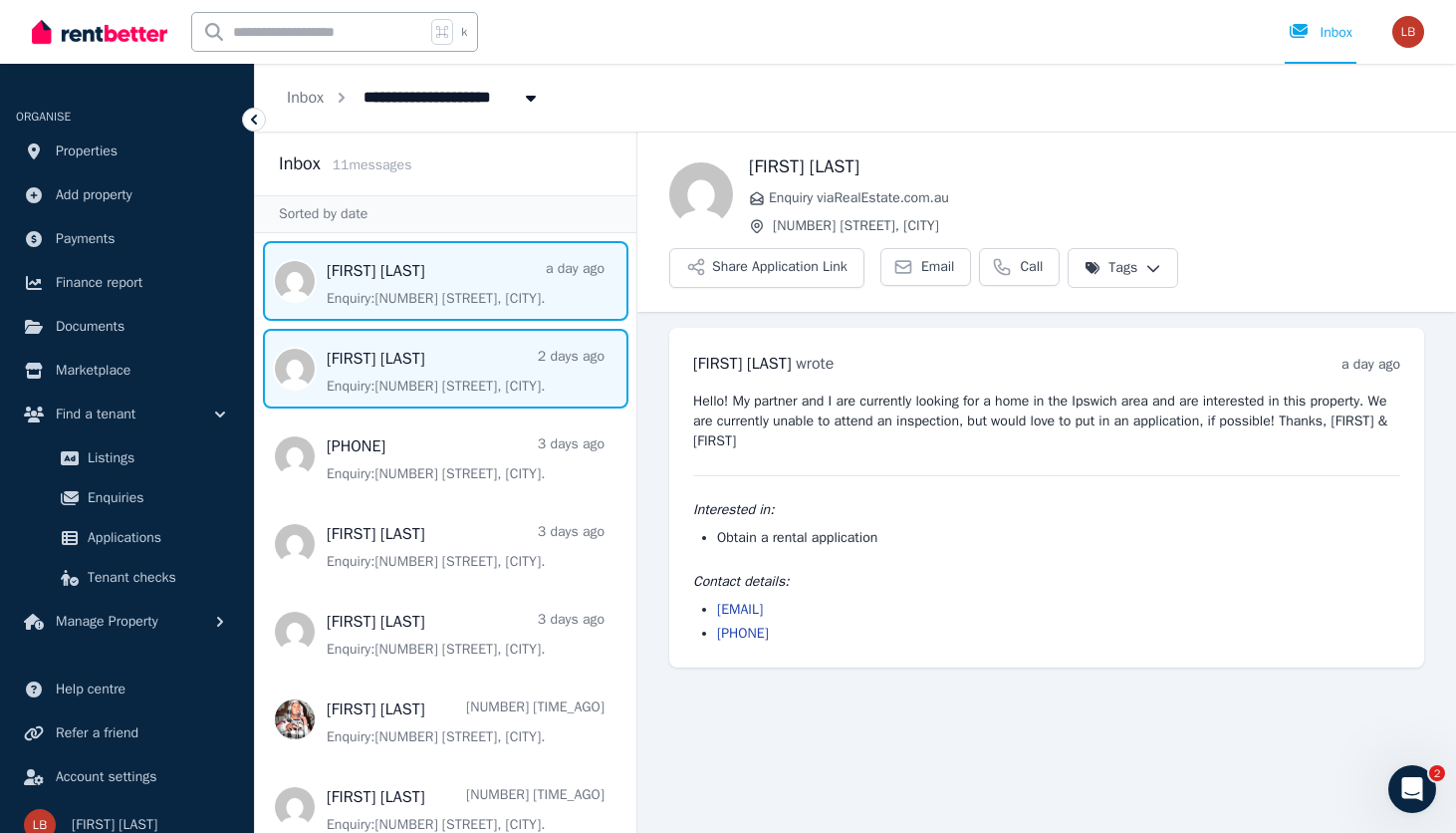click at bounding box center (445, 369) 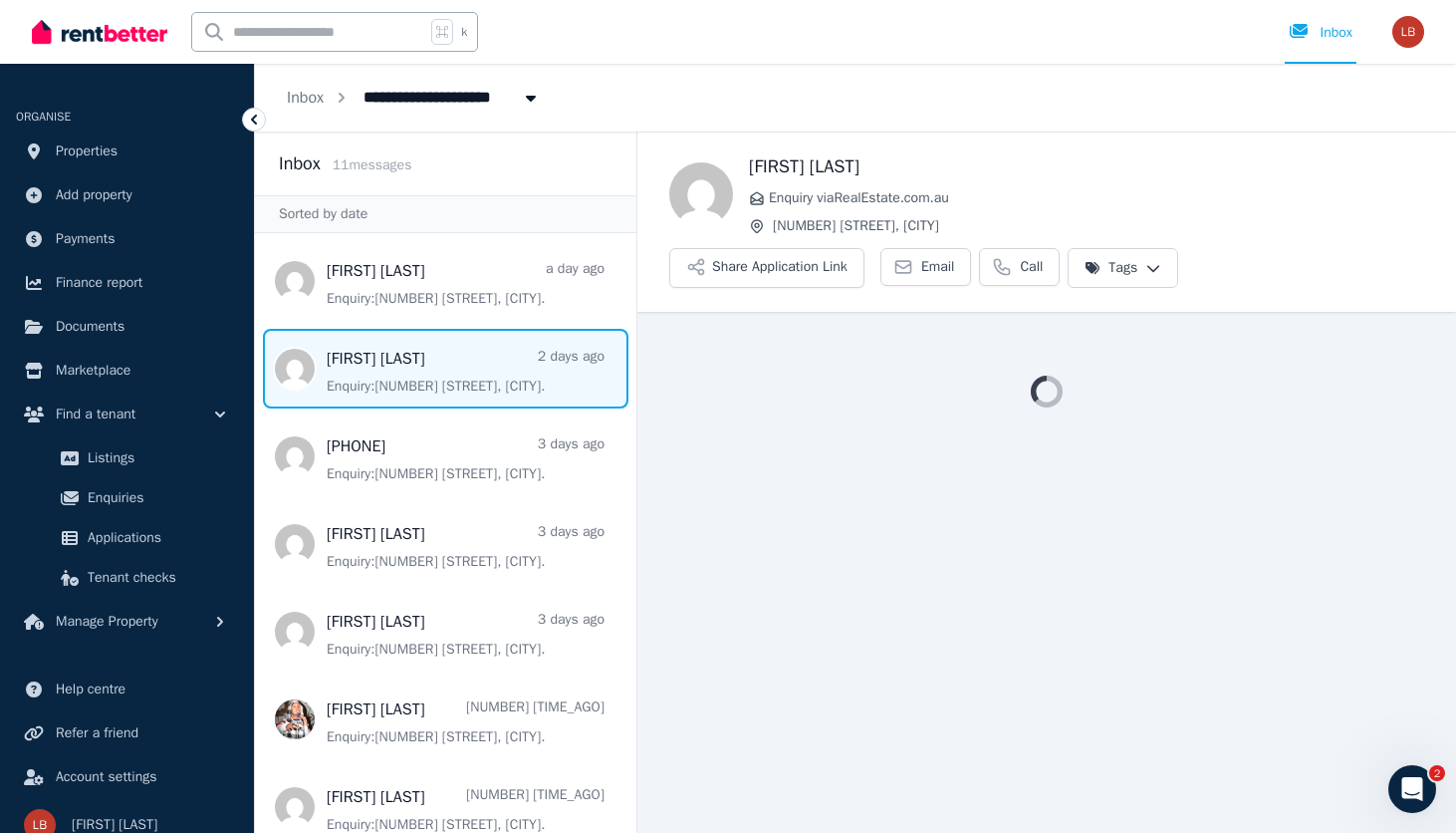 click at bounding box center (445, 369) 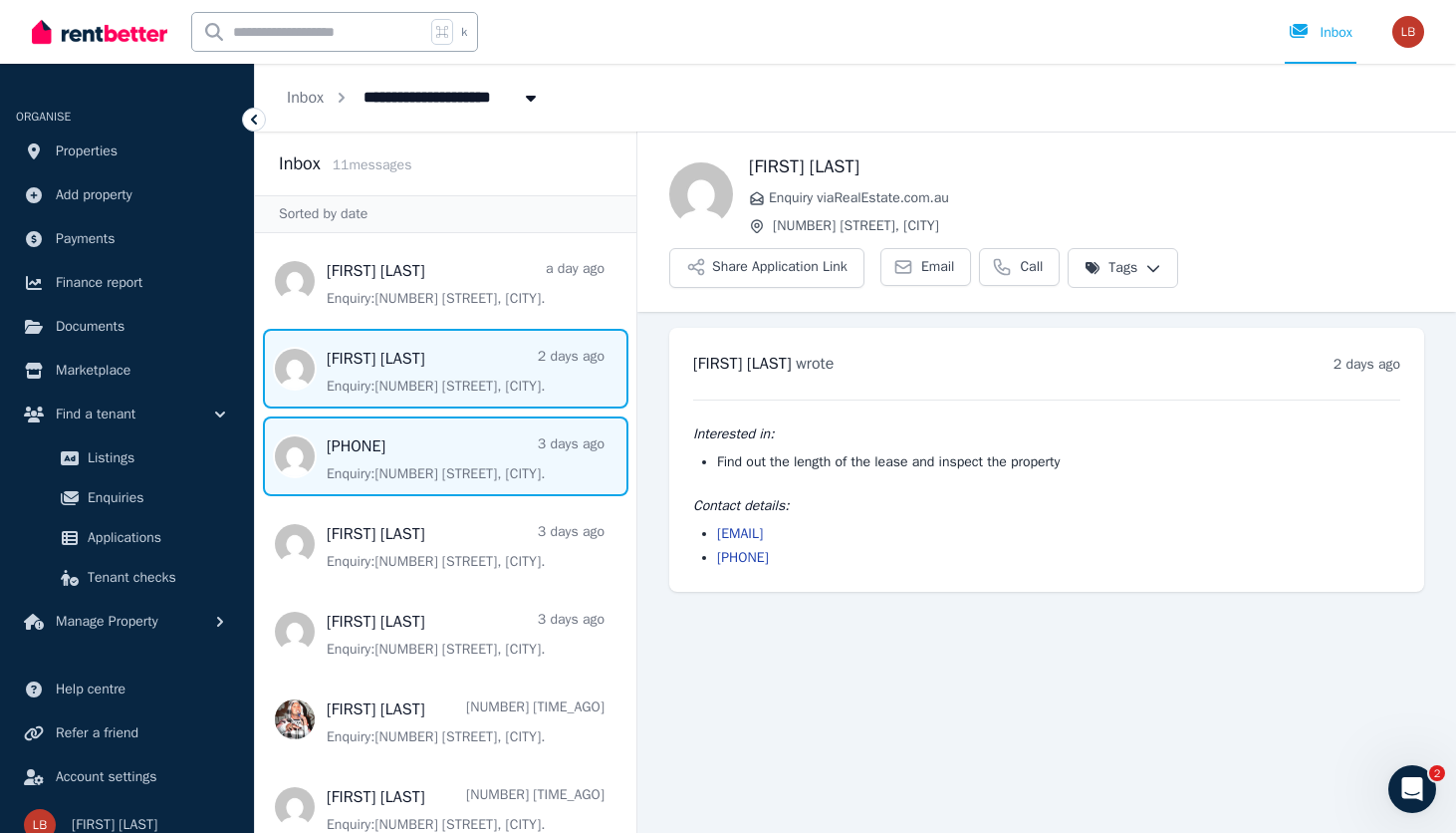 click at bounding box center (445, 456) 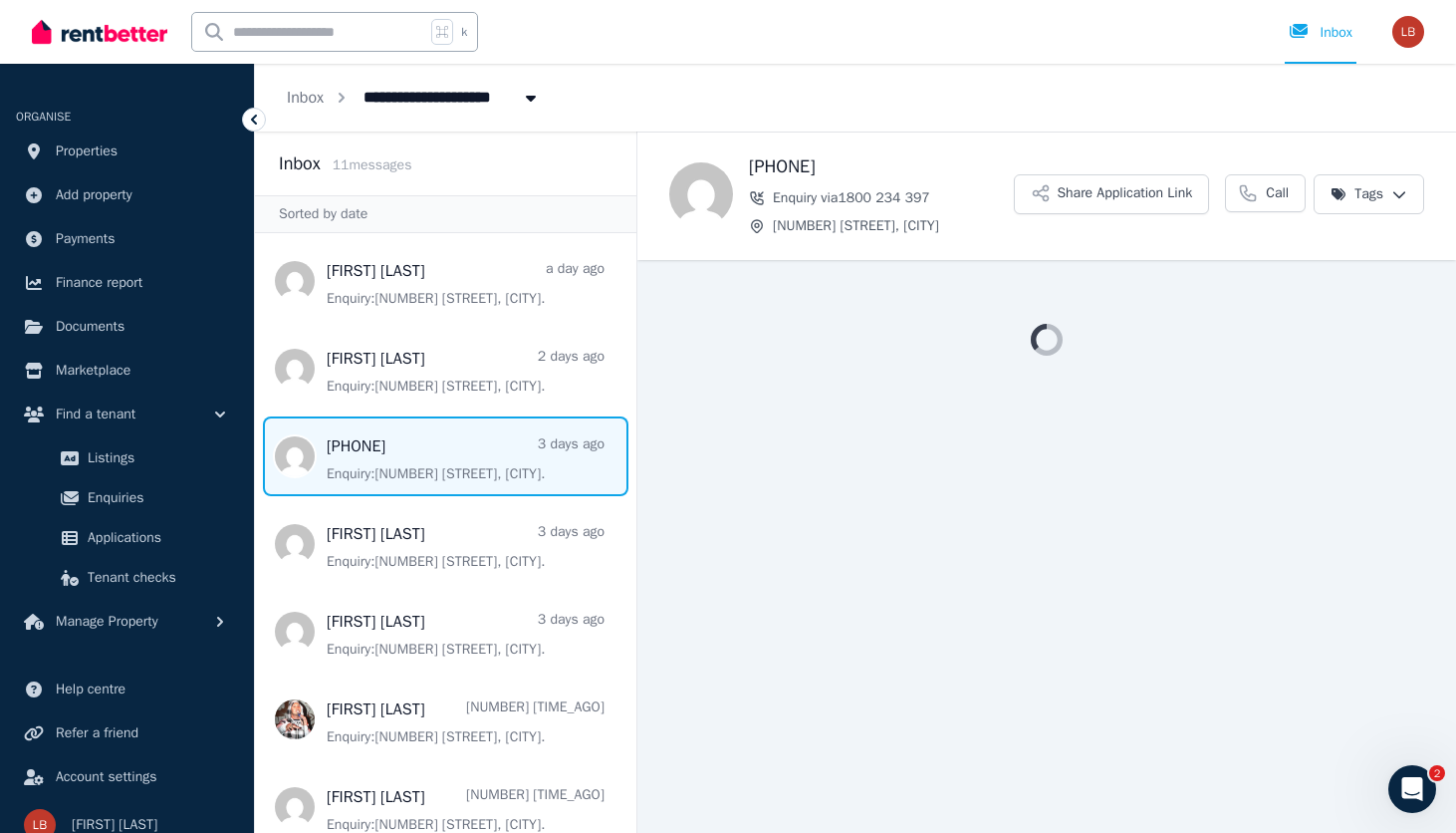 click at bounding box center [445, 456] 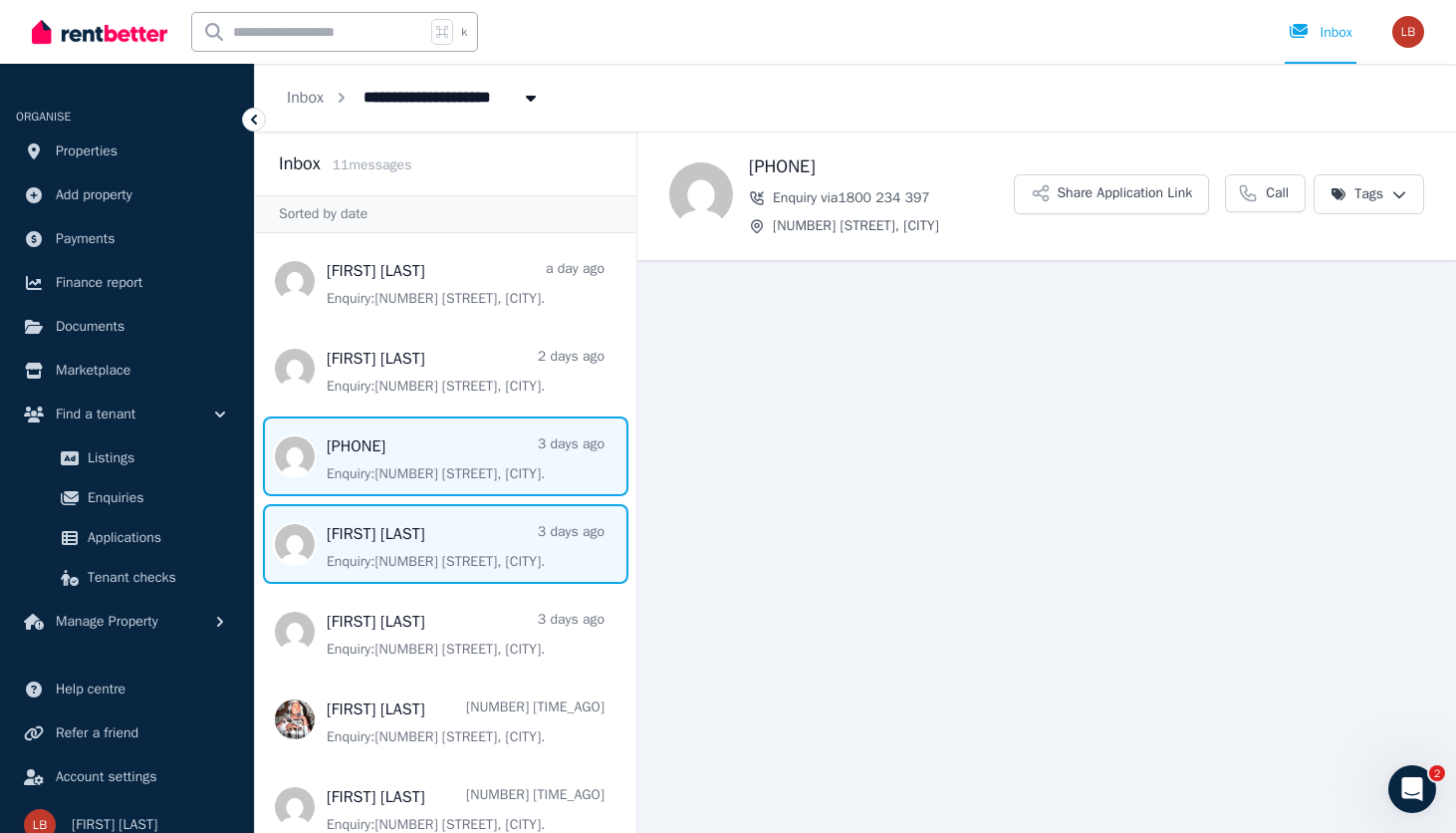 click at bounding box center [445, 544] 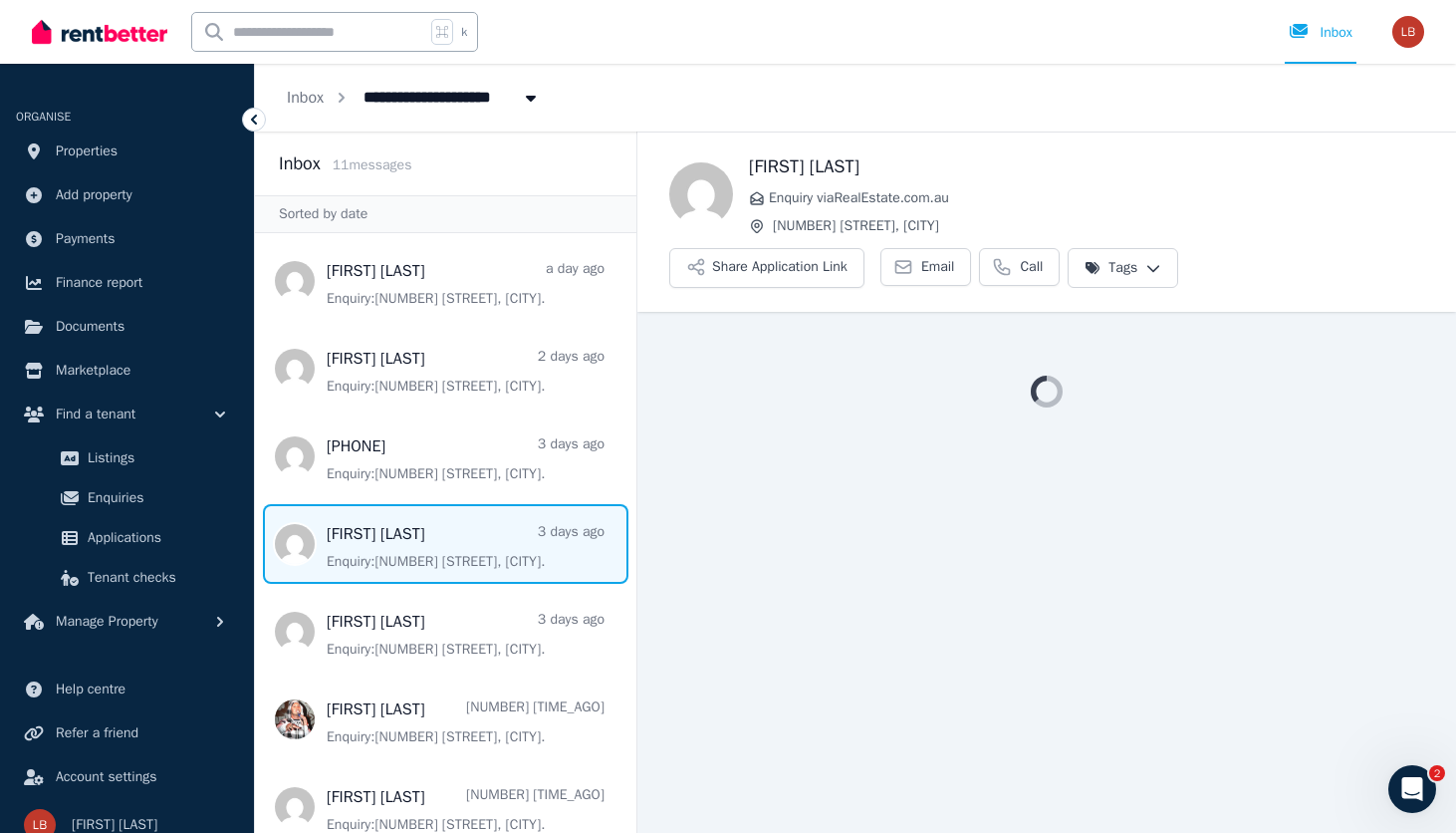 click at bounding box center (445, 544) 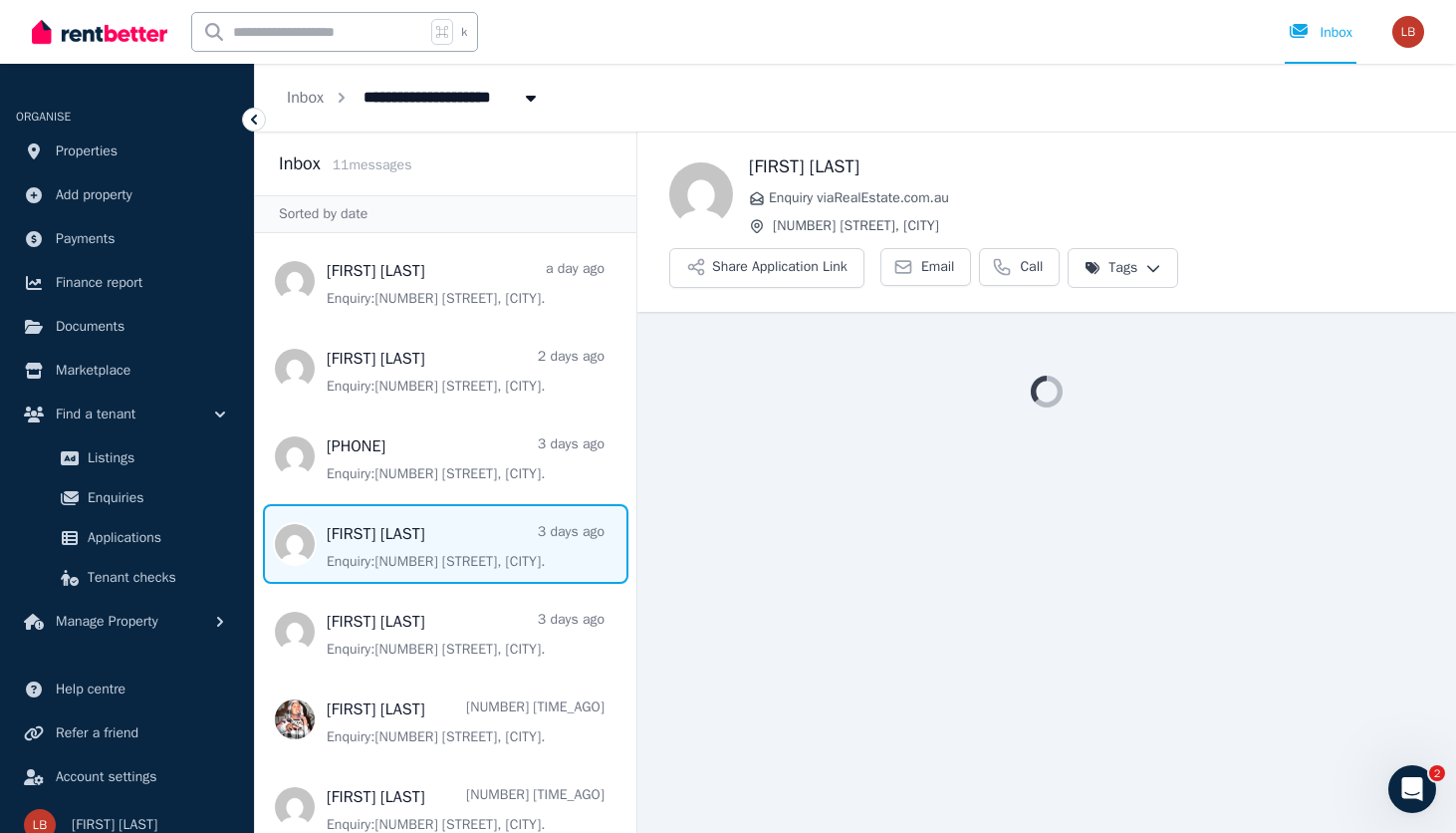 click at bounding box center (445, 544) 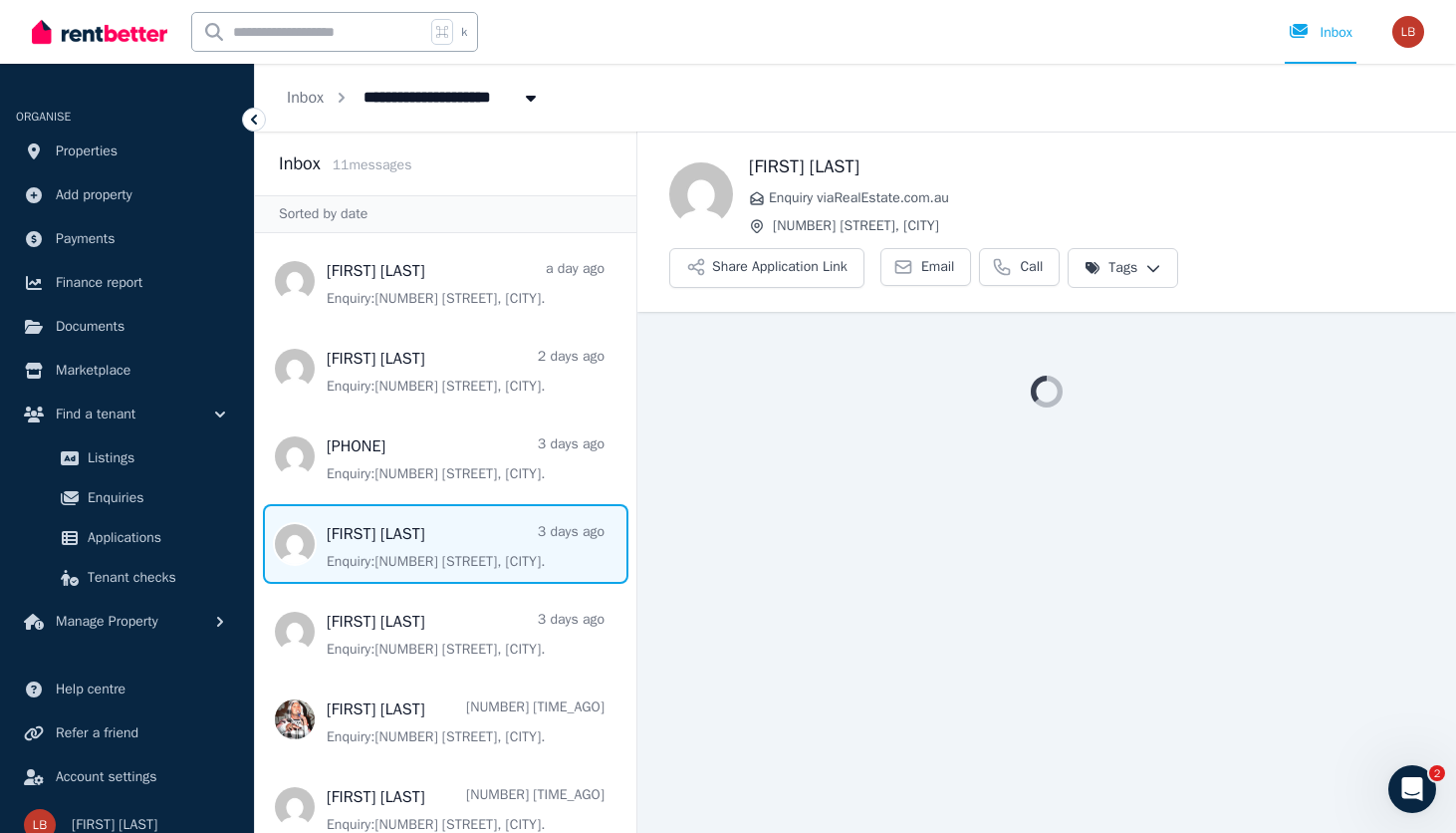 click on "[FIRST] [LAST]" at bounding box center (1087, 166) 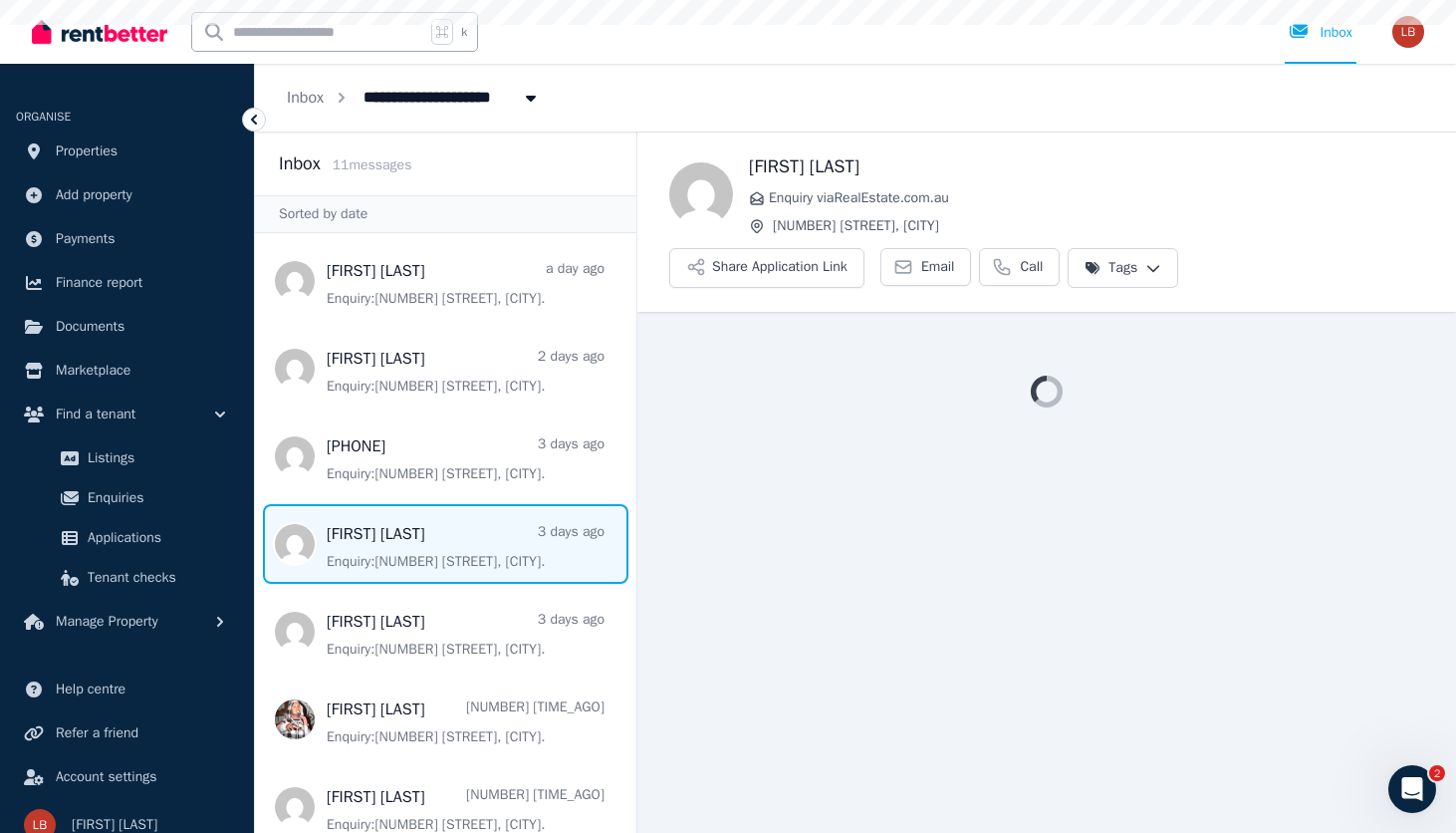 click at bounding box center (445, 544) 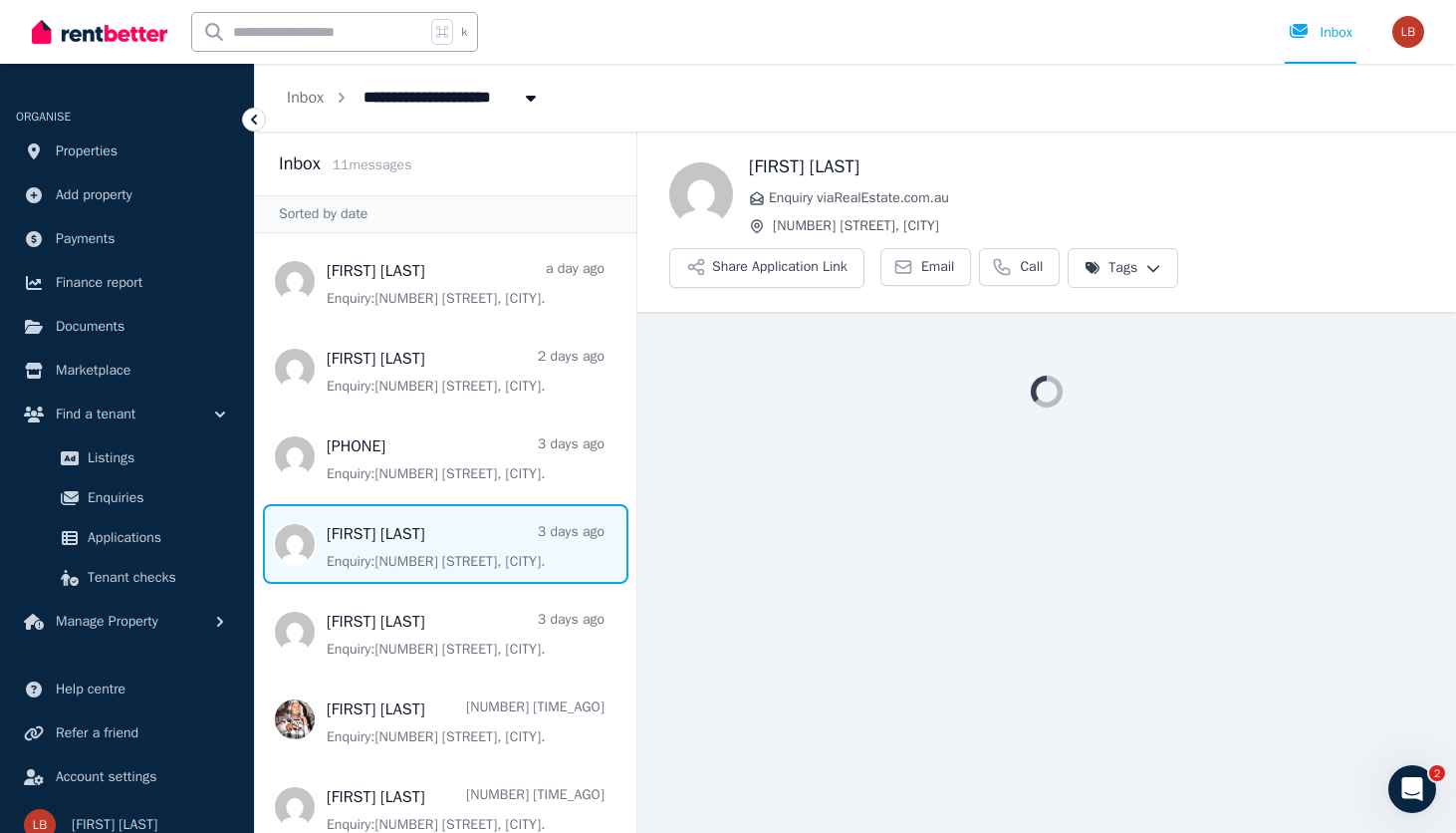 click at bounding box center (445, 544) 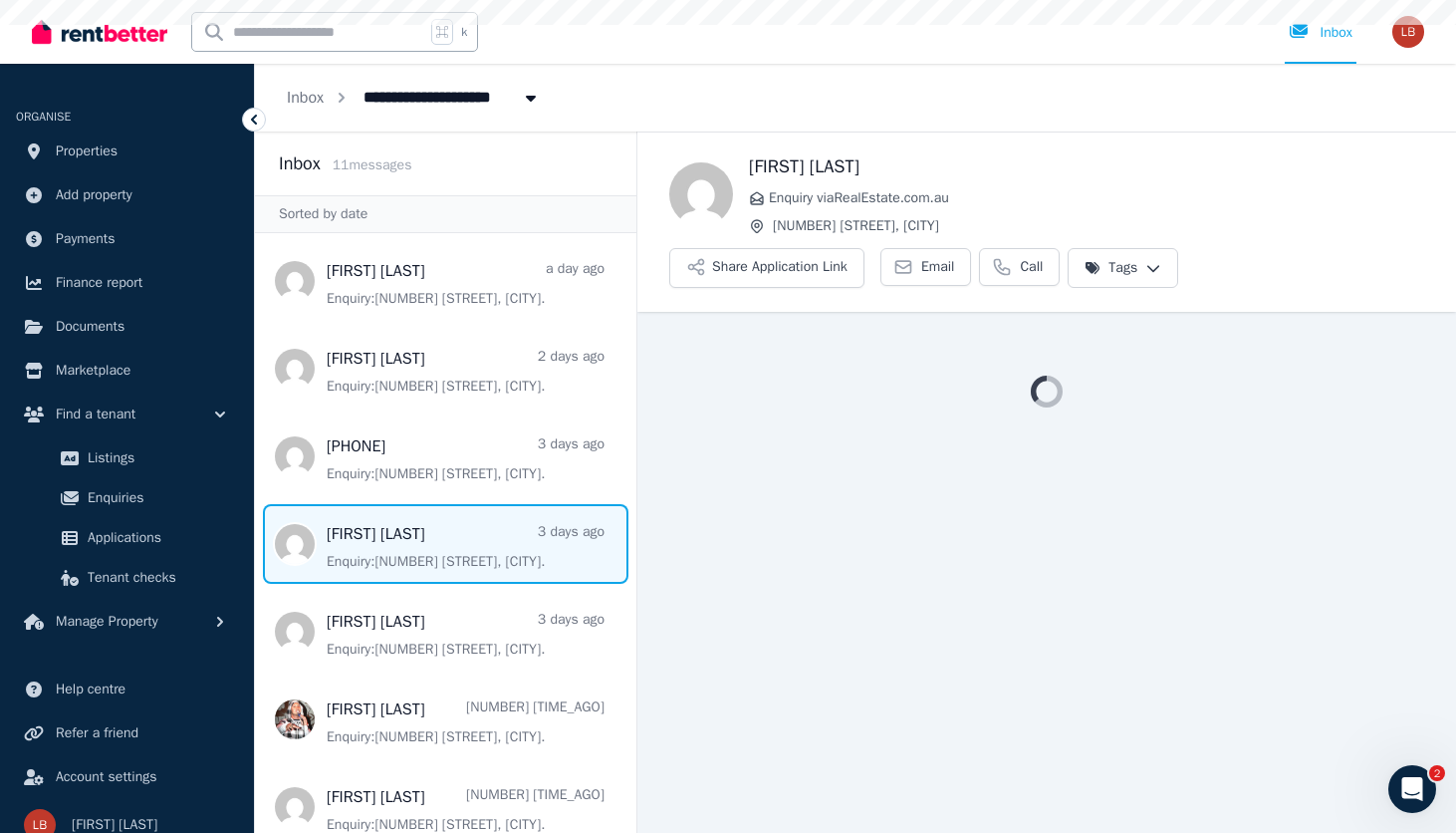click at bounding box center (445, 544) 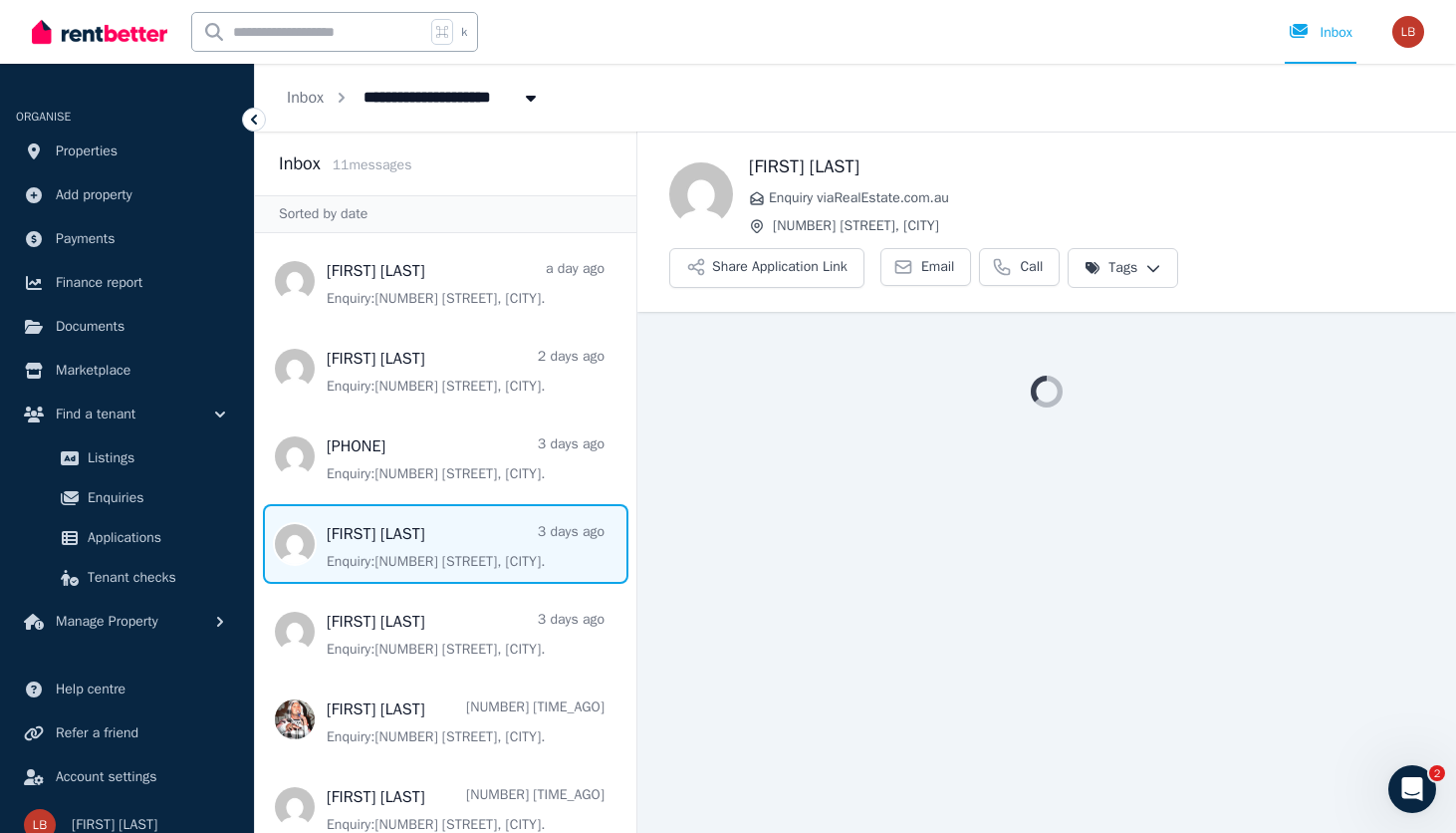 click at bounding box center (445, 544) 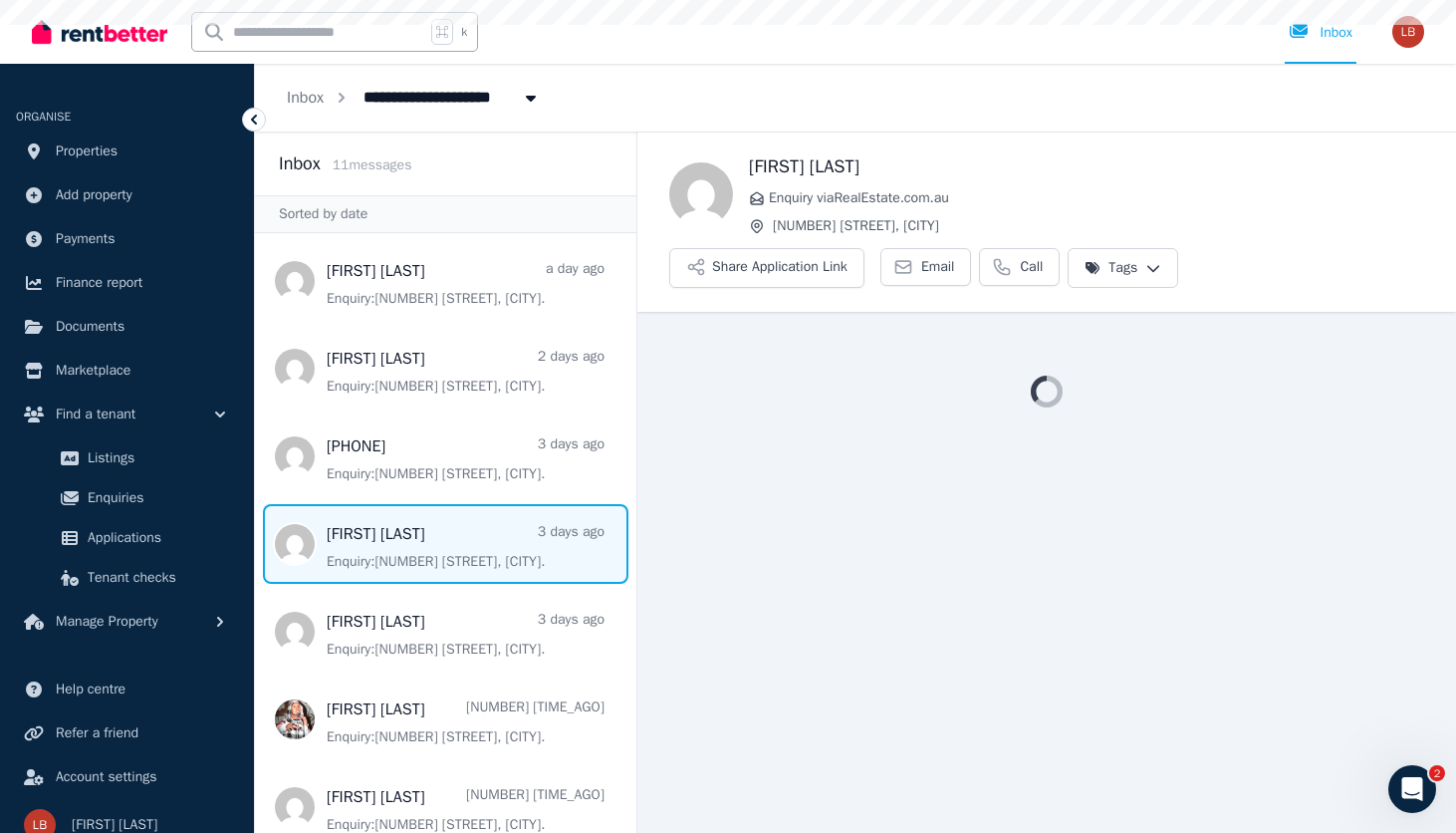 click at bounding box center [445, 544] 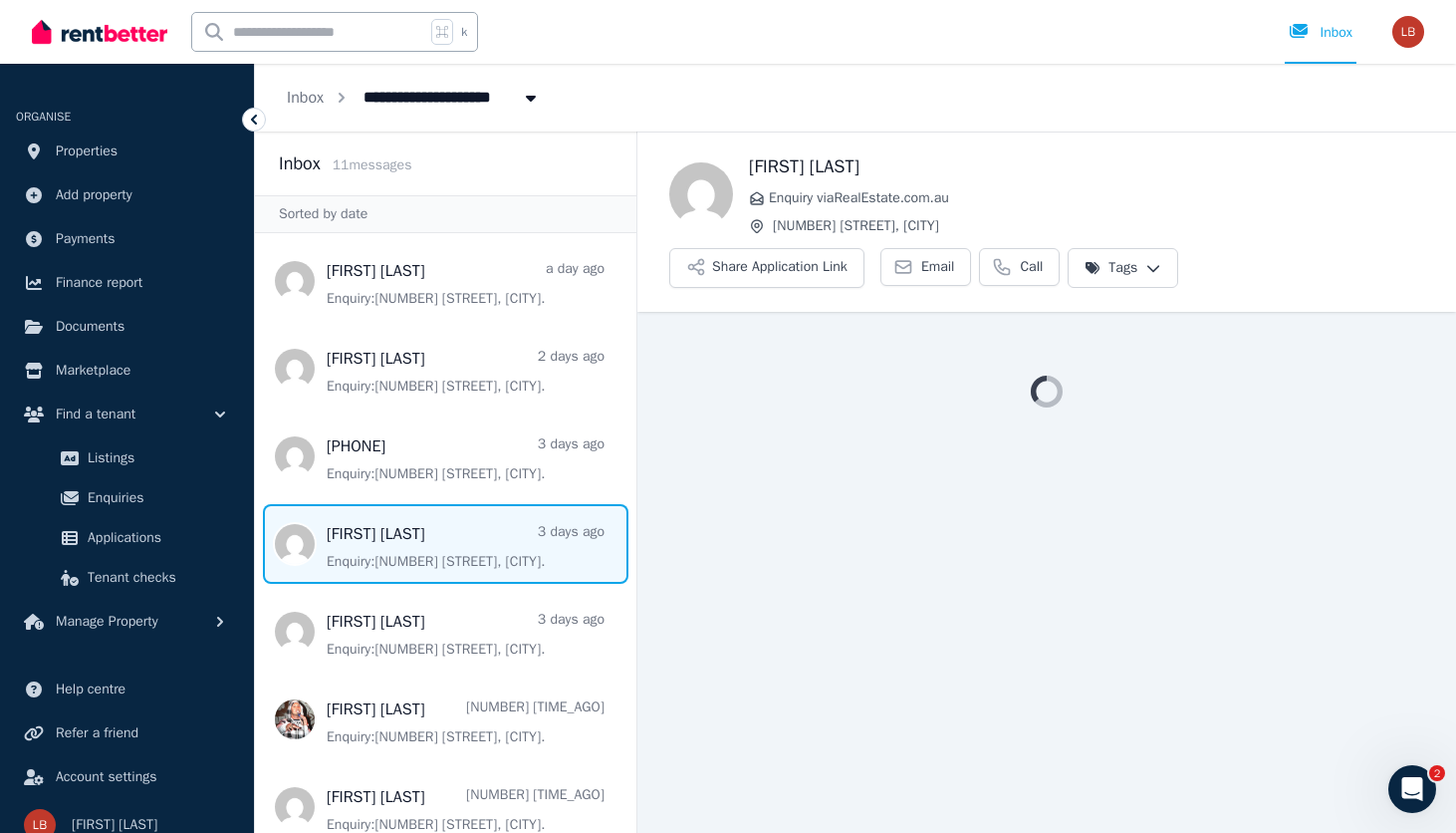 click on "[FIRST] [LAST]" at bounding box center (1087, 166) 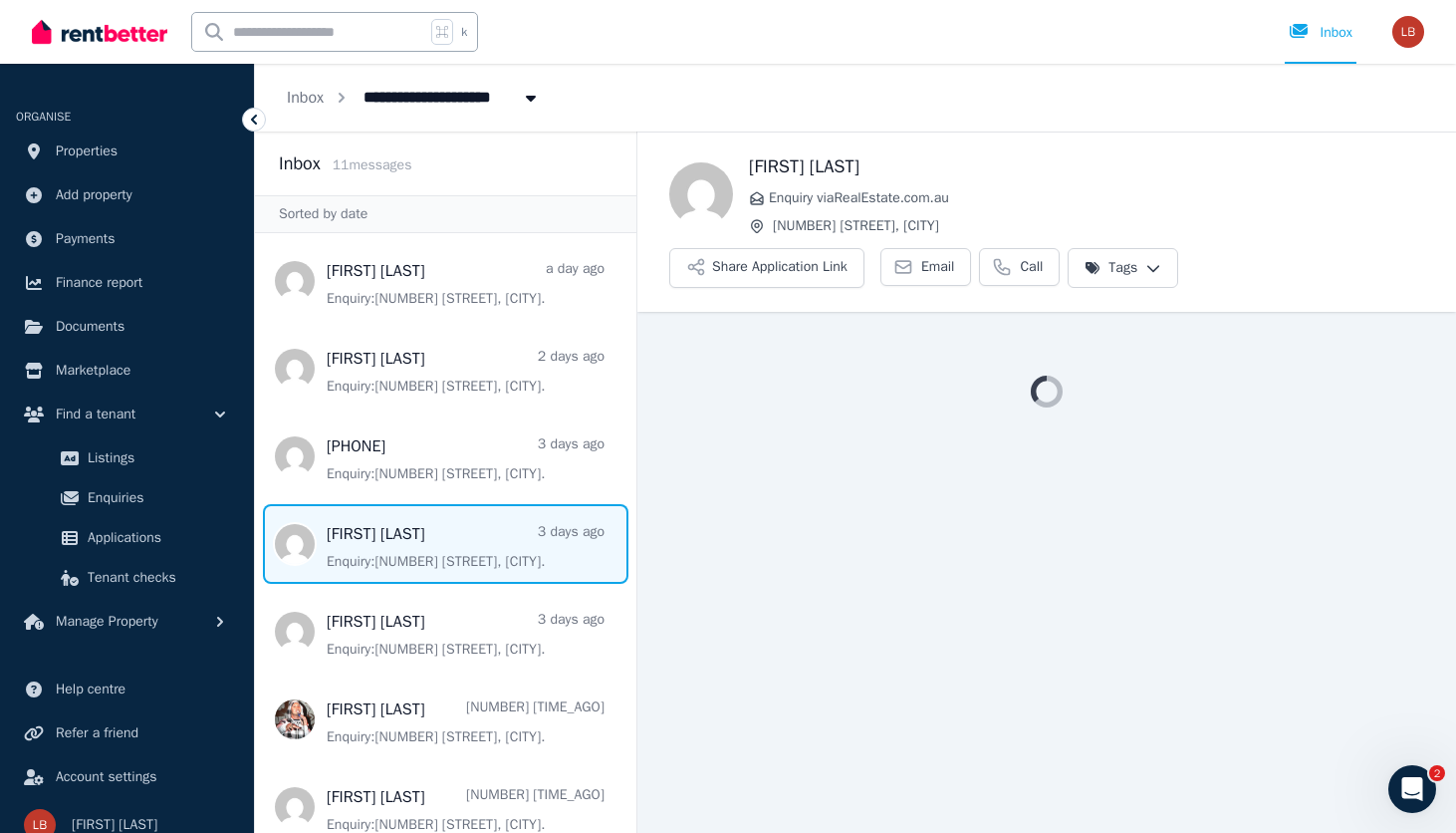 click on "[FIRST] [LAST] [TYPE] [SOURCE] [NUMBER] [STREET], [CITY]" at bounding box center [1087, 194] 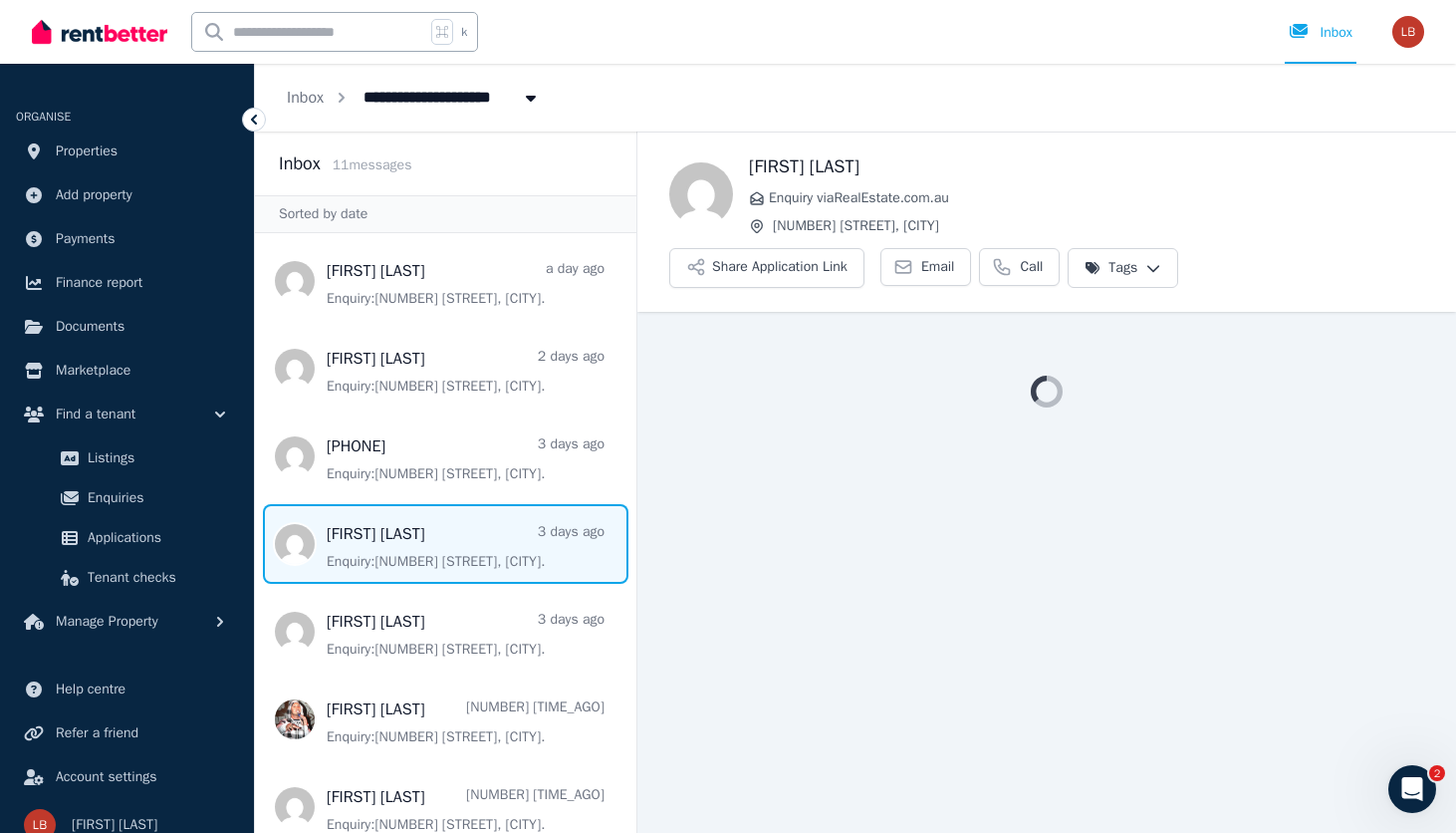 click on "[FIRST] [LAST]" at bounding box center [1087, 166] 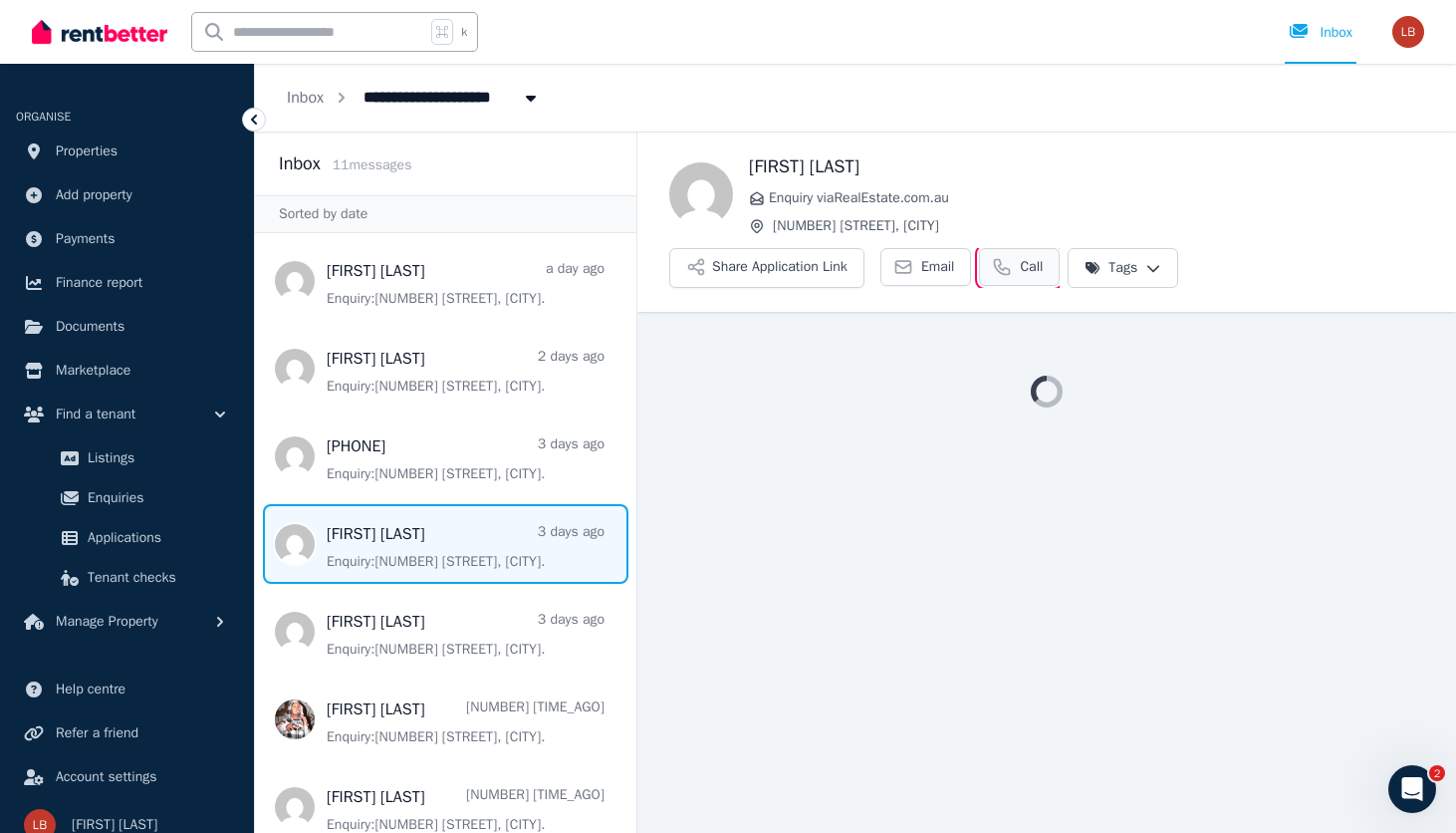 click 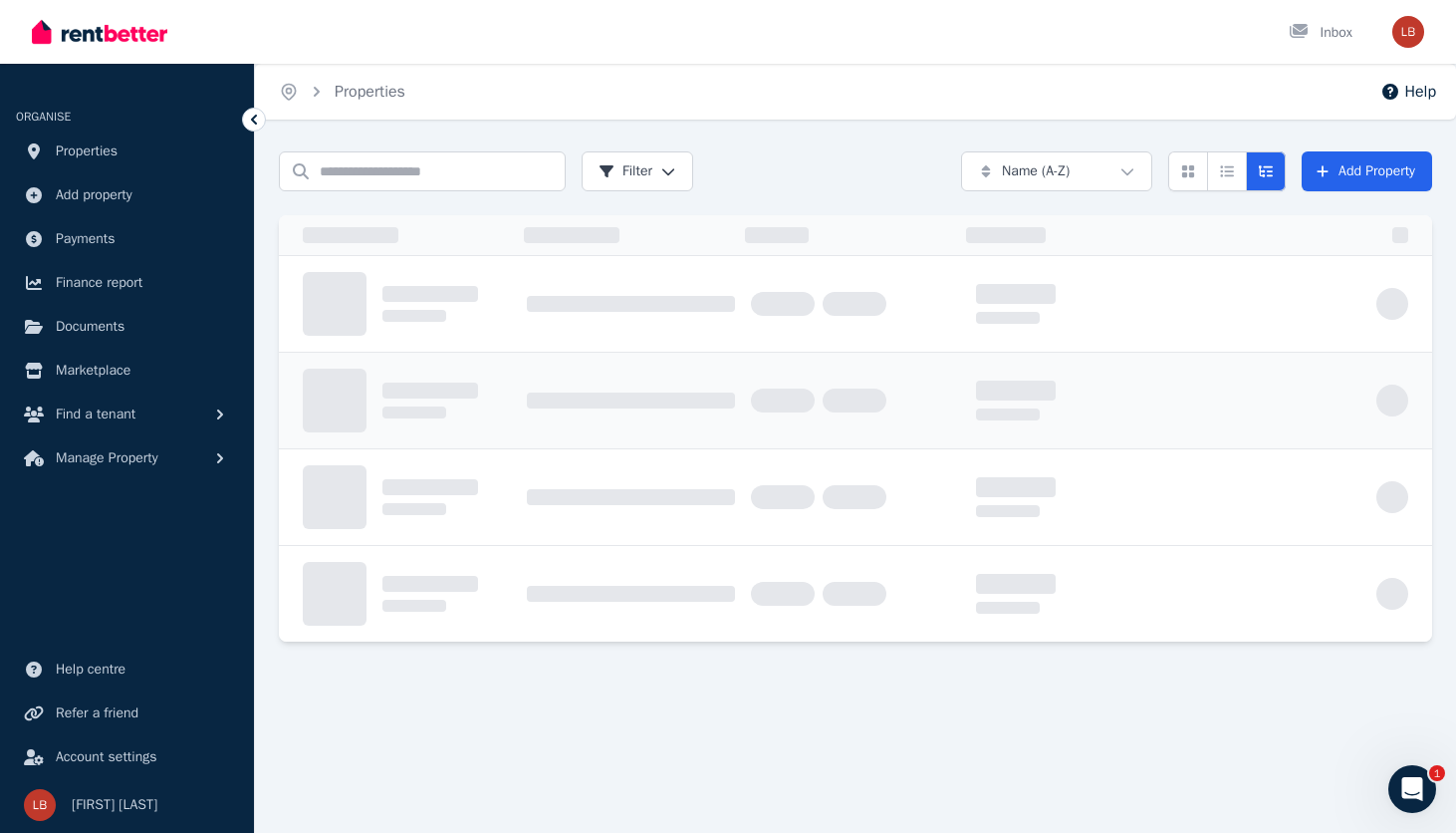 scroll, scrollTop: 0, scrollLeft: 0, axis: both 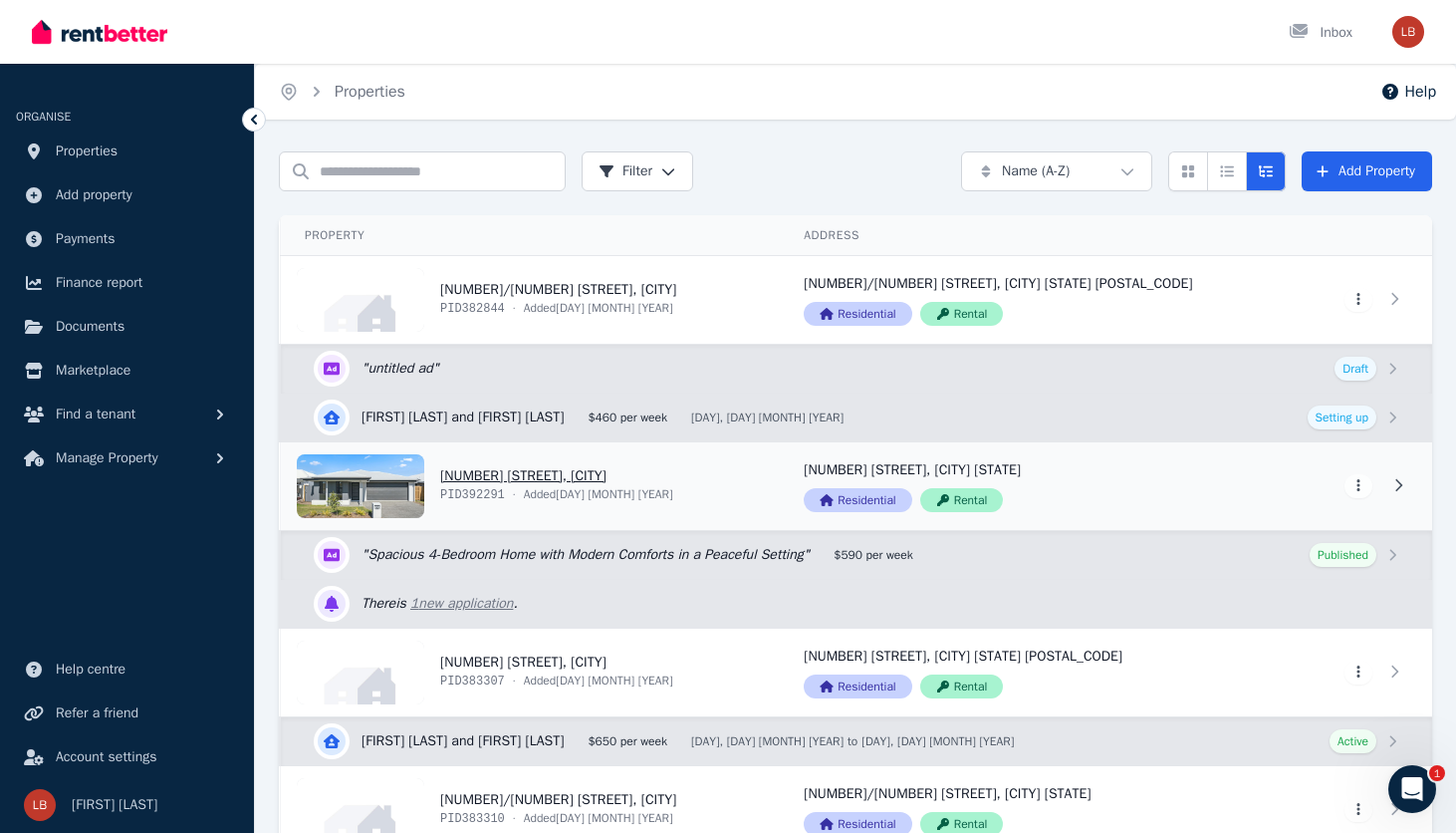 click on "View property details" at bounding box center (530, 486) 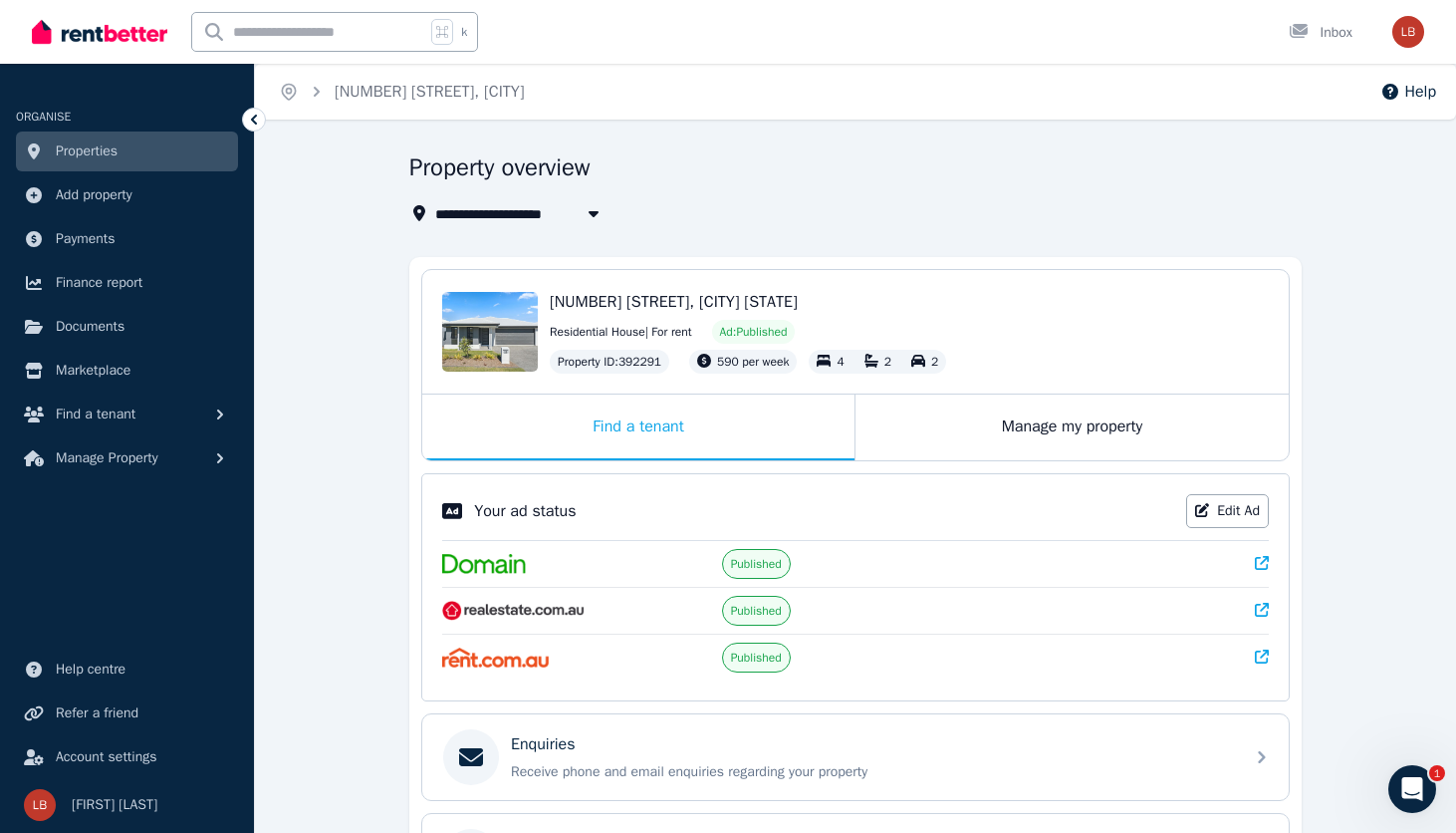 click on "**********" at bounding box center [855, 694] 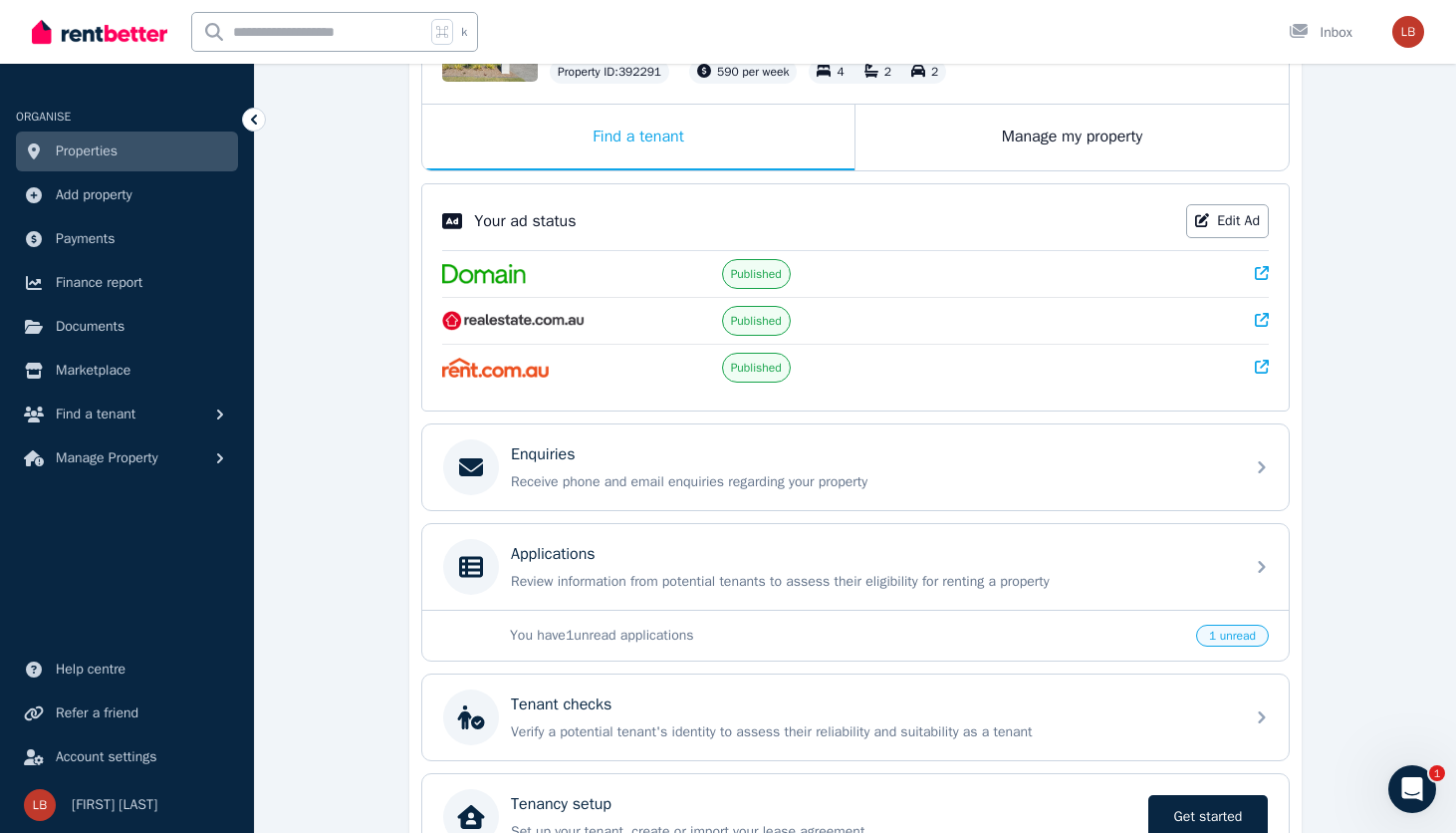 scroll, scrollTop: 319, scrollLeft: 0, axis: vertical 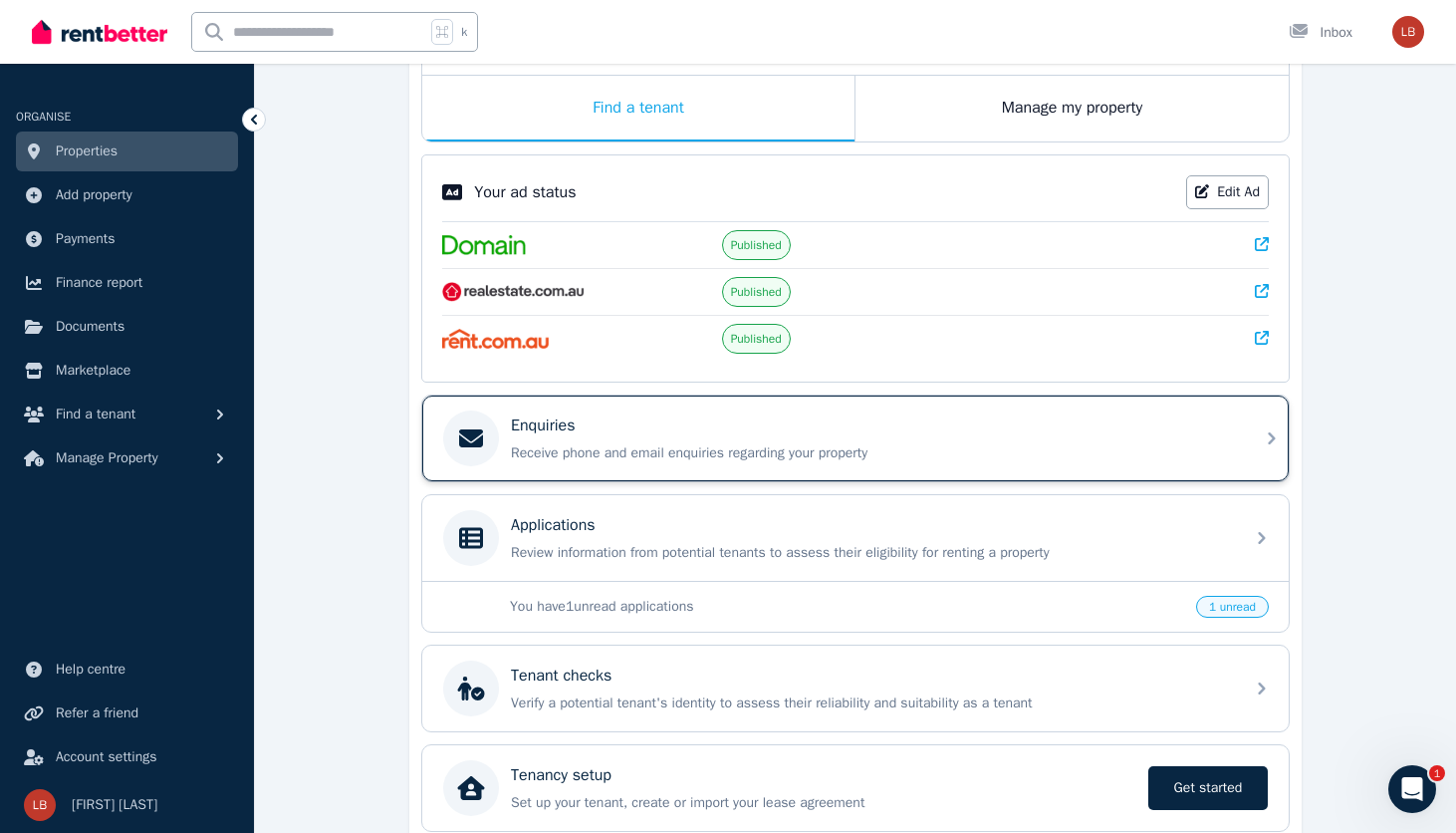 click on "Receive phone and email enquiries regarding your property" at bounding box center [871, 453] 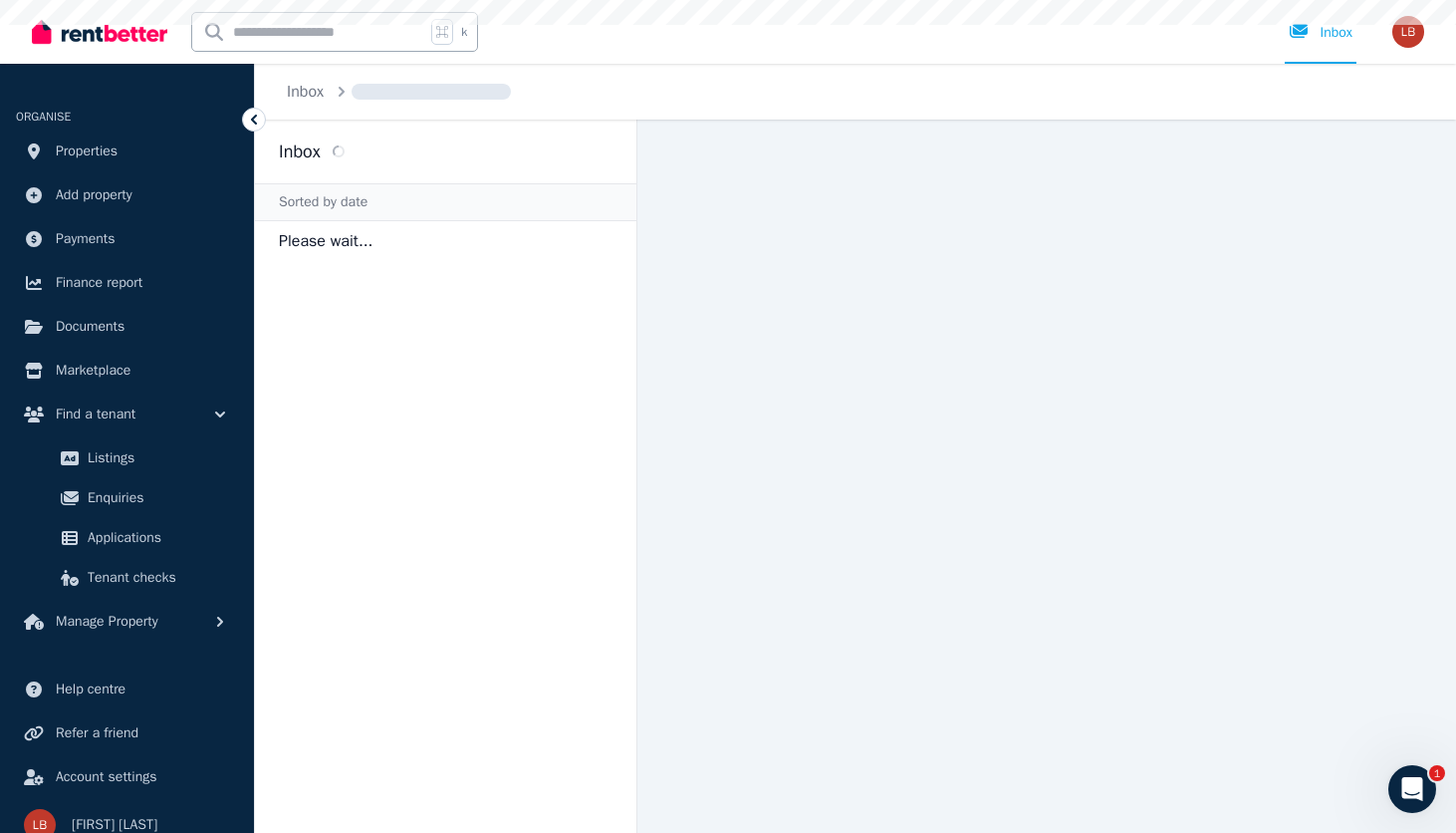 scroll, scrollTop: 0, scrollLeft: 0, axis: both 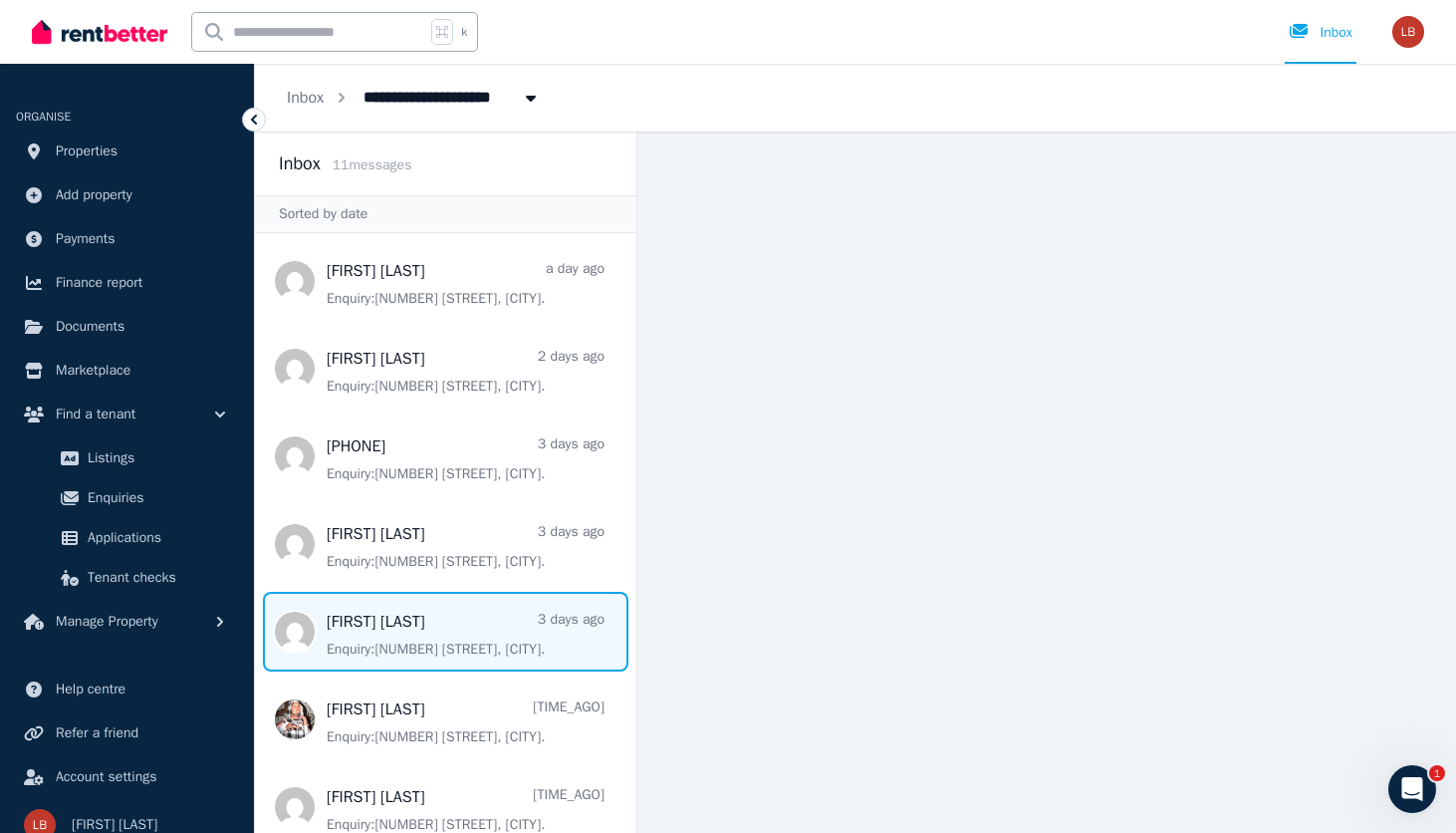 click at bounding box center (445, 632) 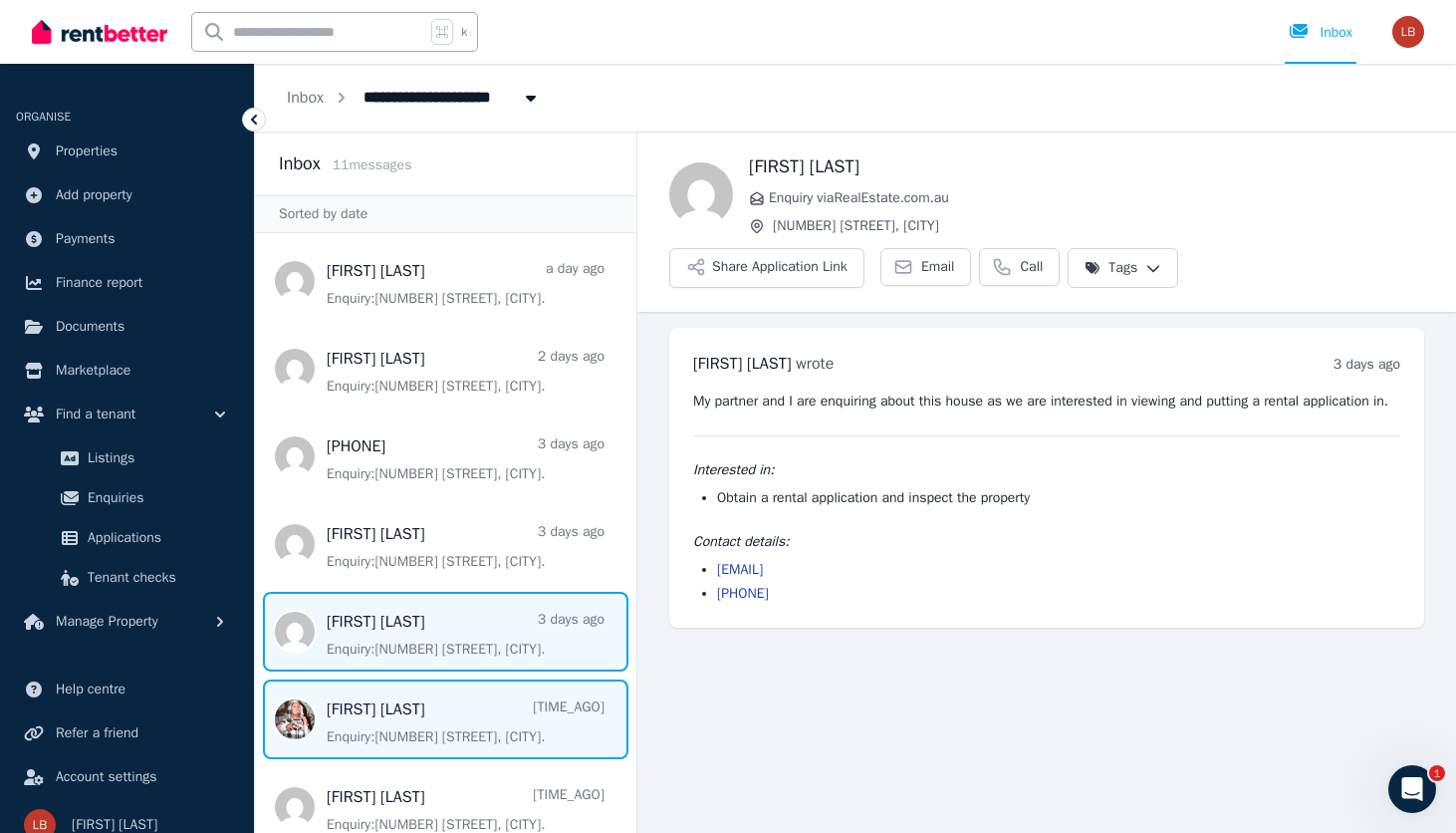 click at bounding box center [445, 719] 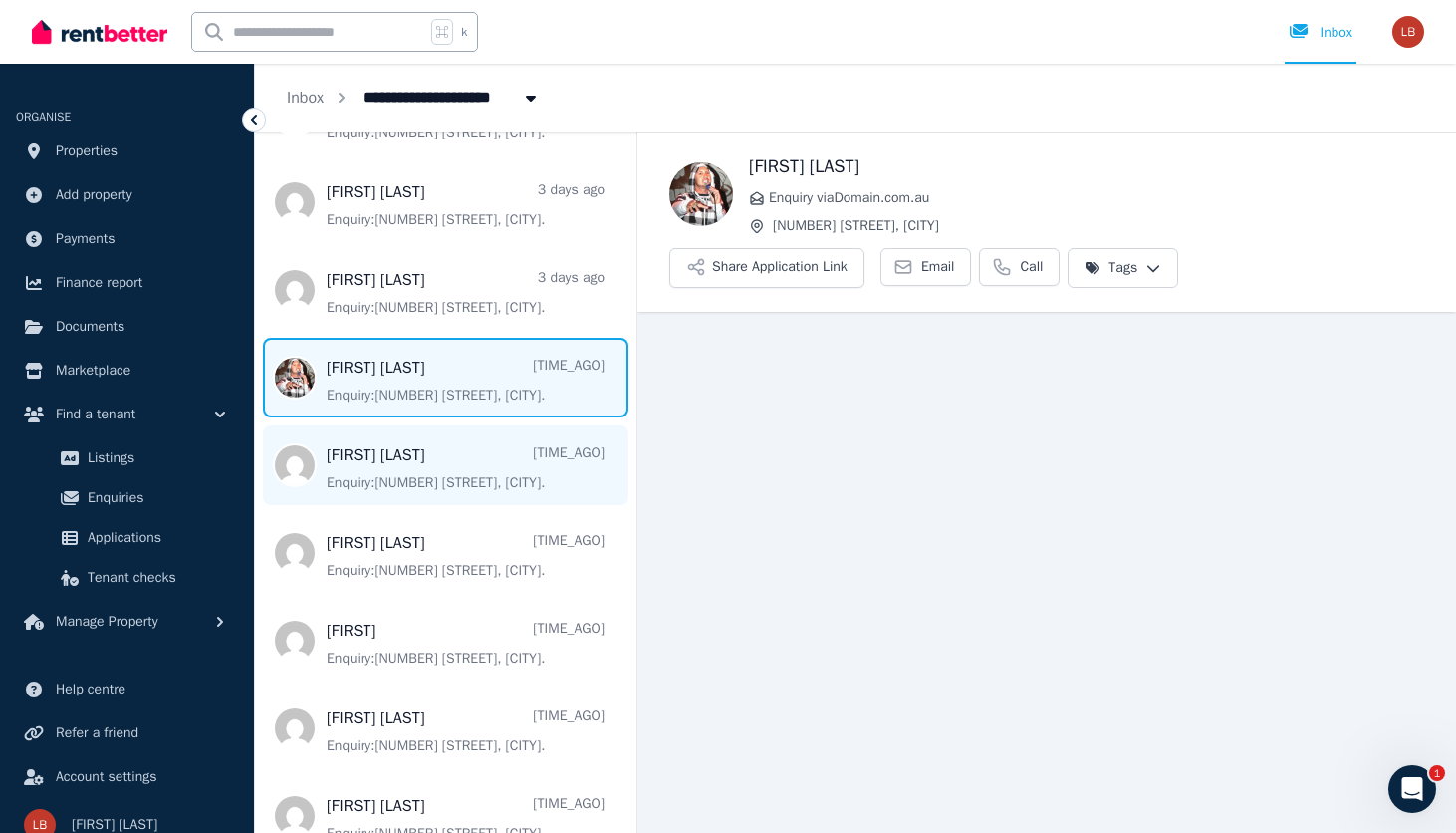 scroll, scrollTop: 373, scrollLeft: 0, axis: vertical 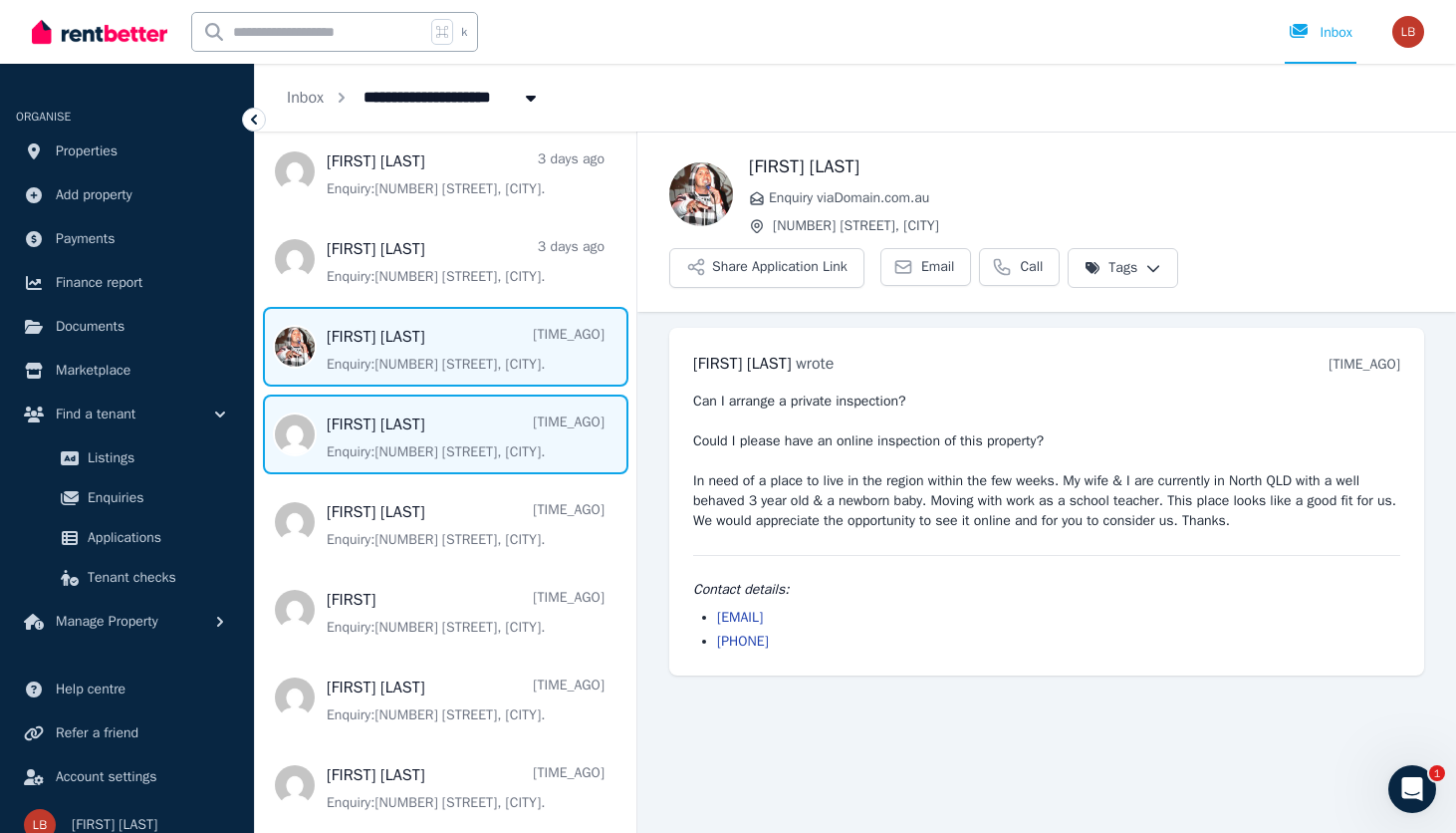 click at bounding box center [445, 434] 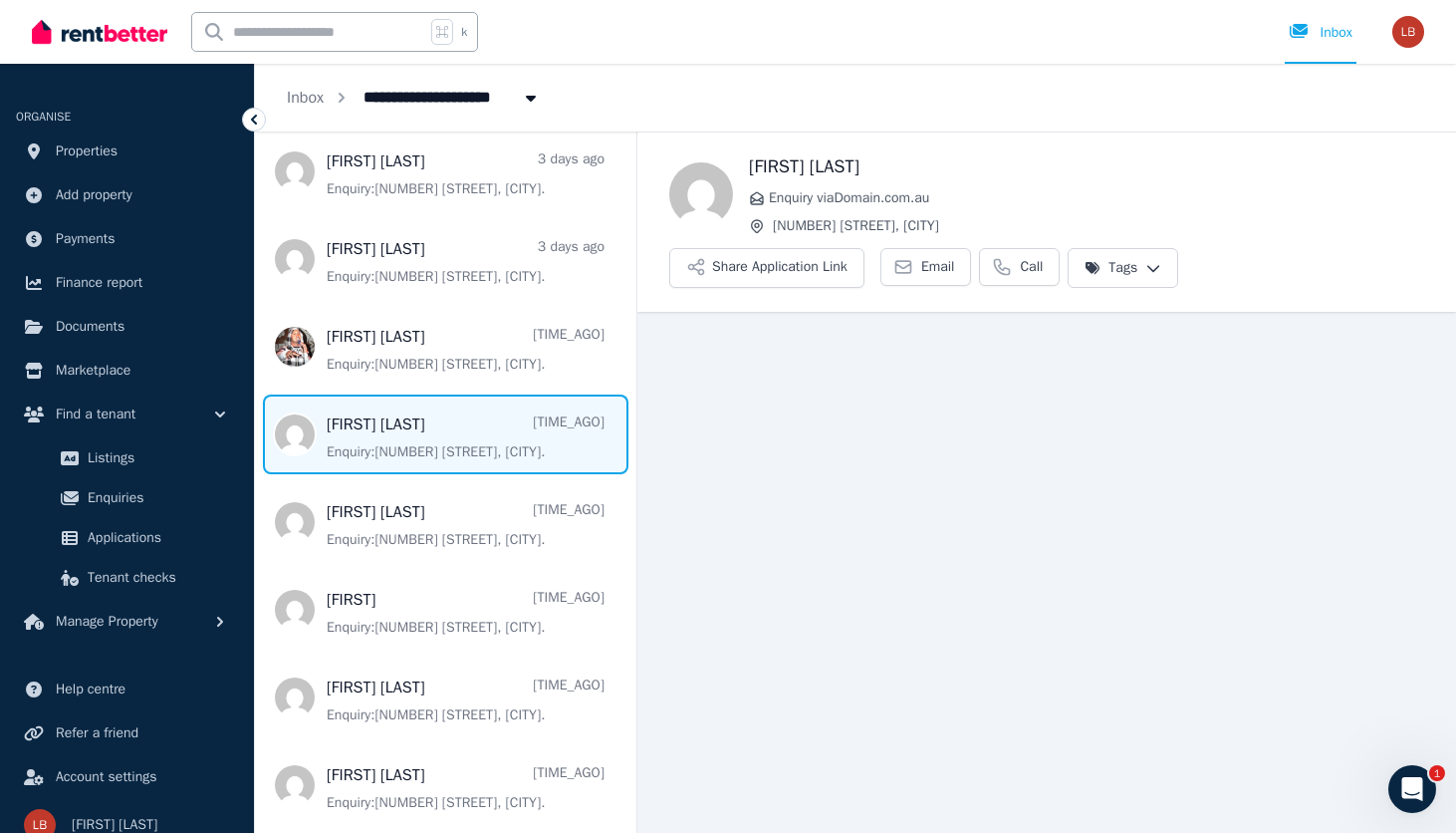 click on "Enquiry via  Domain.com.au" at bounding box center (1096, 198) 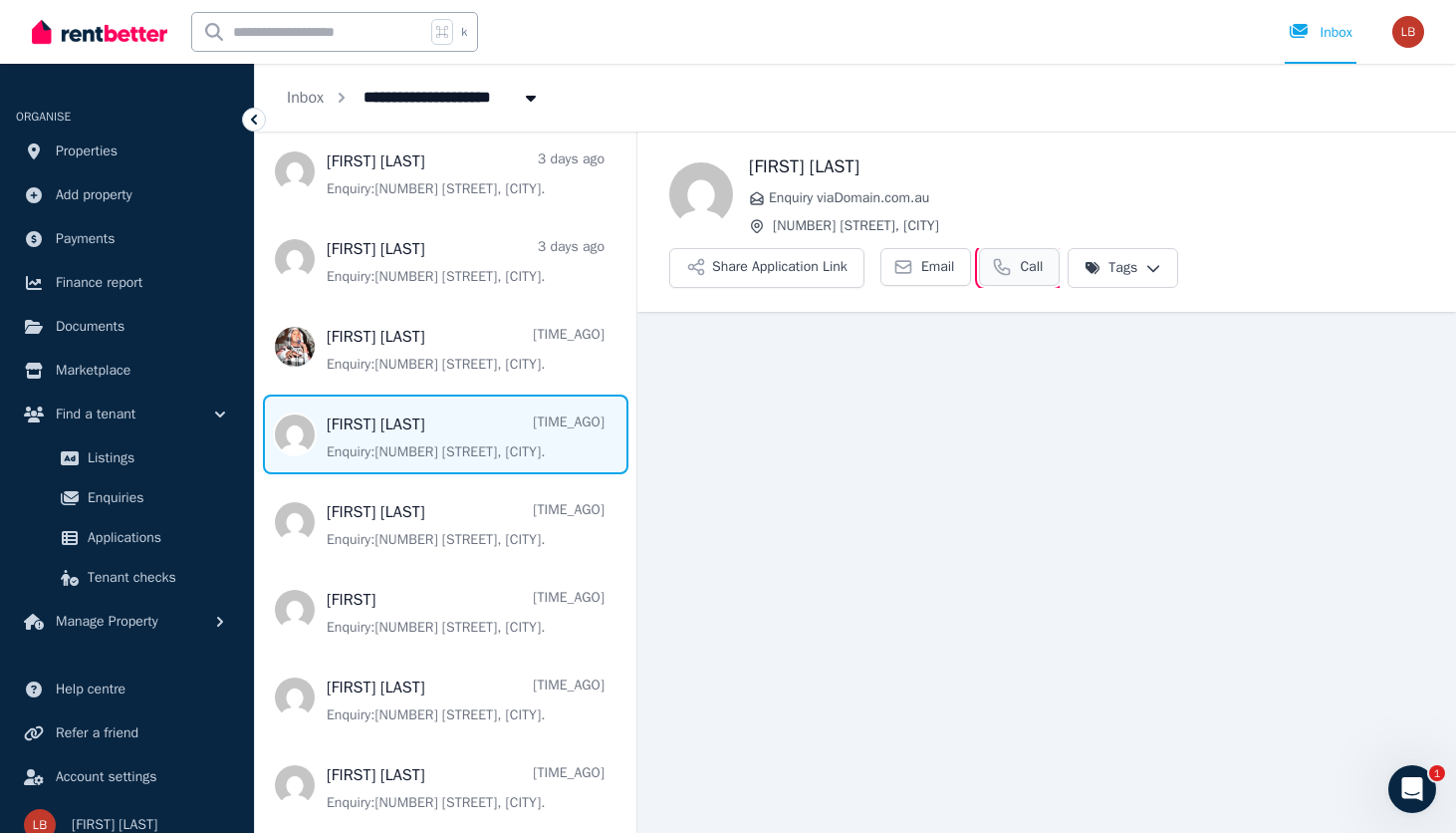 click on "Call" at bounding box center (1031, 267) 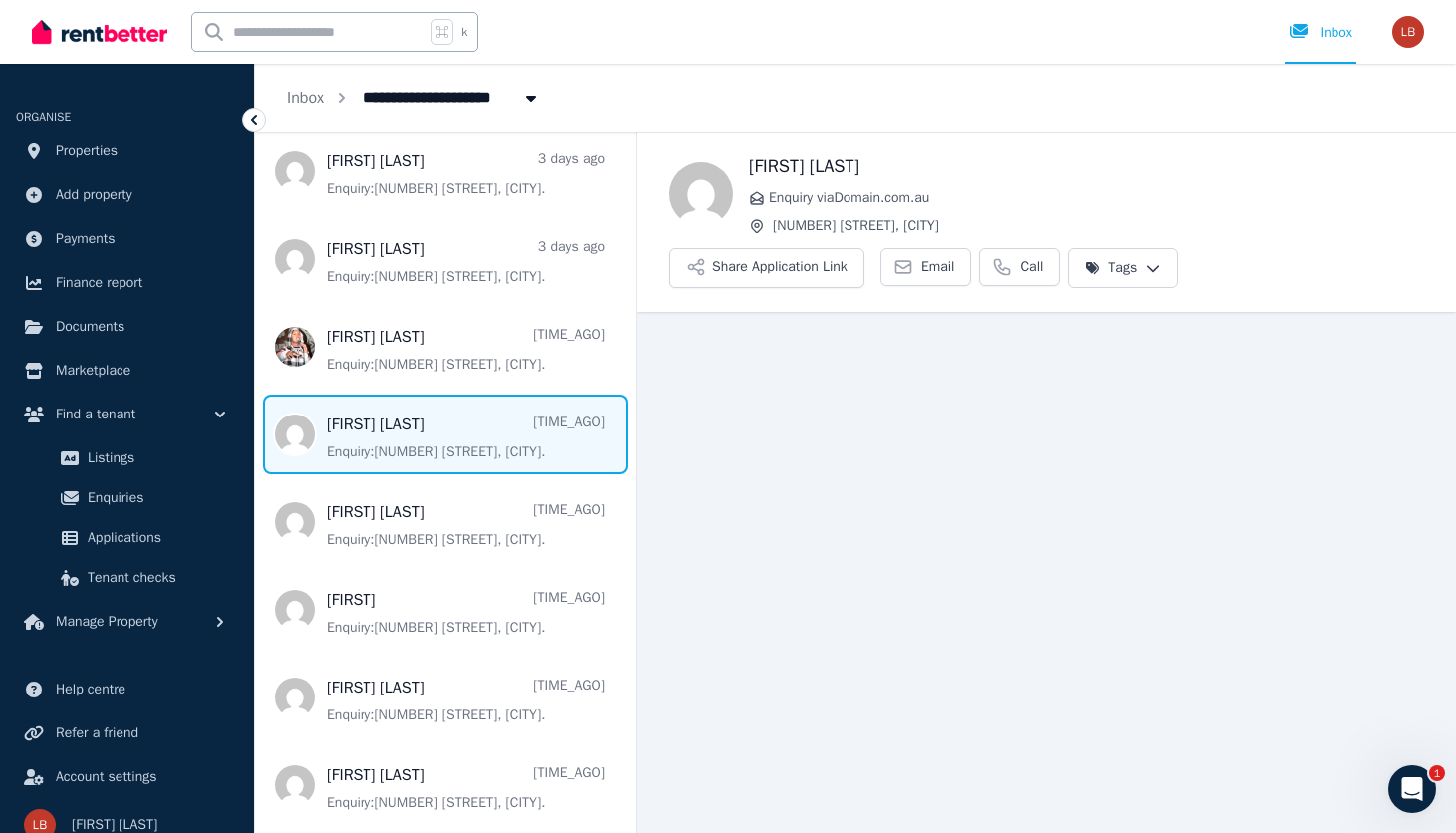 click on "[NUMBER] [STREET], [CITY]" at bounding box center [1098, 226] 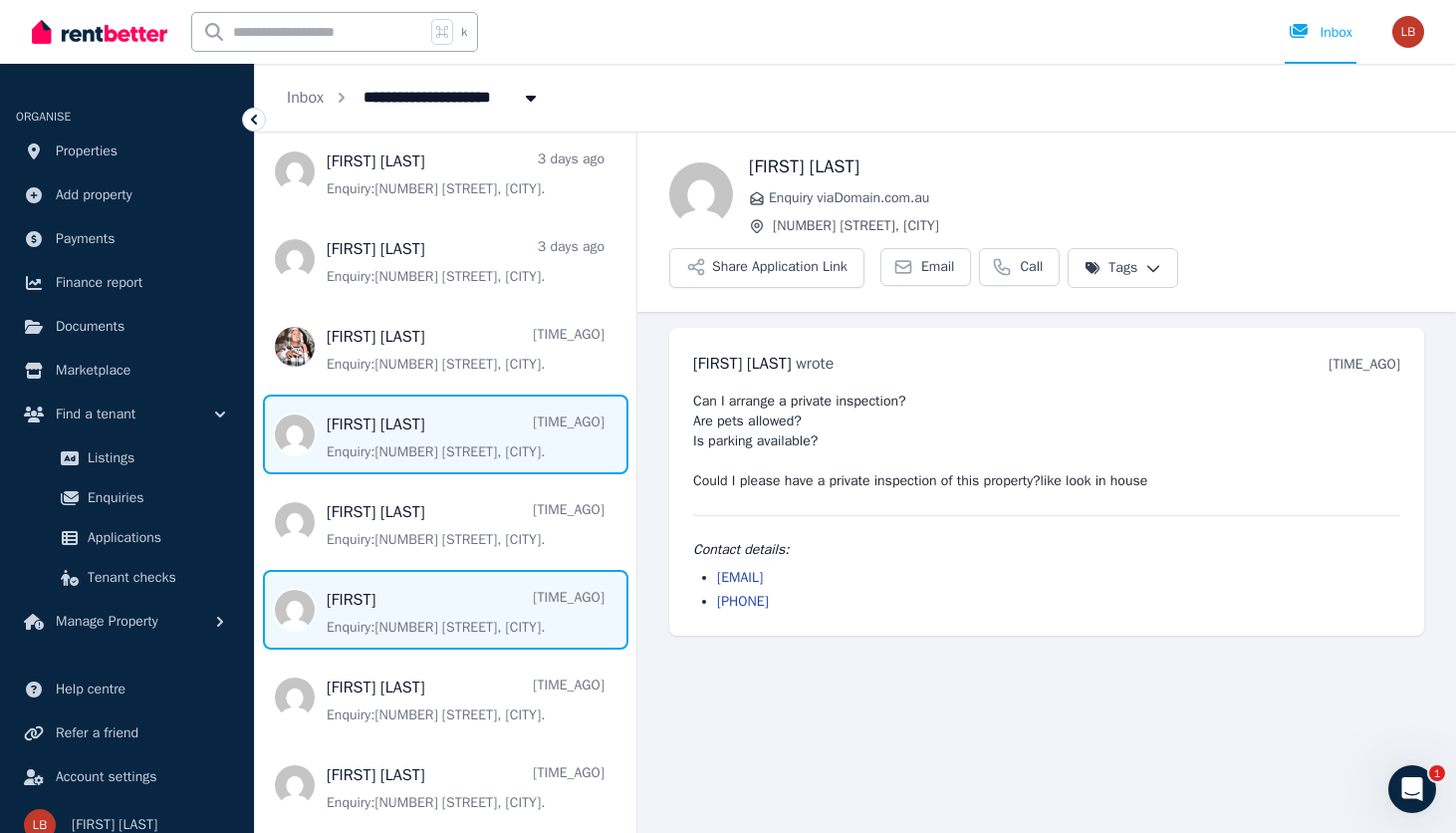 click at bounding box center (445, 610) 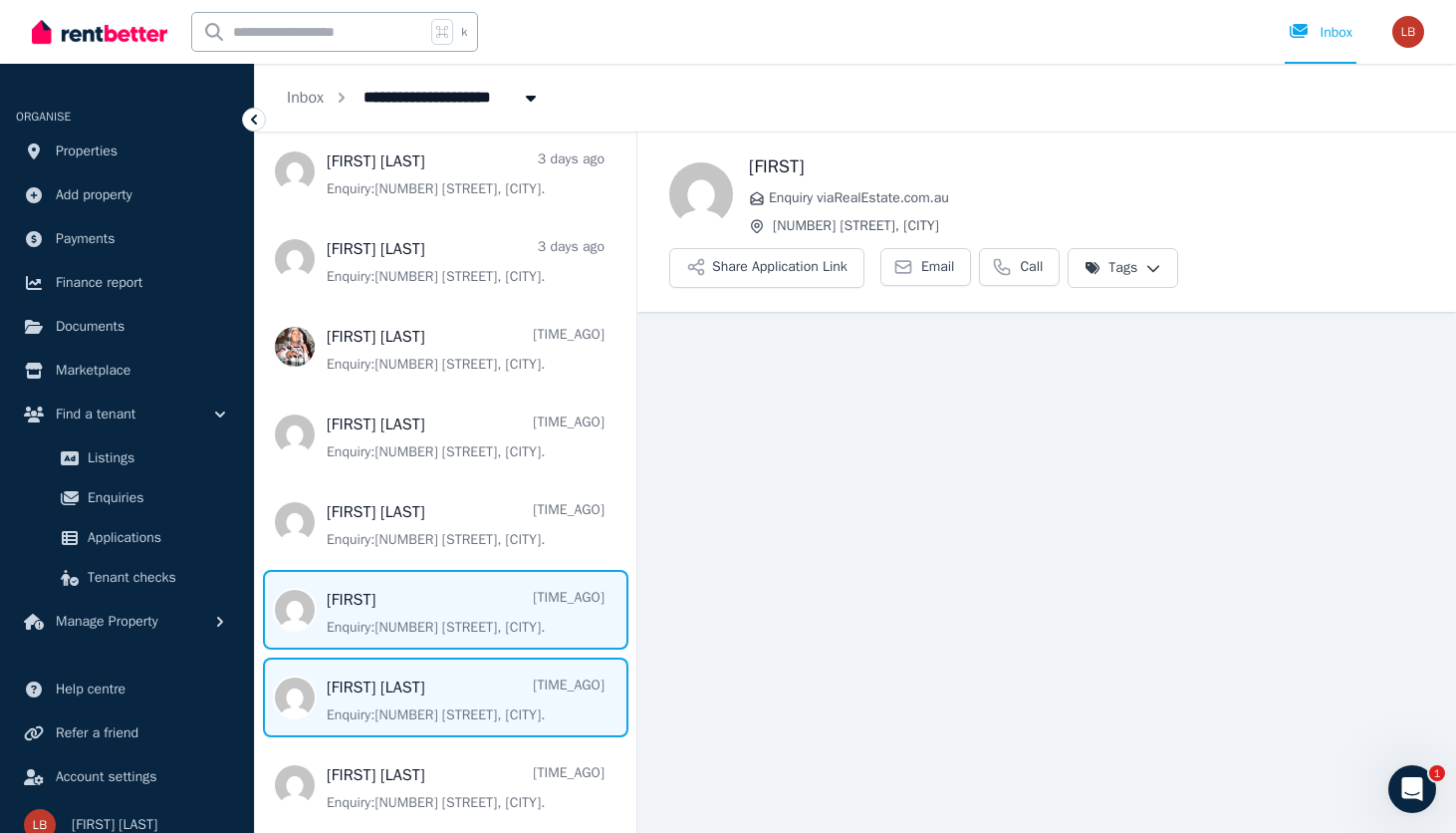 click at bounding box center [445, 697] 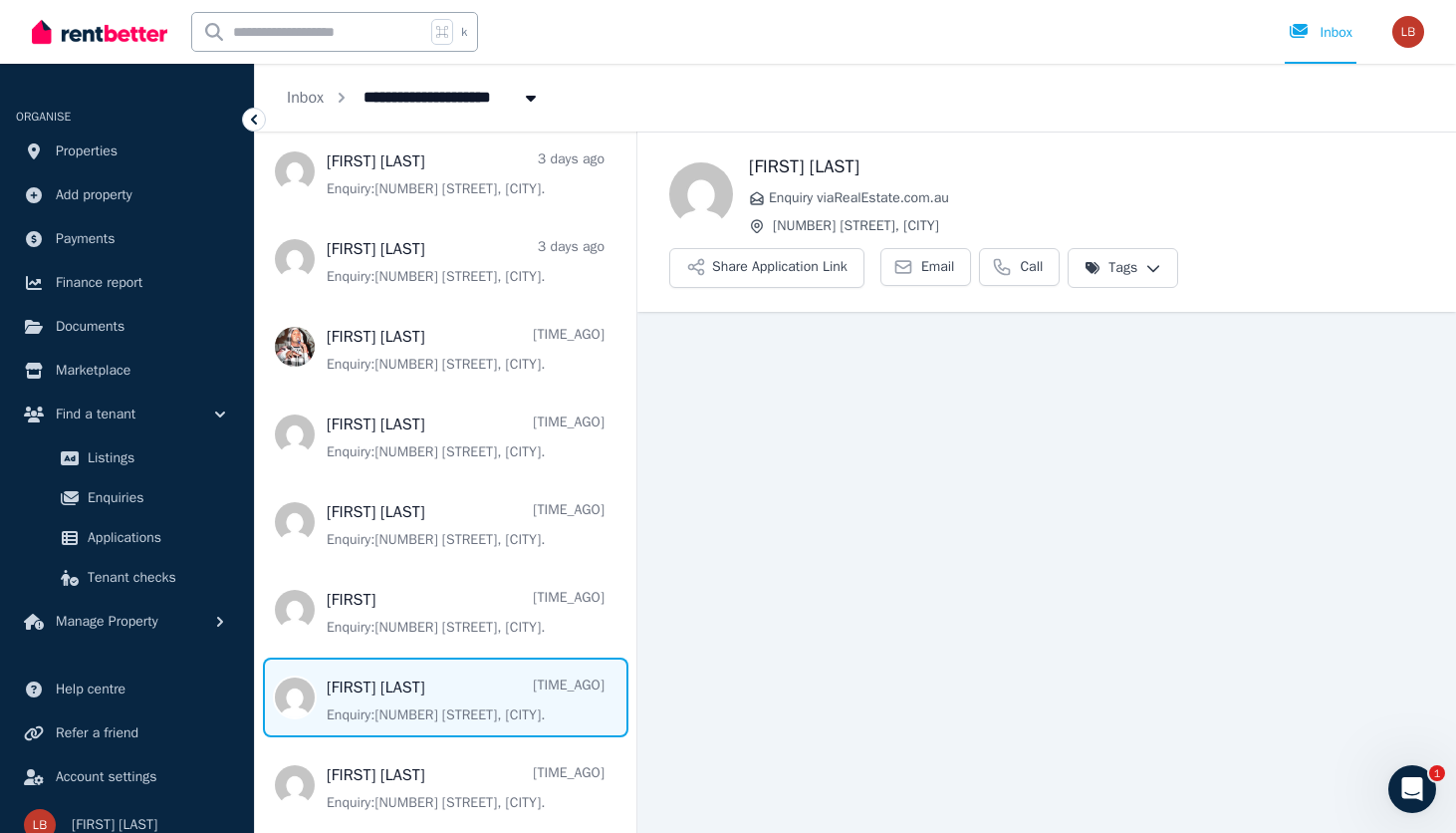 click on "[FIRST] [LAST]" at bounding box center [1087, 166] 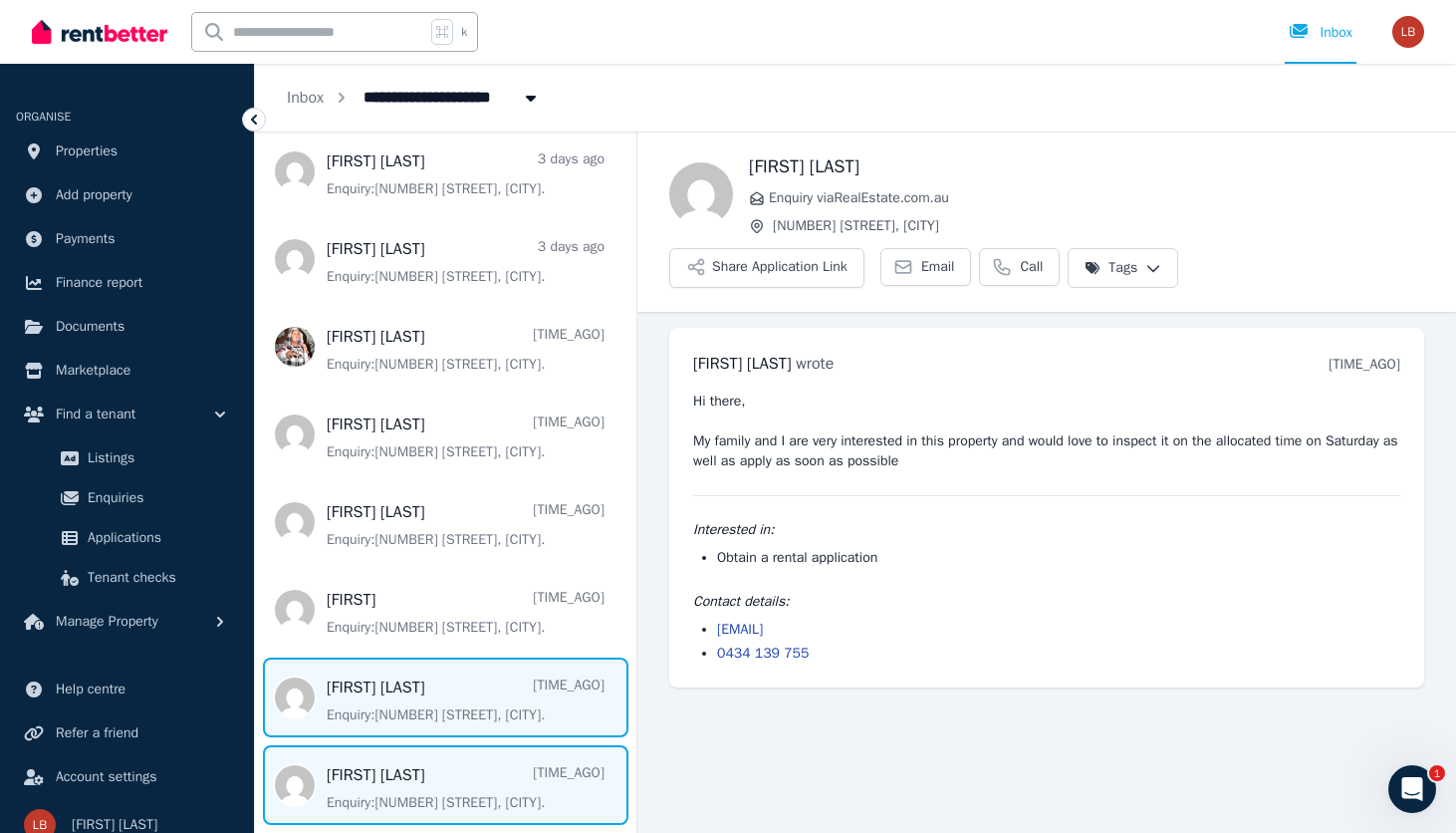 click at bounding box center (445, 785) 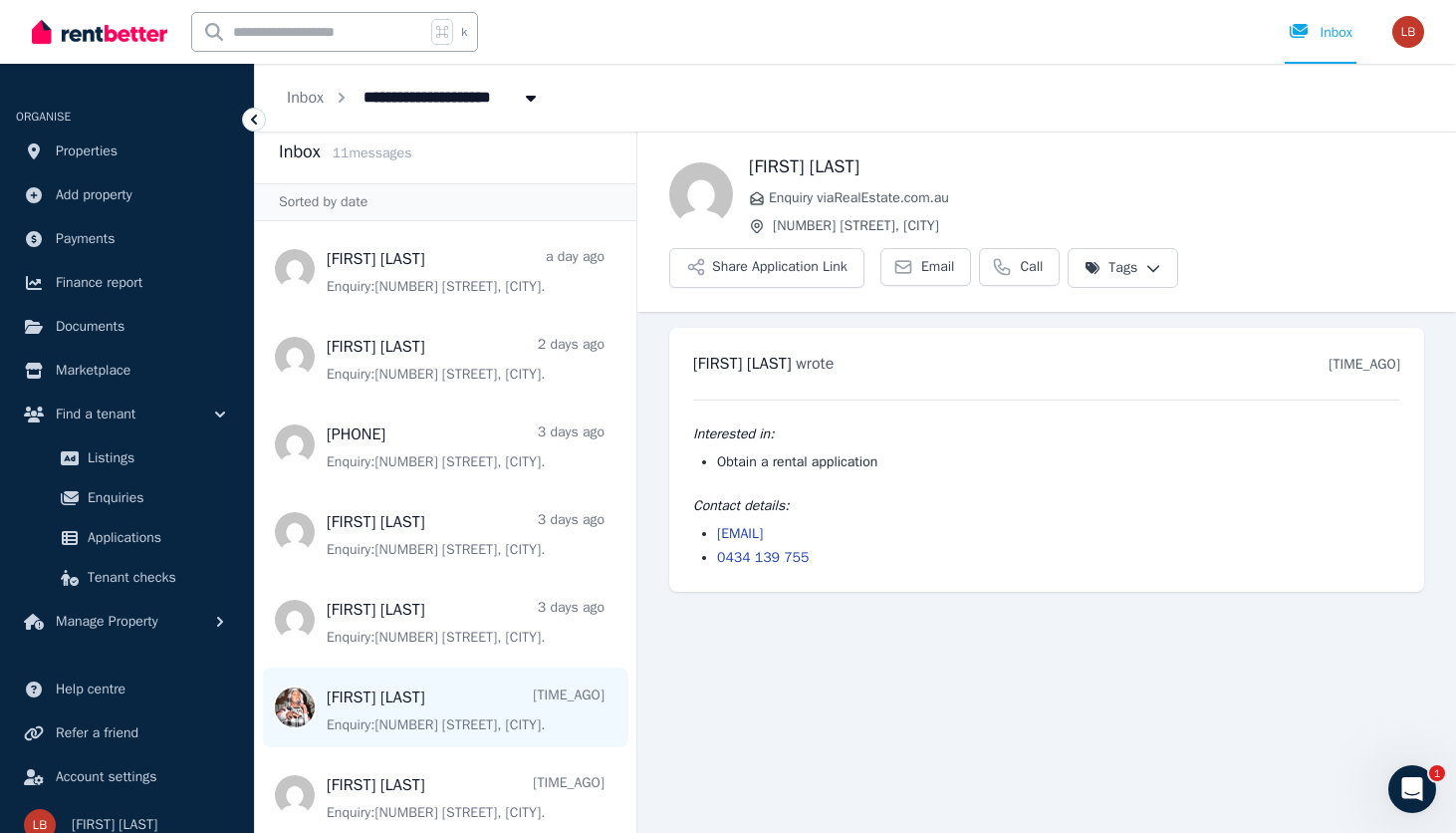 scroll, scrollTop: 0, scrollLeft: 0, axis: both 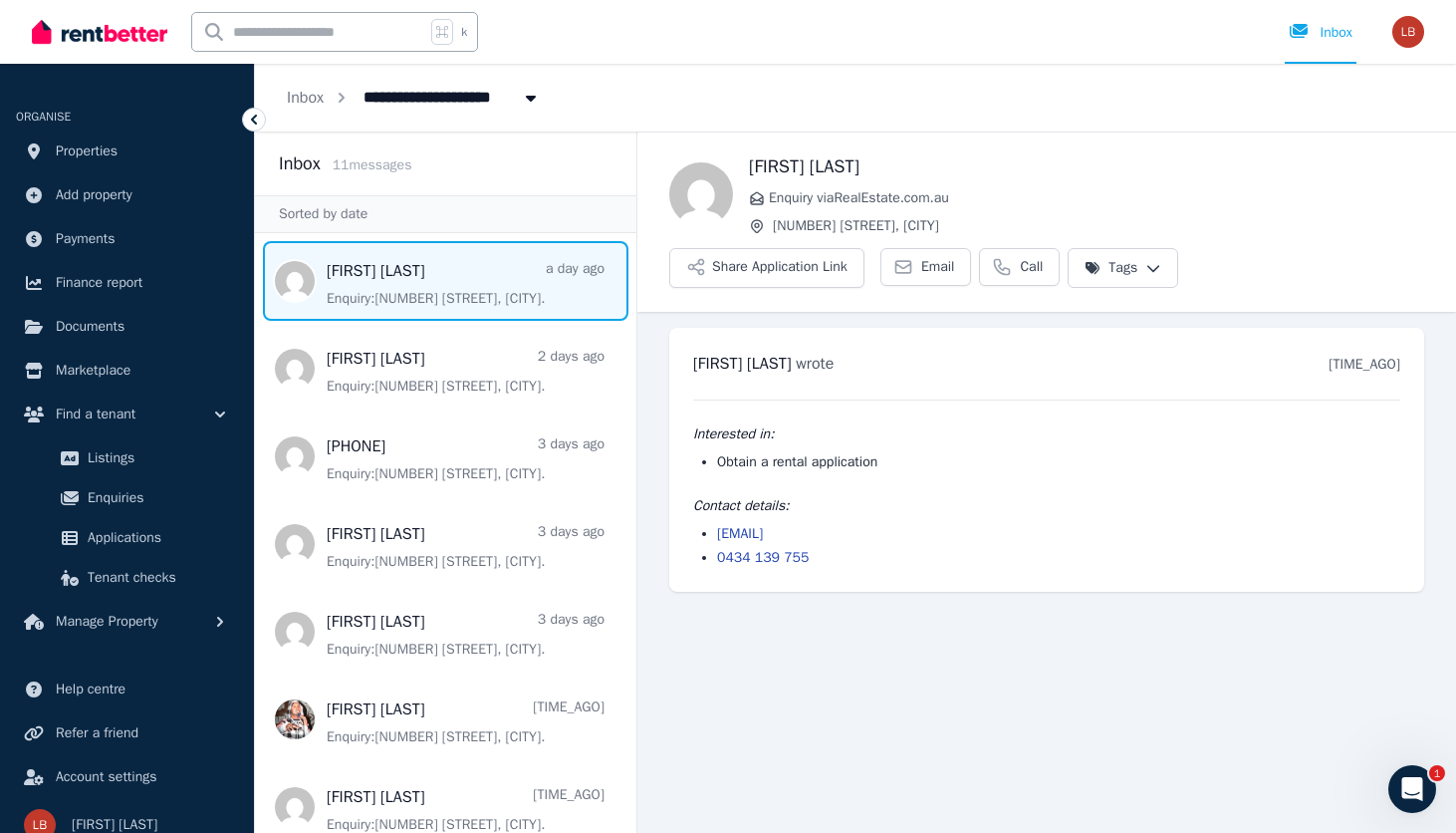 click at bounding box center (445, 281) 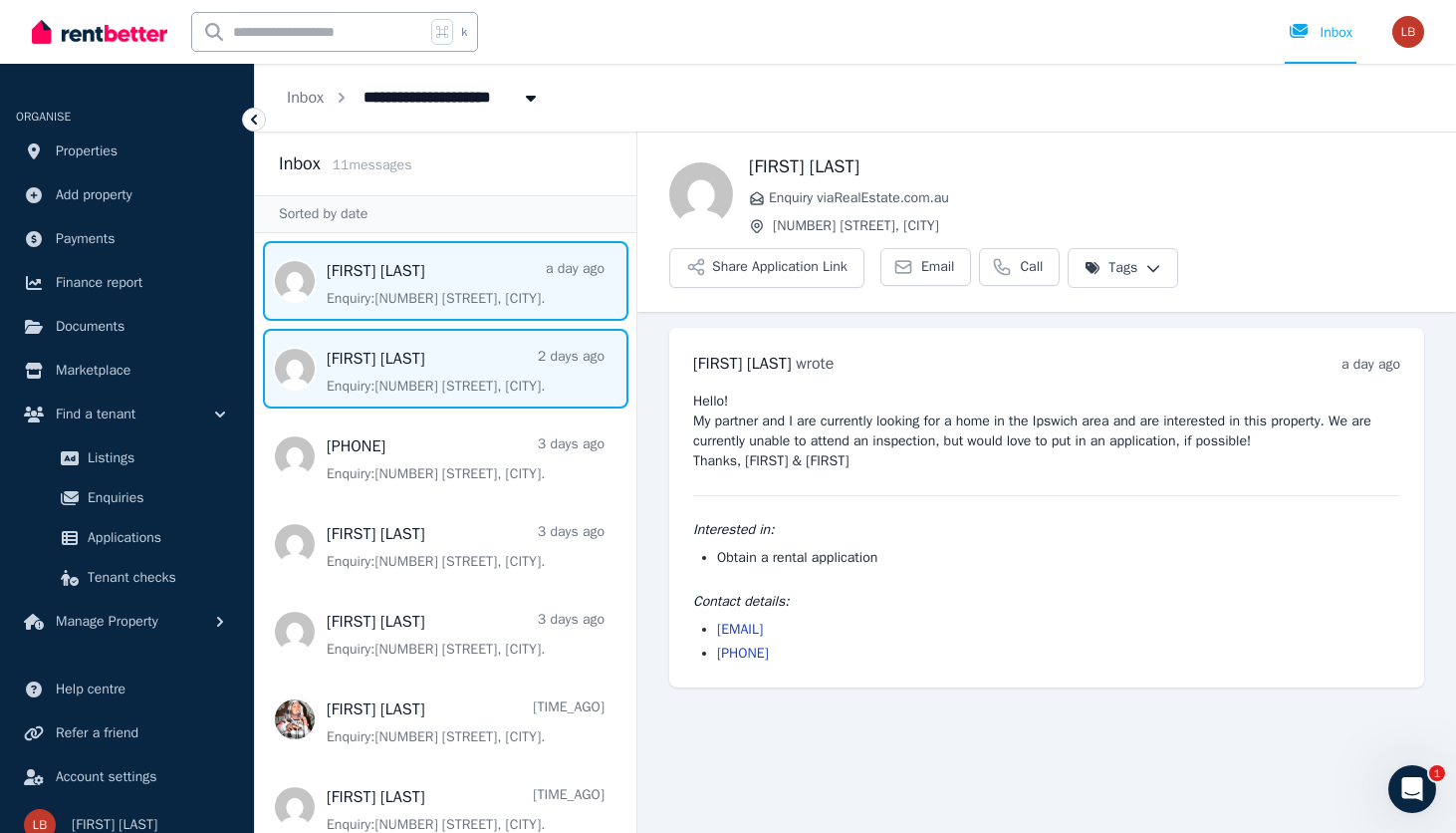 click at bounding box center [445, 369] 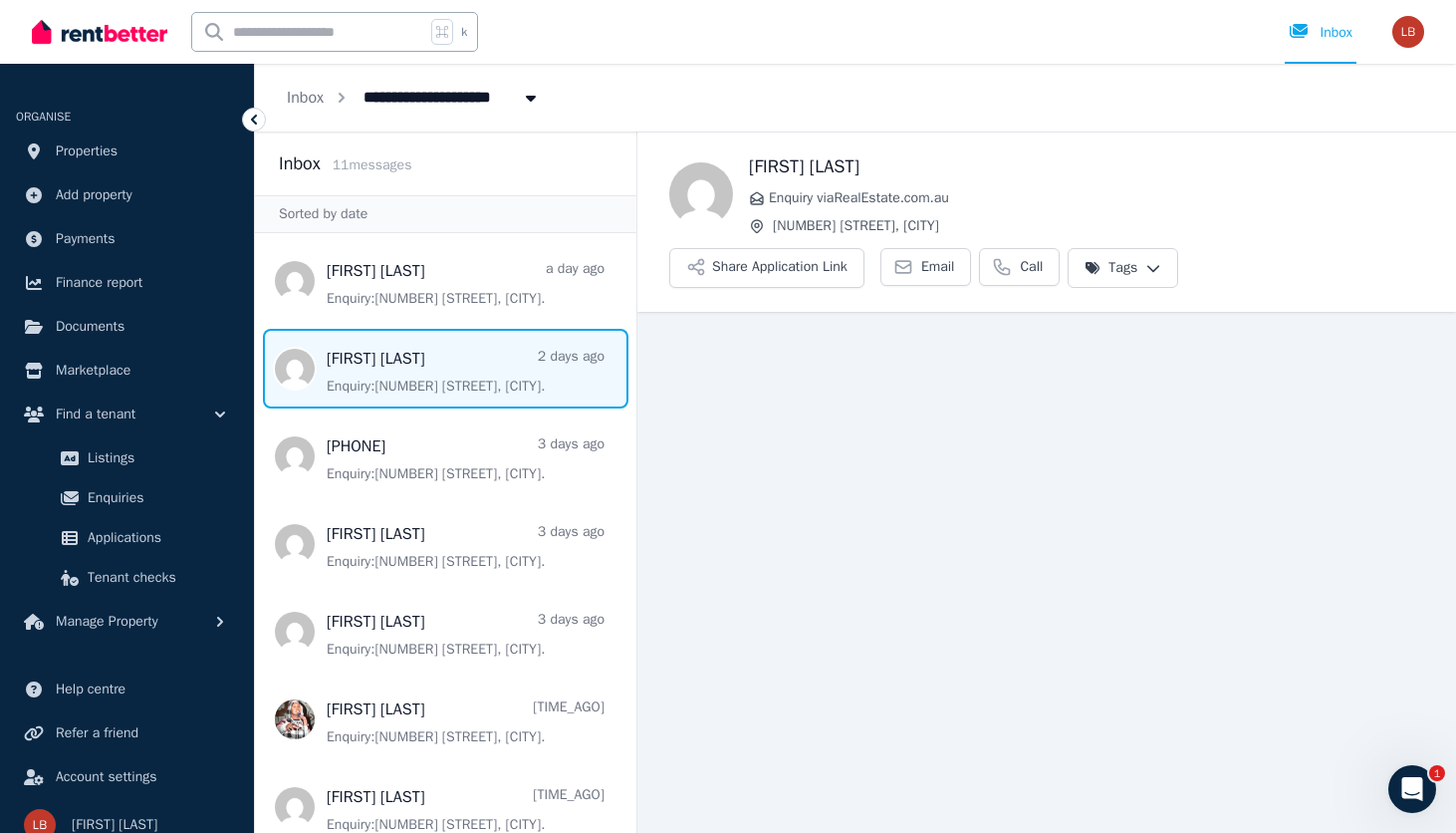 click on "[FIRST] [LAST]" at bounding box center [1087, 166] 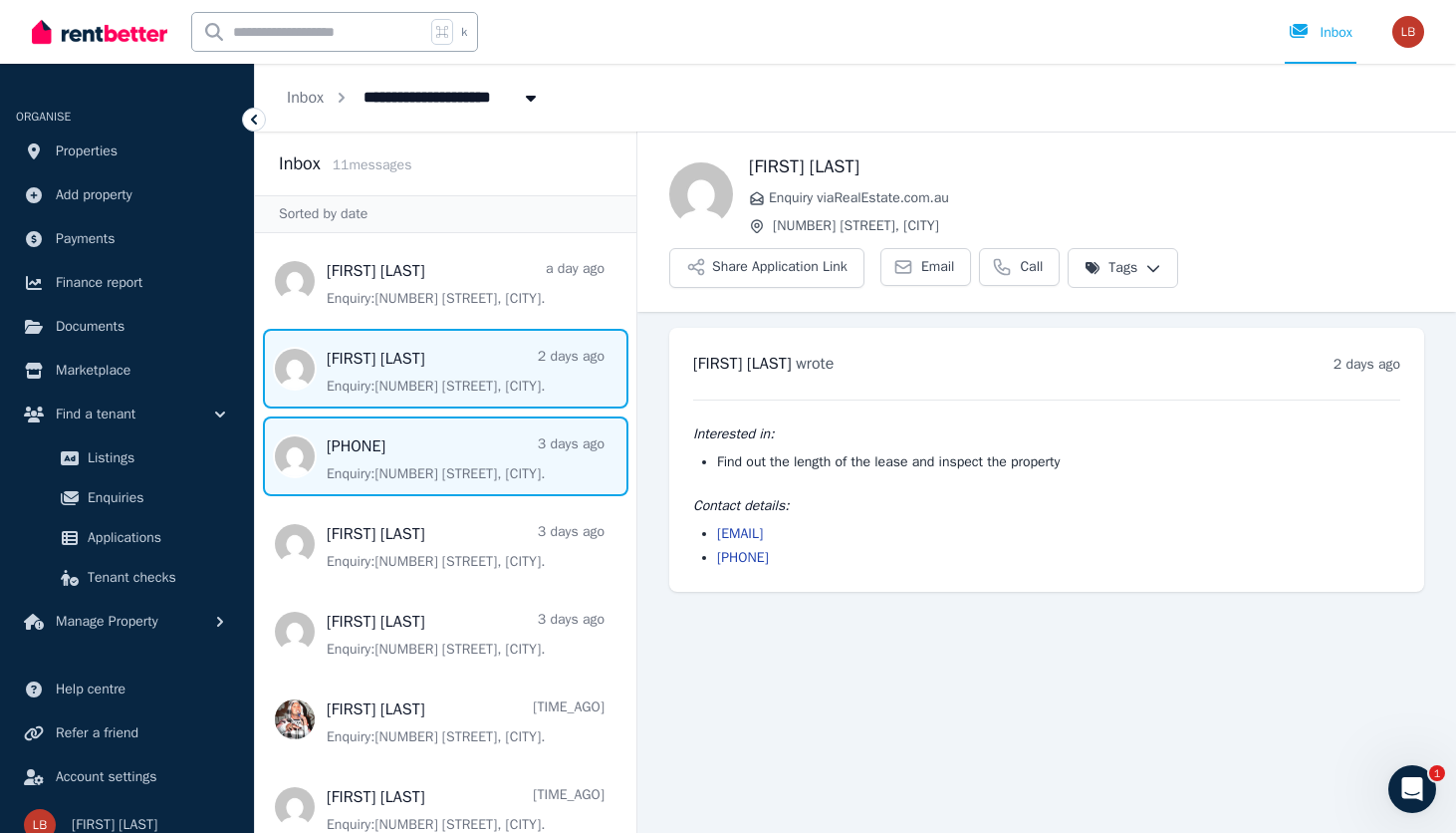click at bounding box center (445, 456) 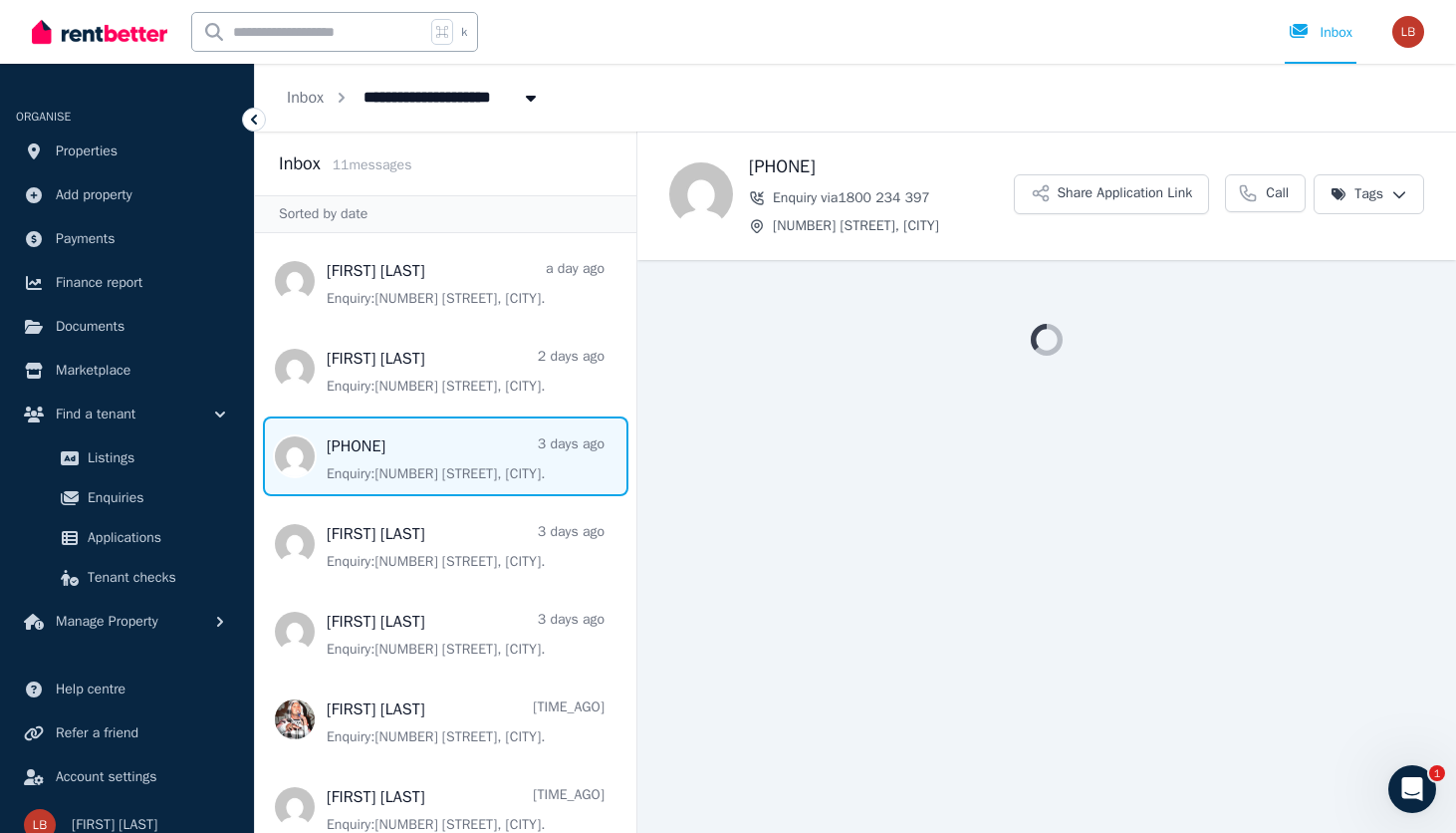 click at bounding box center [445, 456] 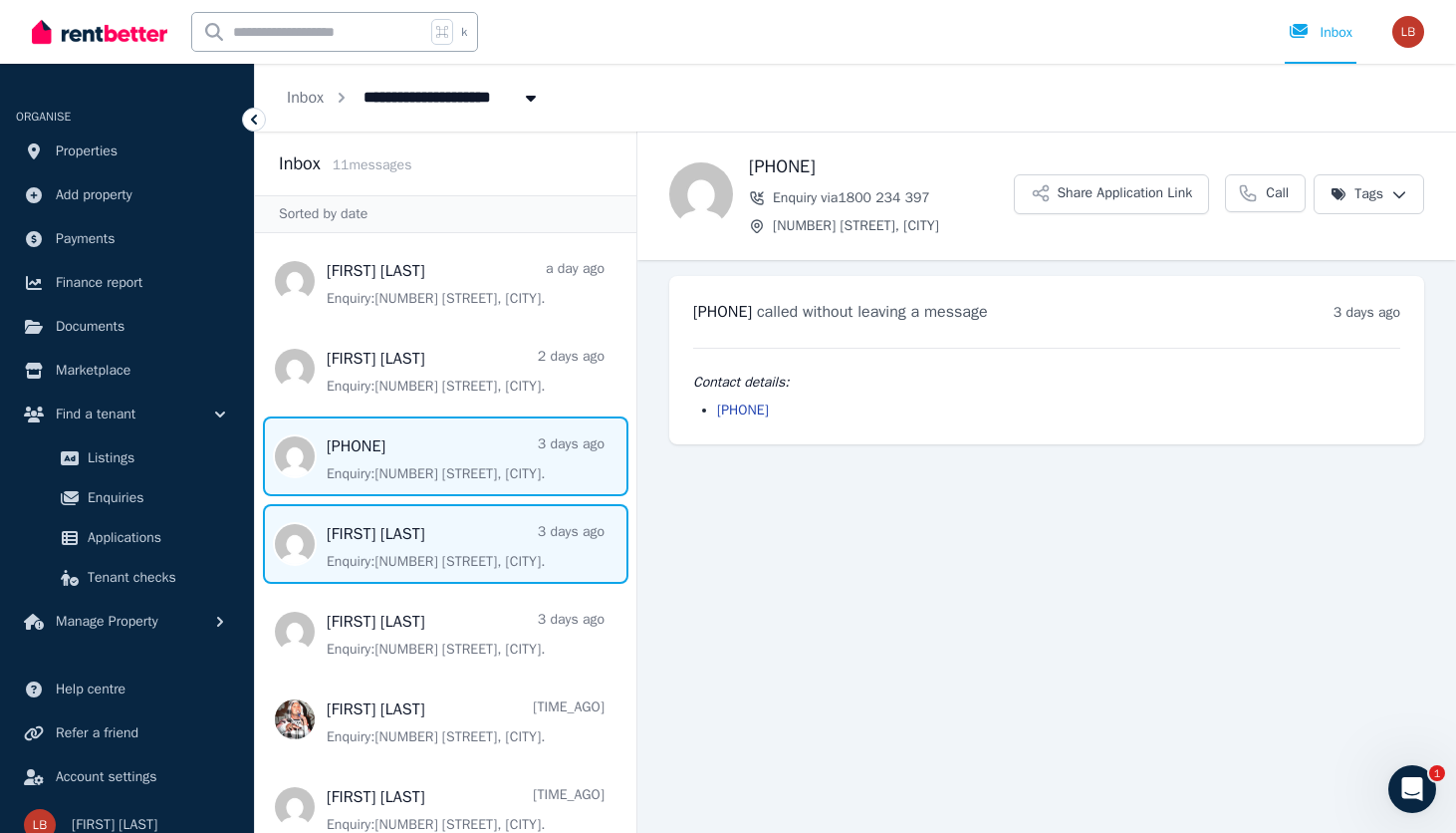click at bounding box center (445, 544) 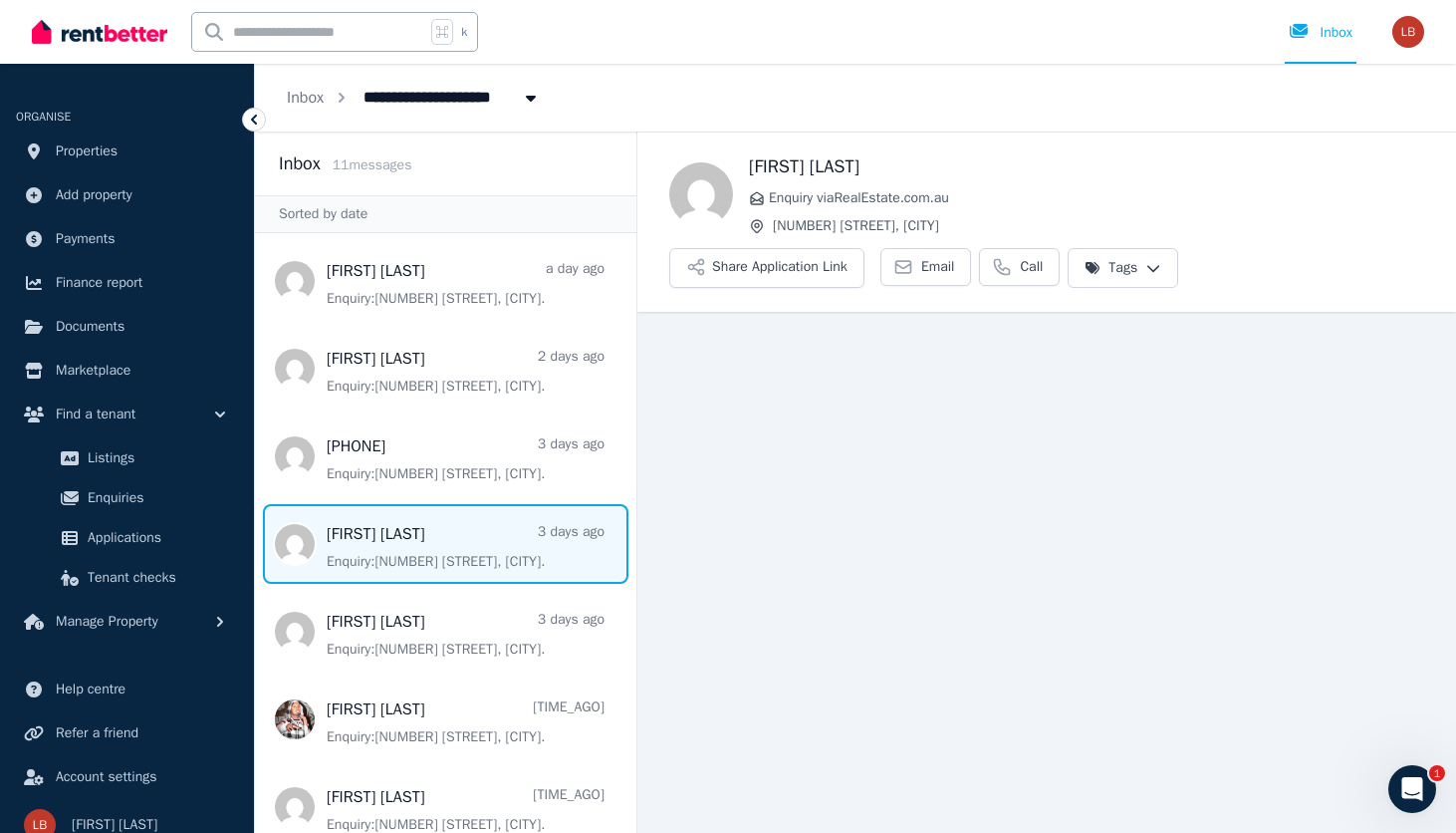 click on "[FIRST] [LAST]" at bounding box center (1087, 166) 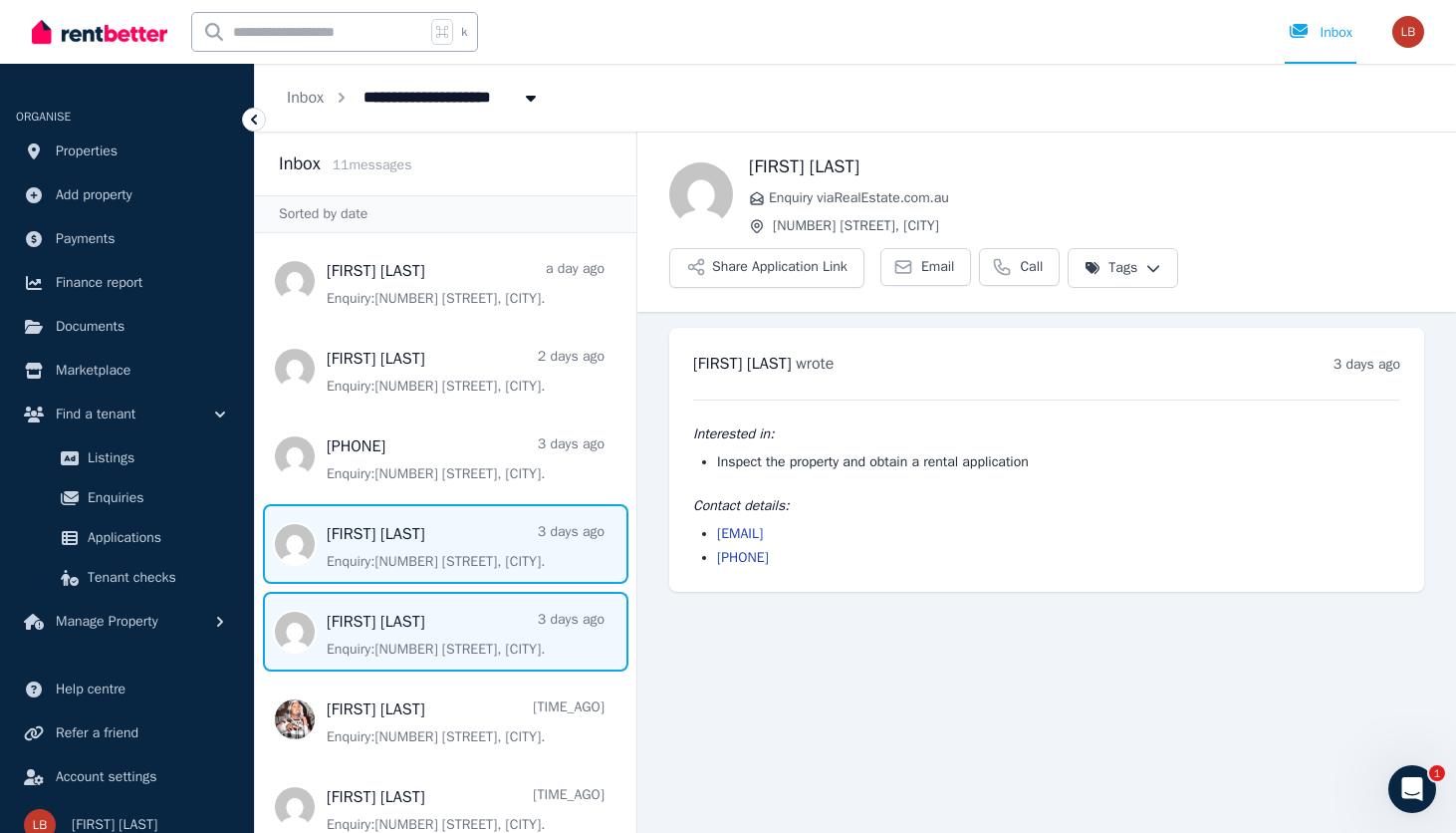 click at bounding box center [445, 632] 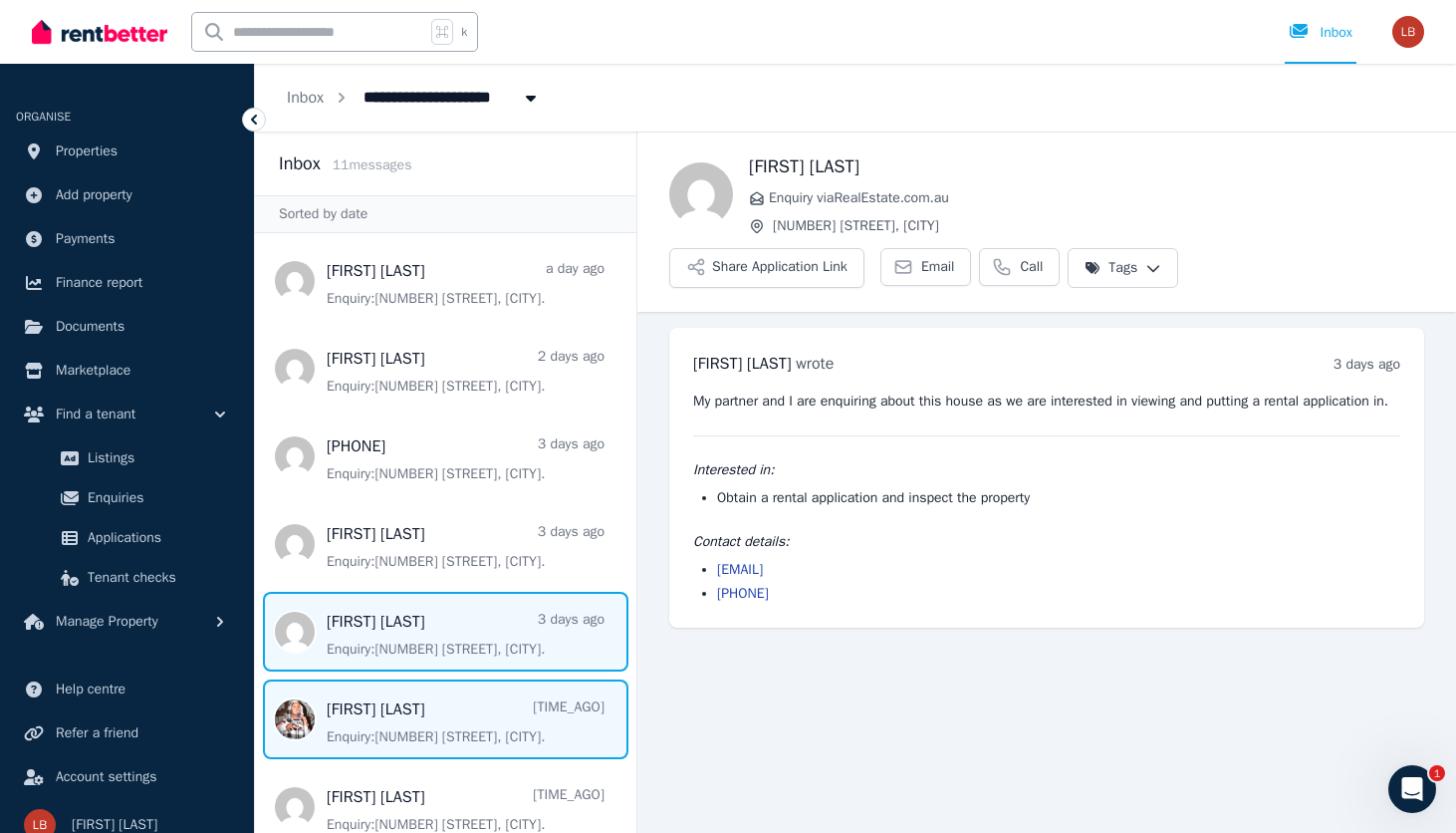 click at bounding box center [445, 719] 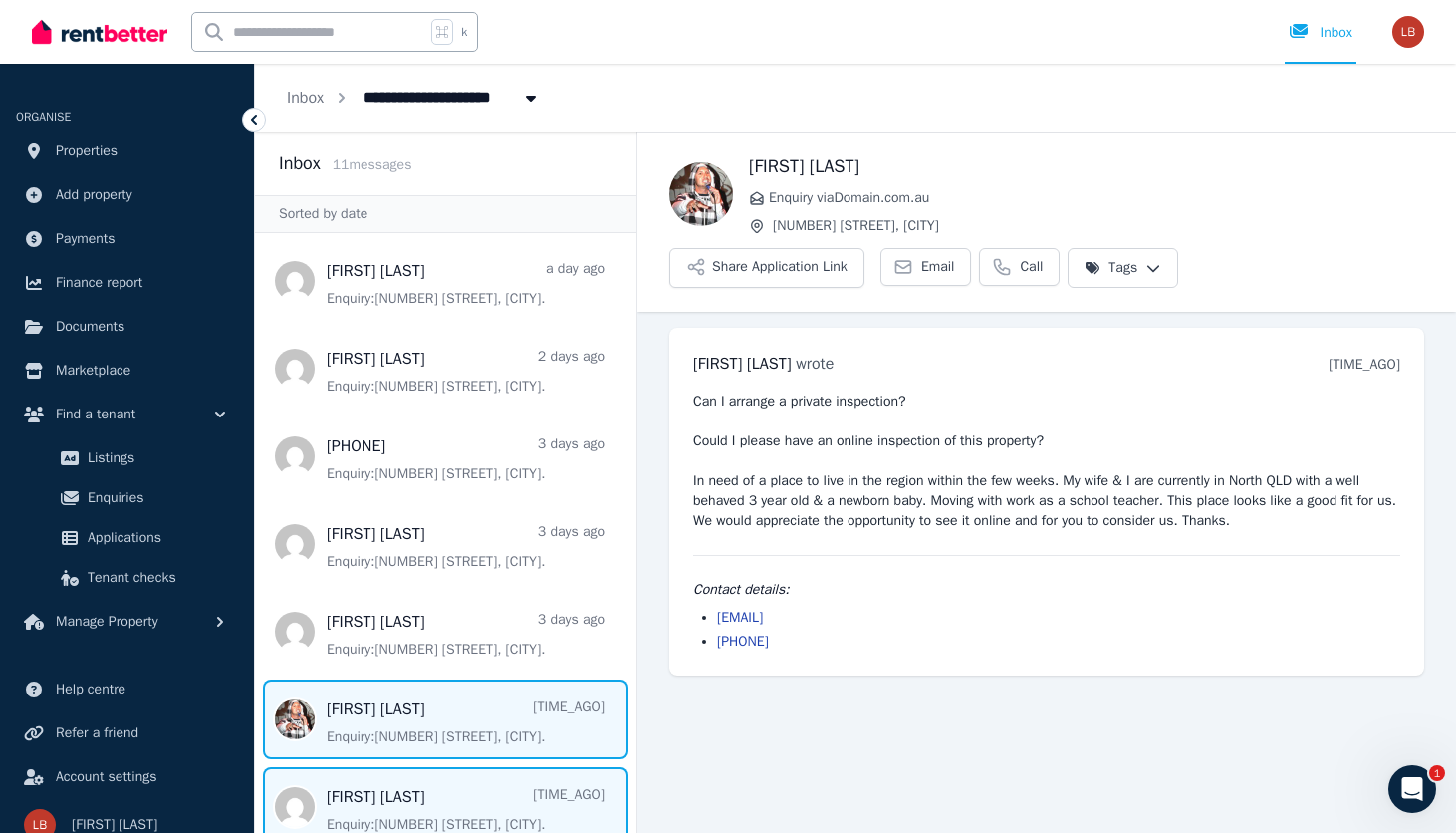 click at bounding box center [445, 807] 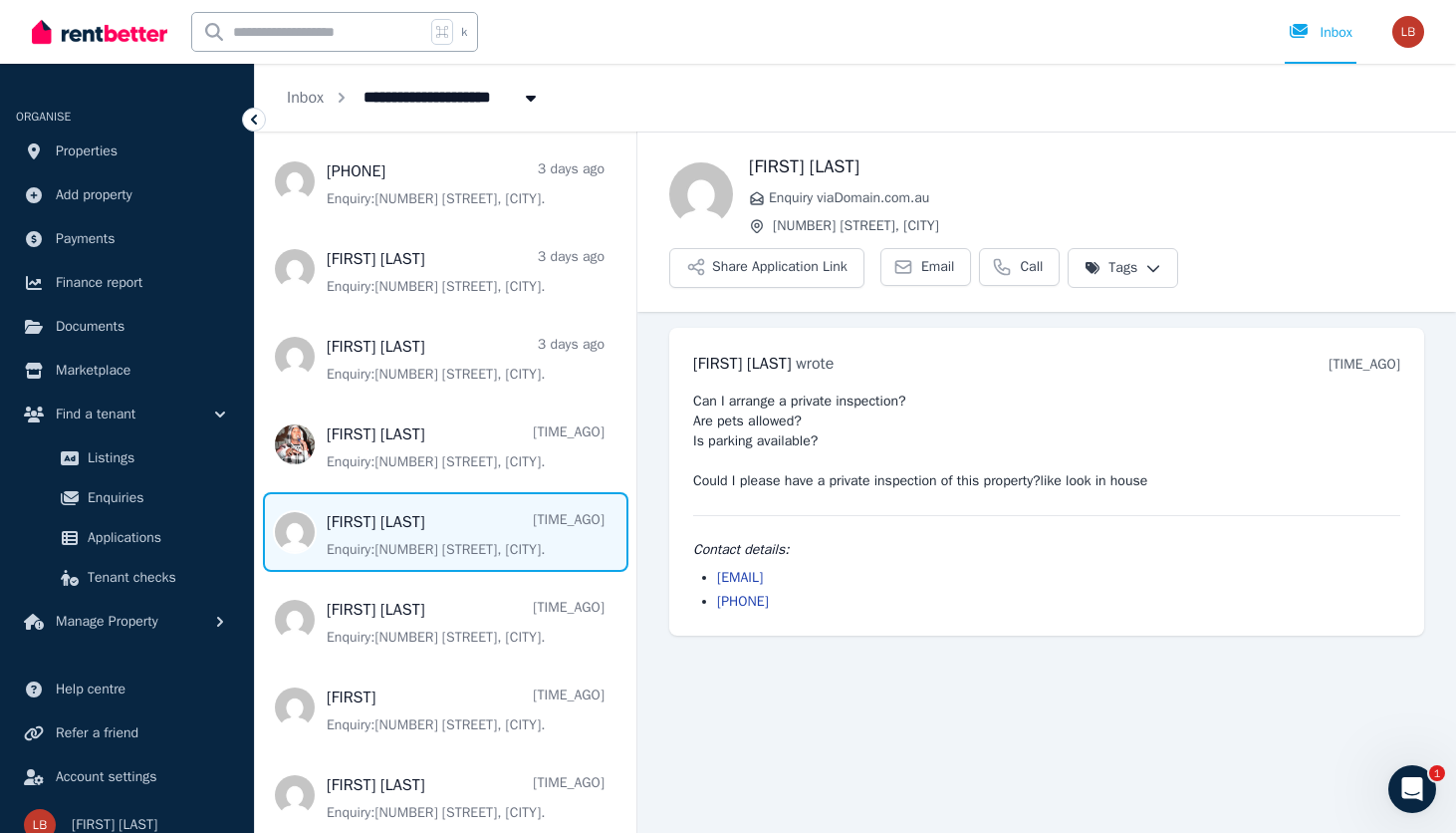 scroll, scrollTop: 279, scrollLeft: 0, axis: vertical 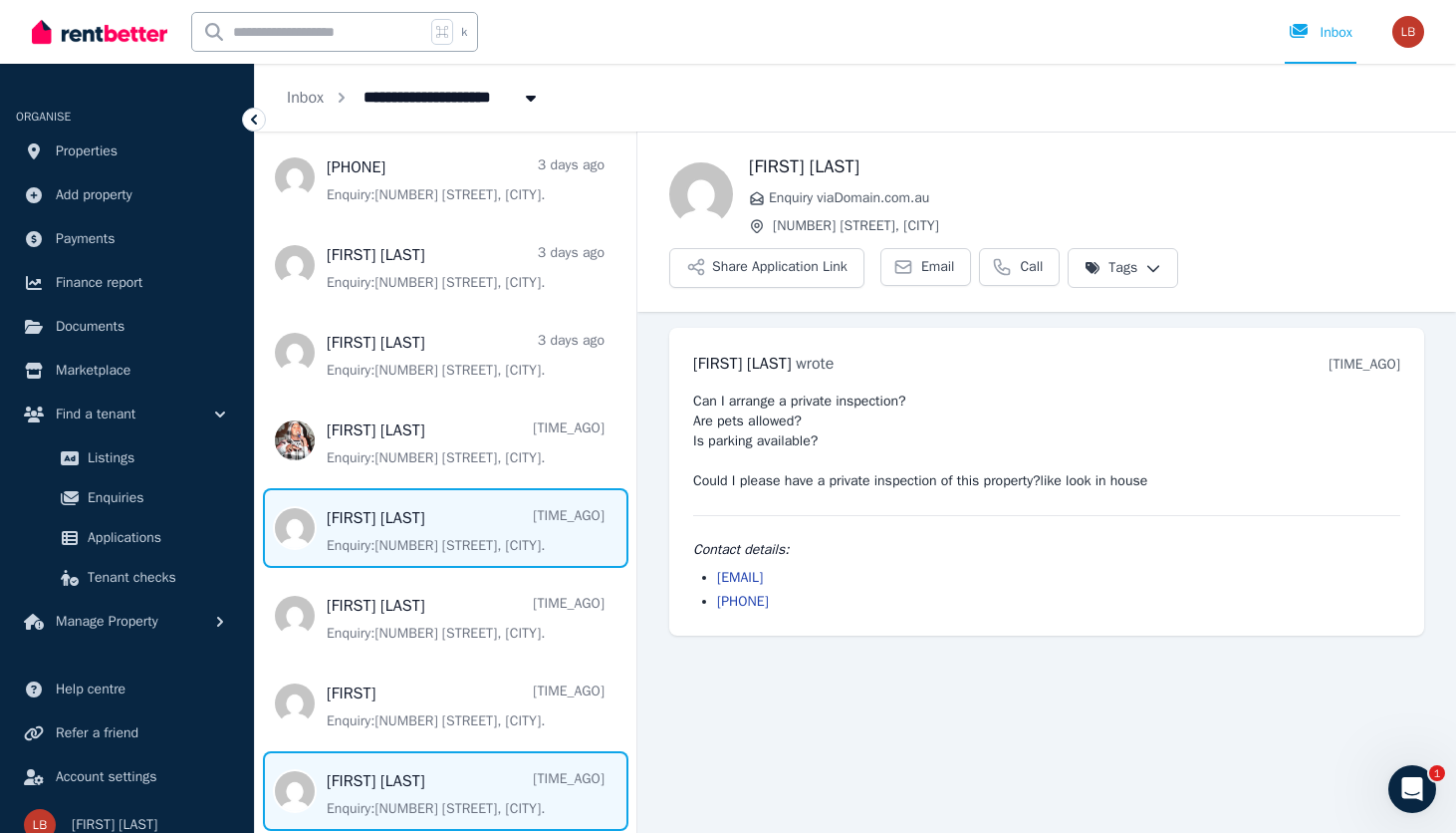 click at bounding box center [445, 791] 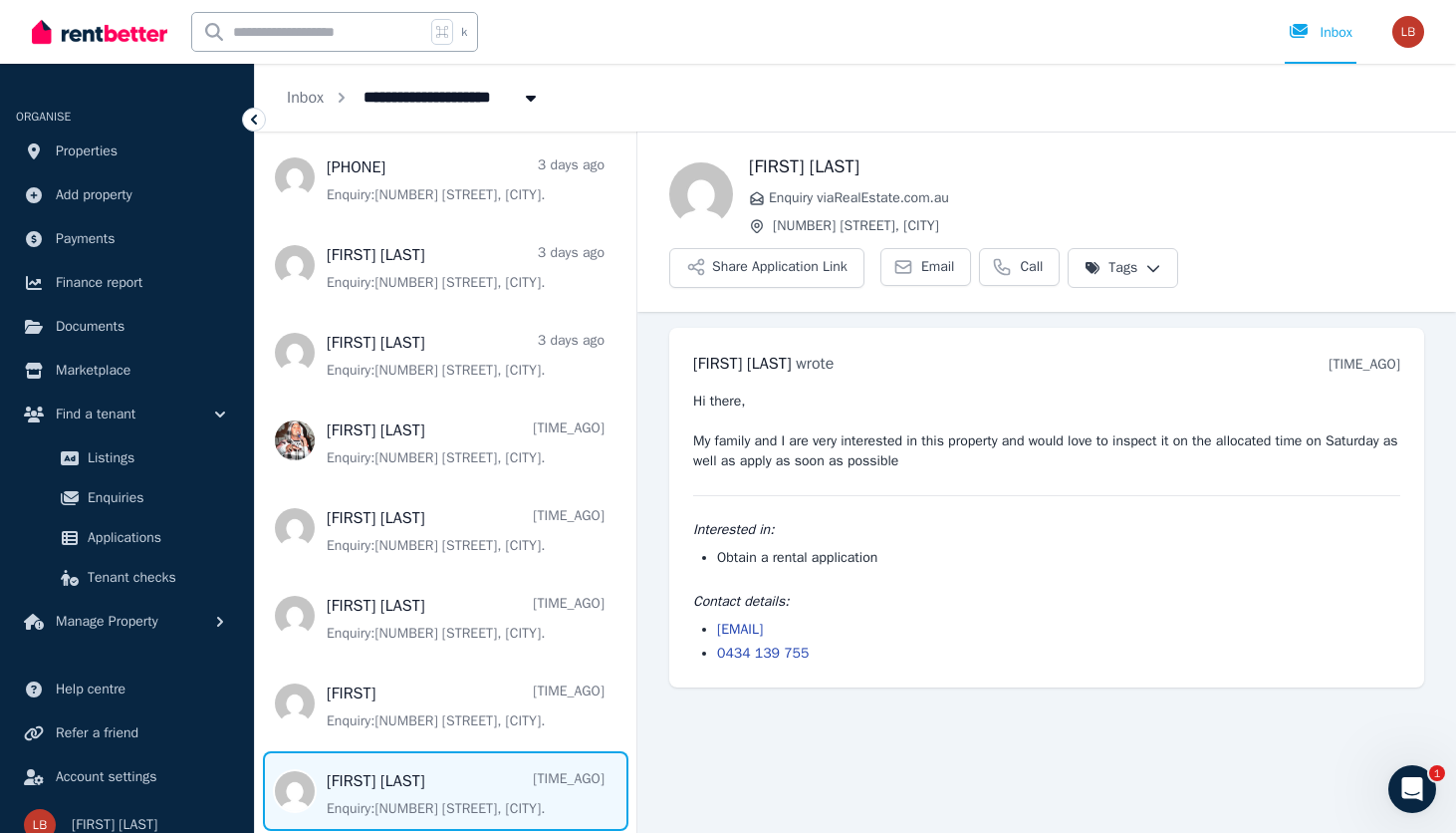 click on "Back Callum Patterson Enquiry via  RealEstate.com.au 22 Abbott St, Walloon Share Application Link Email Call Tags Callum Patterson   wrote 5 days ago 8:00 pm on Mon, 14 Jul 2025 Hi there,
My family and I are very interested in this property and would love to inspect it on the allocated time on Saturday as well as apply as soon as possible Interested in: Obtain a rental application Contact details: c.patterson556@gmail.com 0434 139 755" at bounding box center (1047, 482) 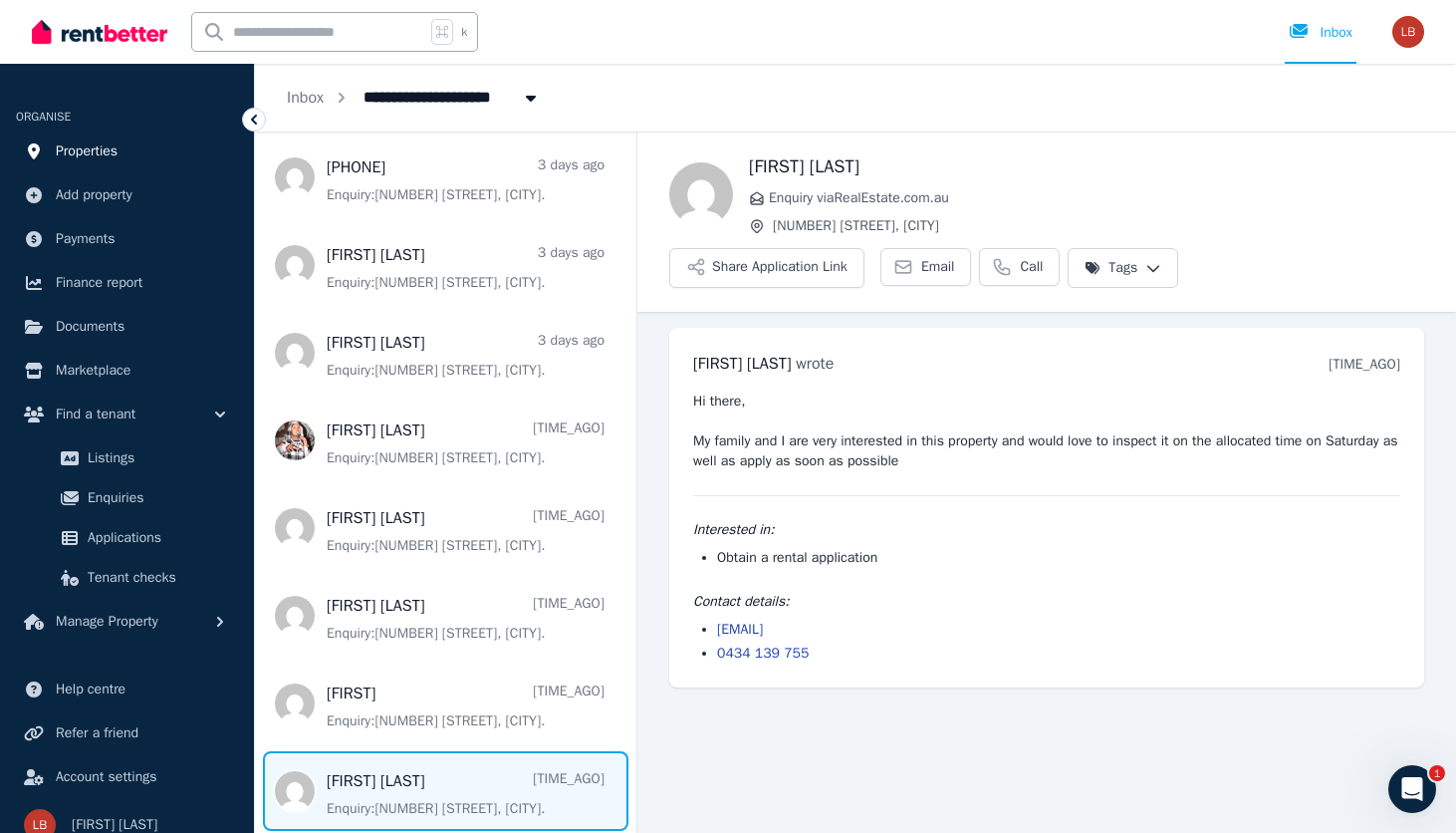 click on "Properties" at bounding box center [126, 151] 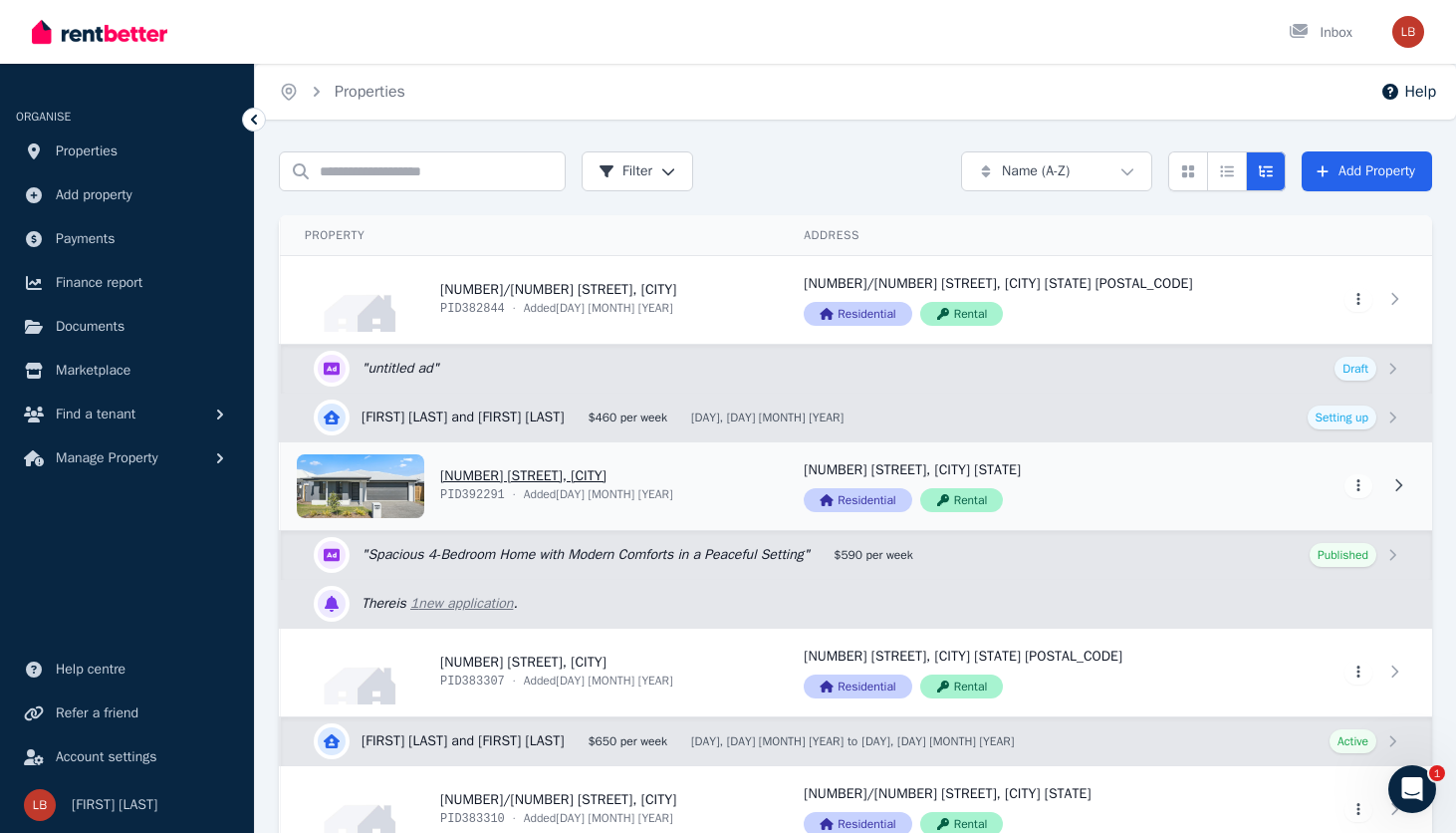 click on "View property details" at bounding box center [530, 486] 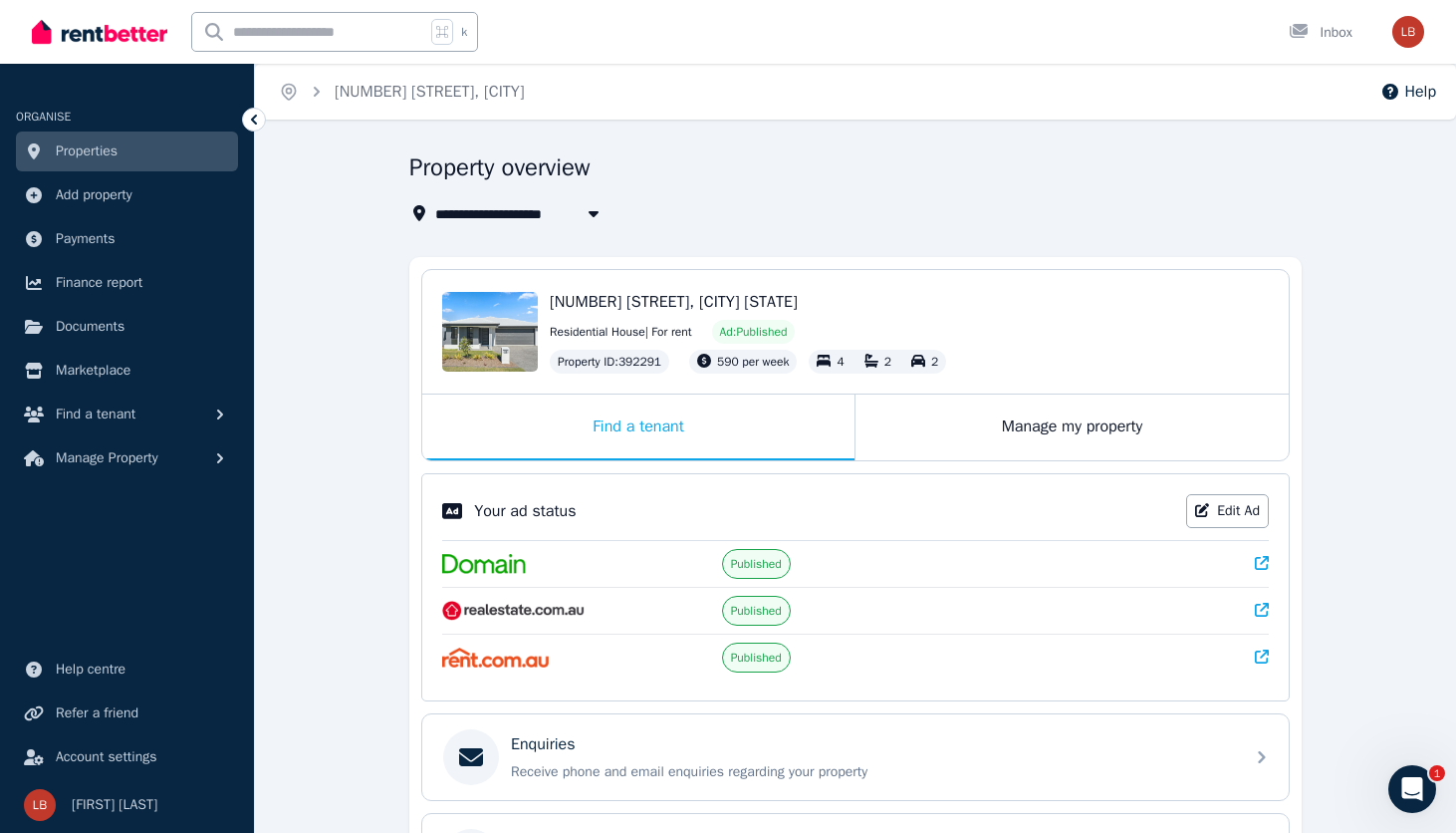 click on "**********" at bounding box center (855, 694) 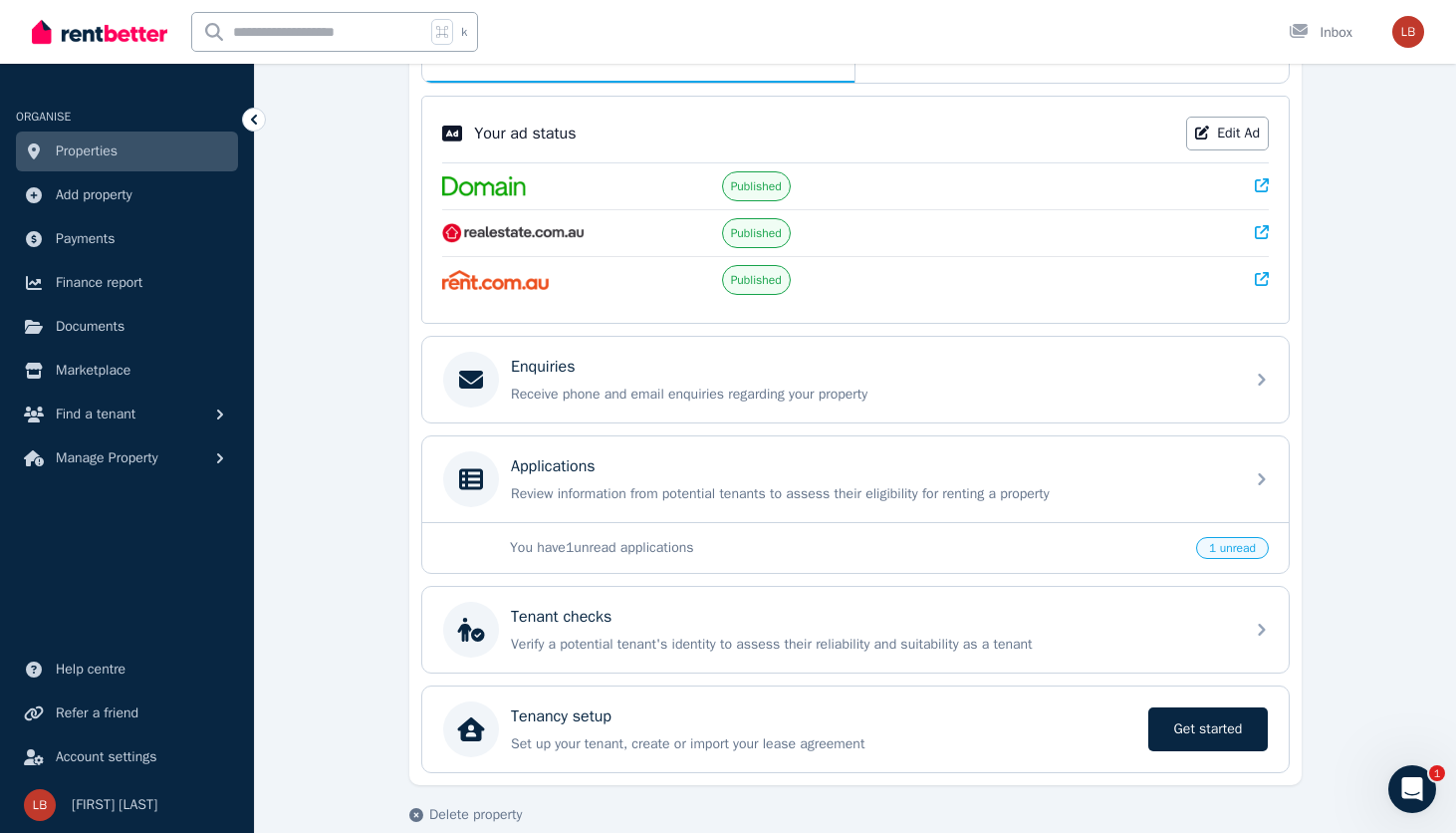 scroll, scrollTop: 406, scrollLeft: 0, axis: vertical 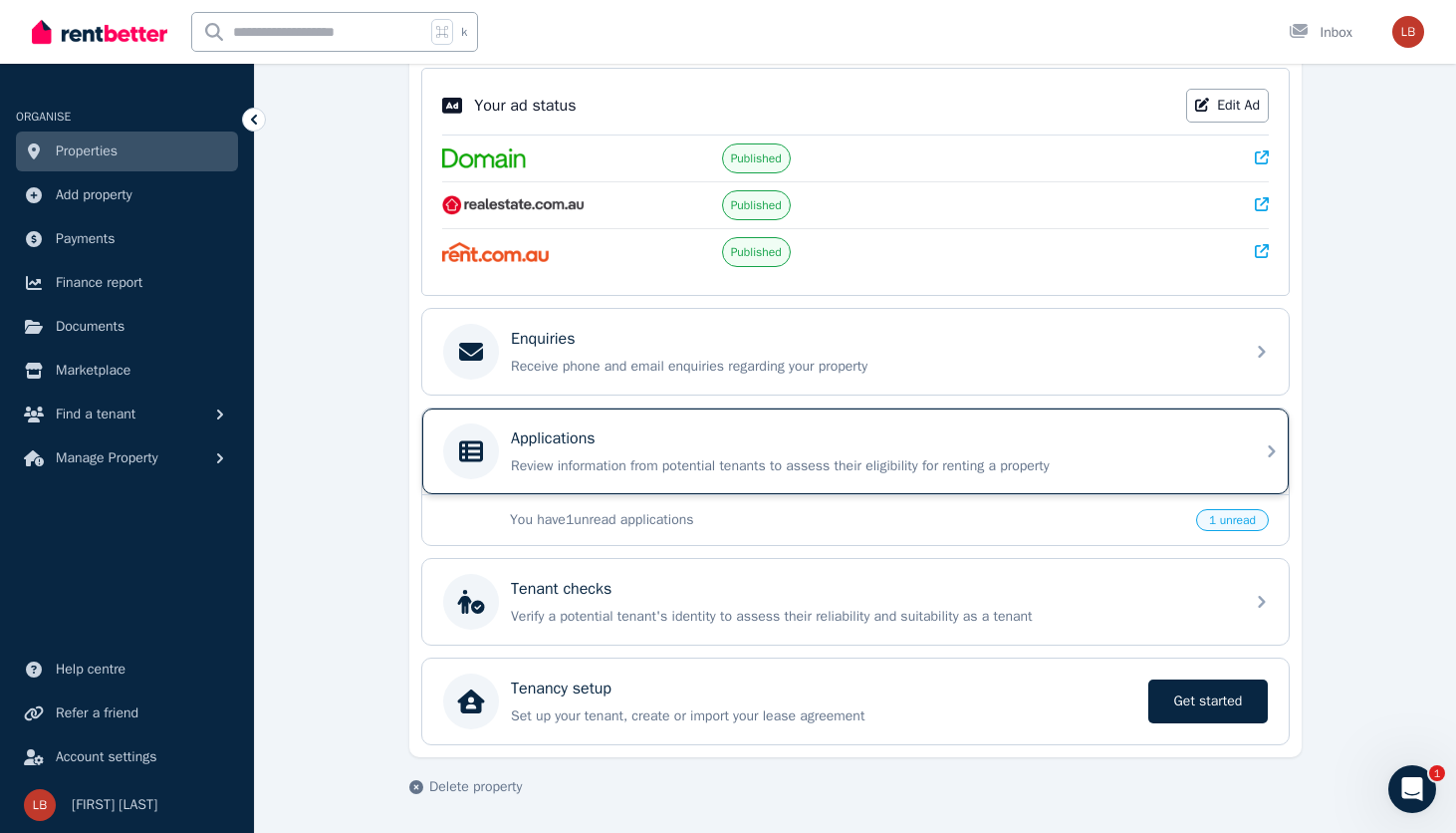 click 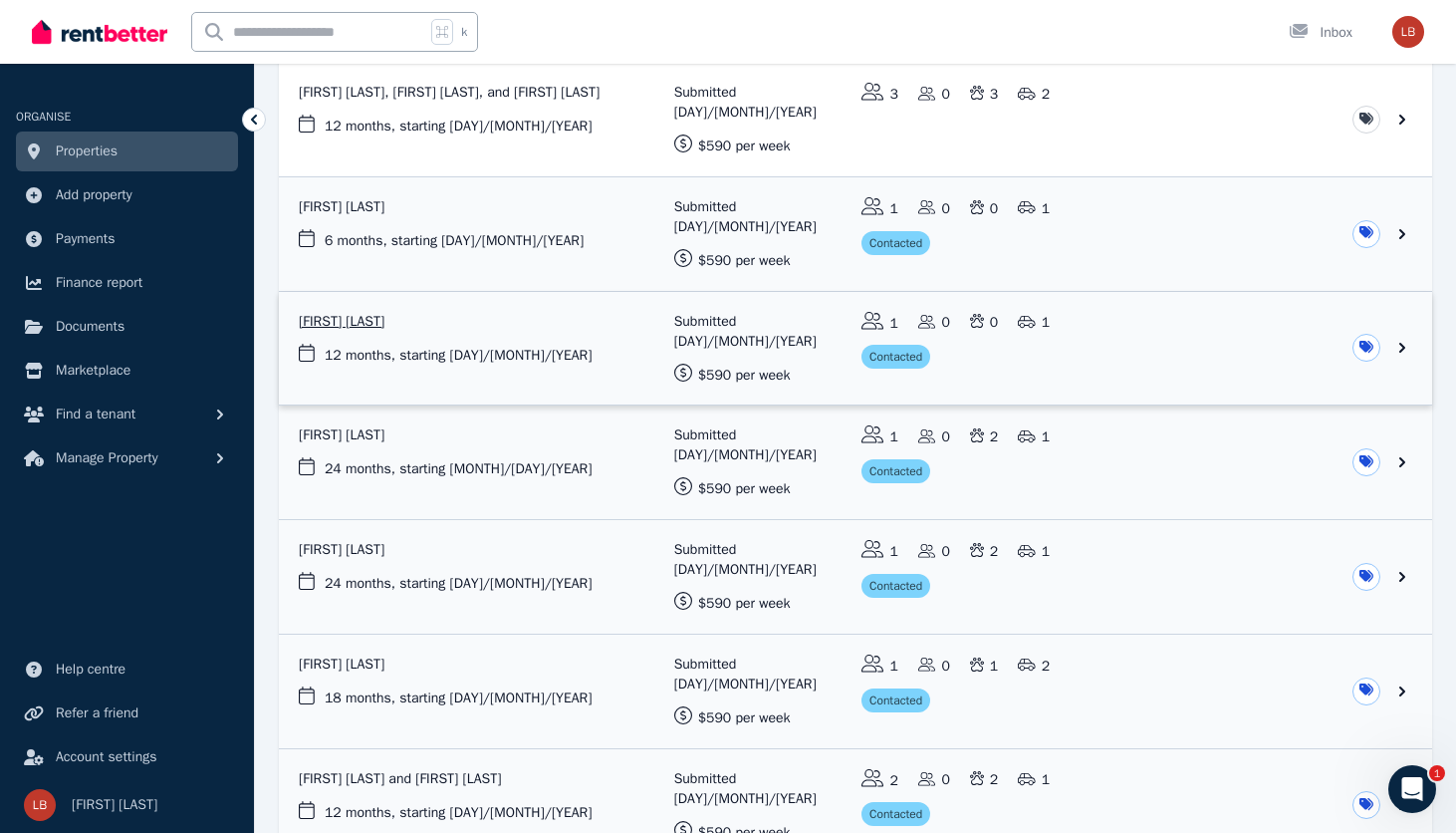scroll, scrollTop: 263, scrollLeft: 0, axis: vertical 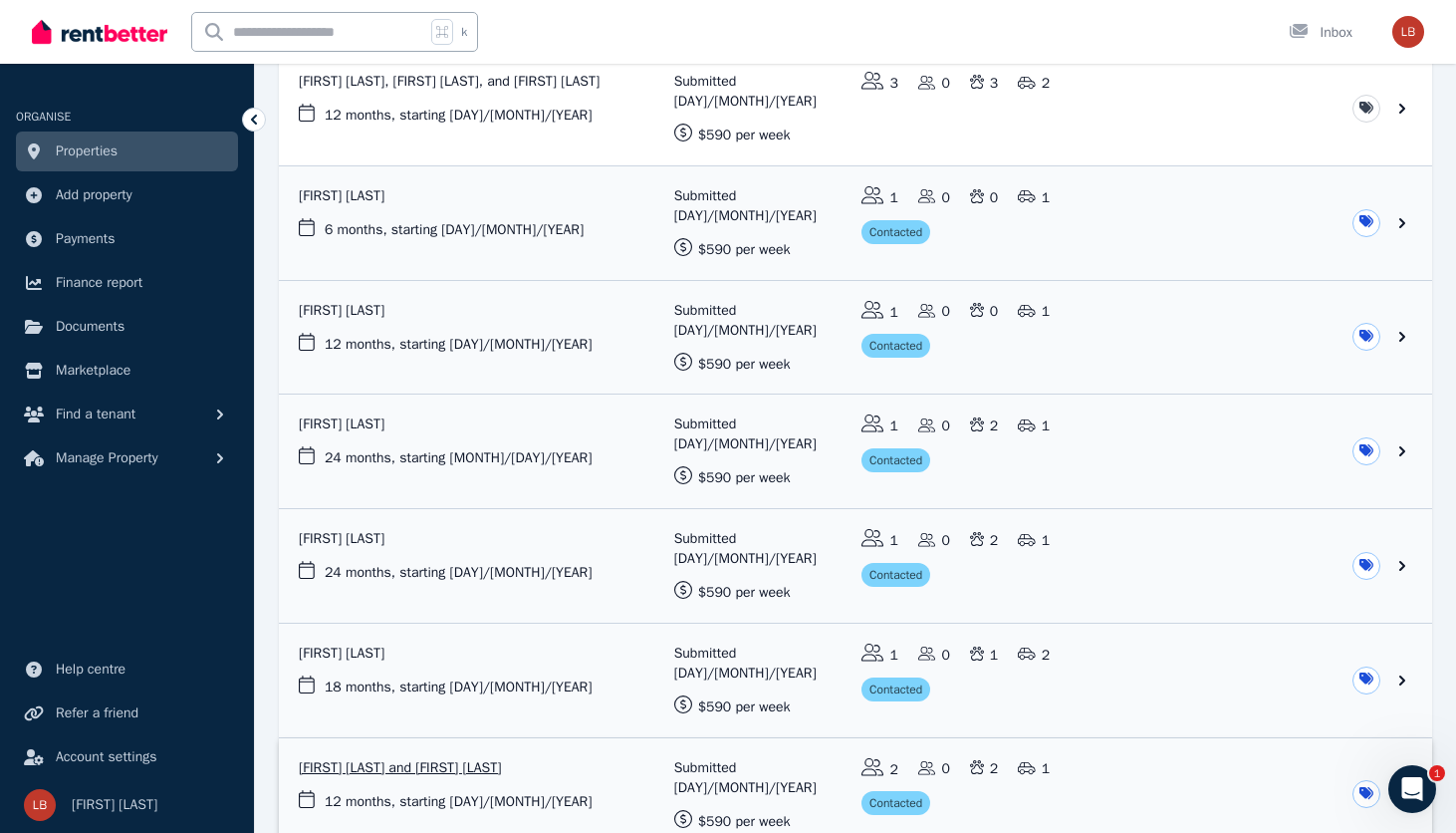 click at bounding box center [855, 795] 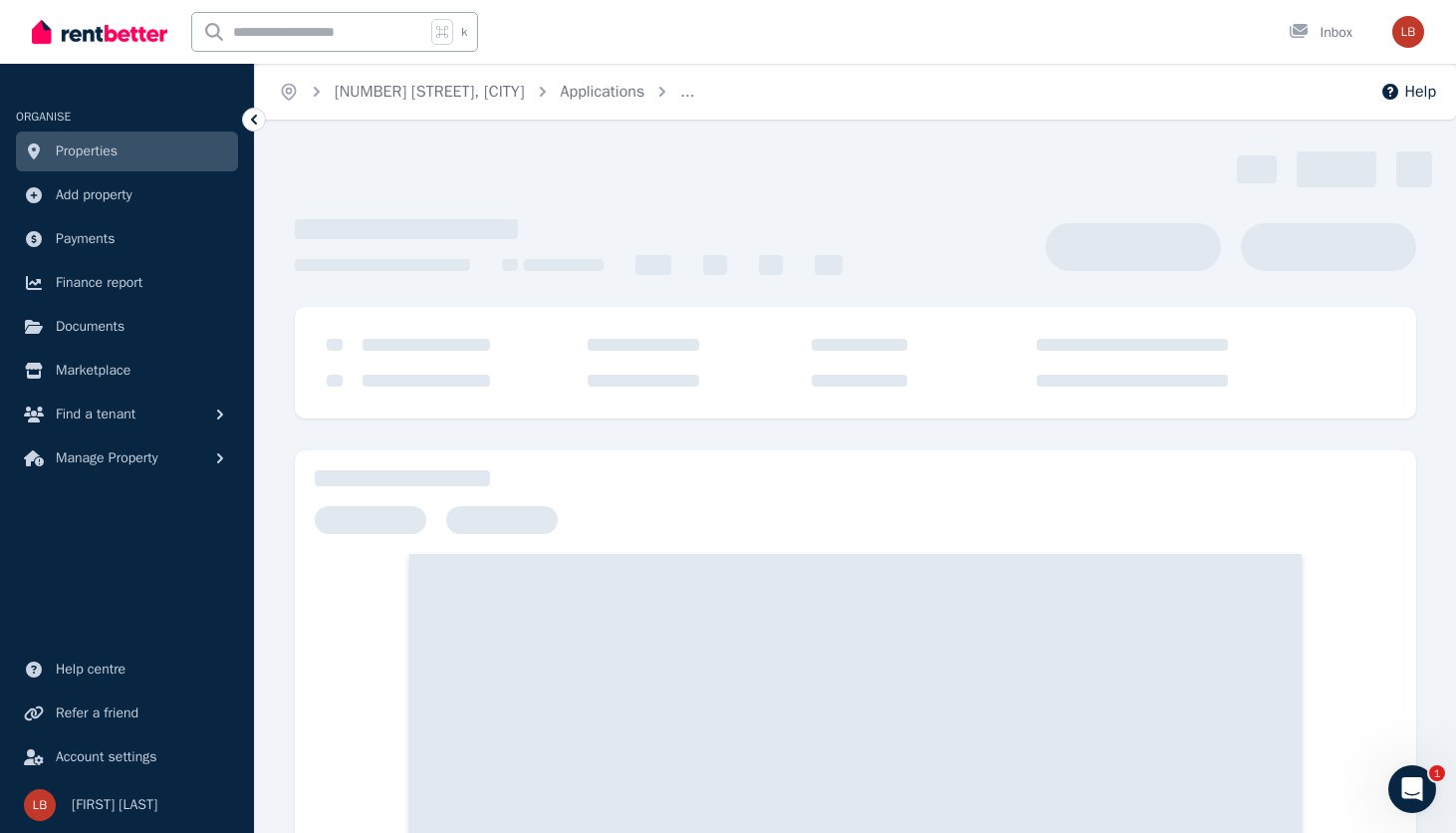click at bounding box center [855, 690] 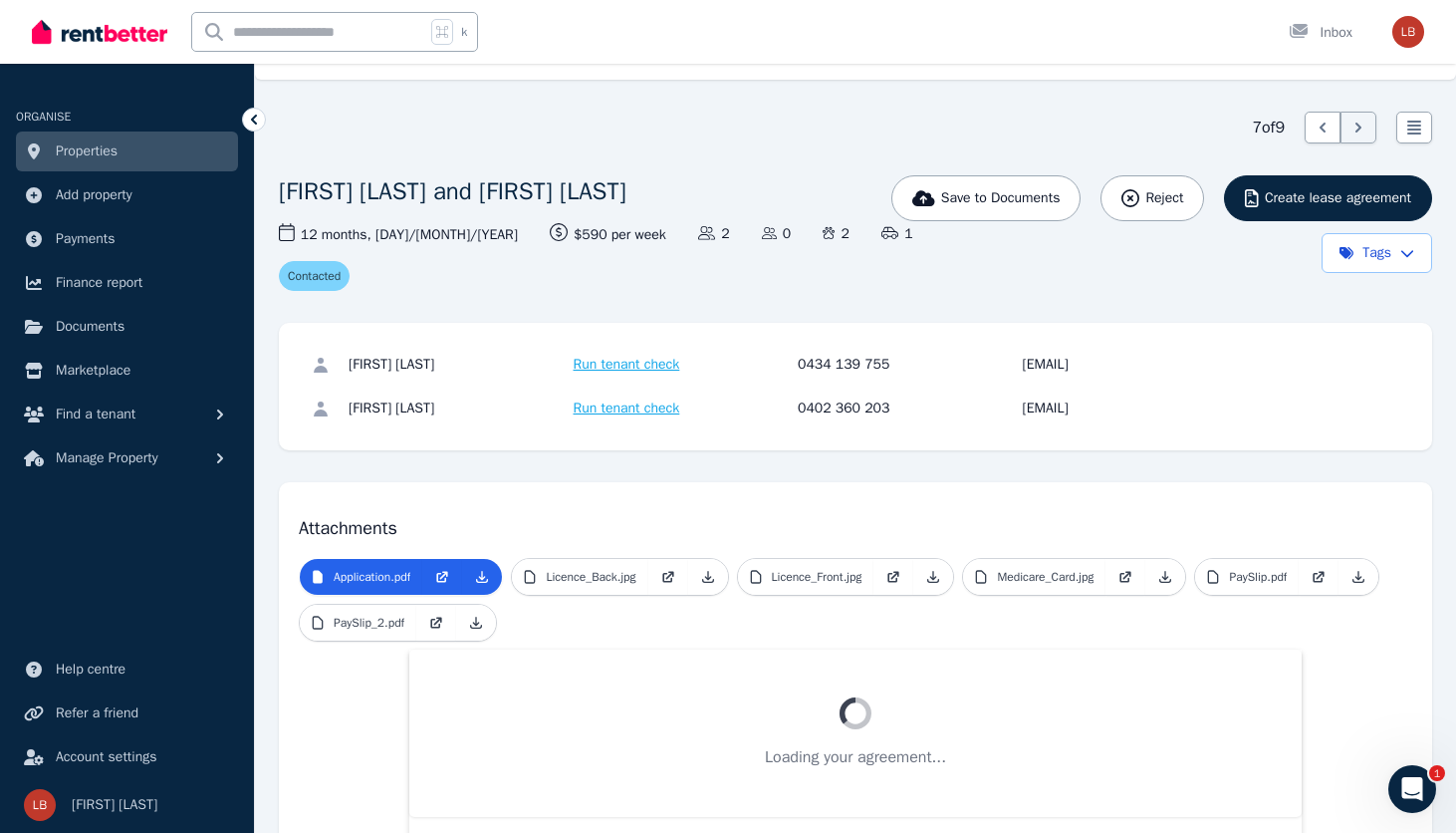scroll, scrollTop: 80, scrollLeft: 0, axis: vertical 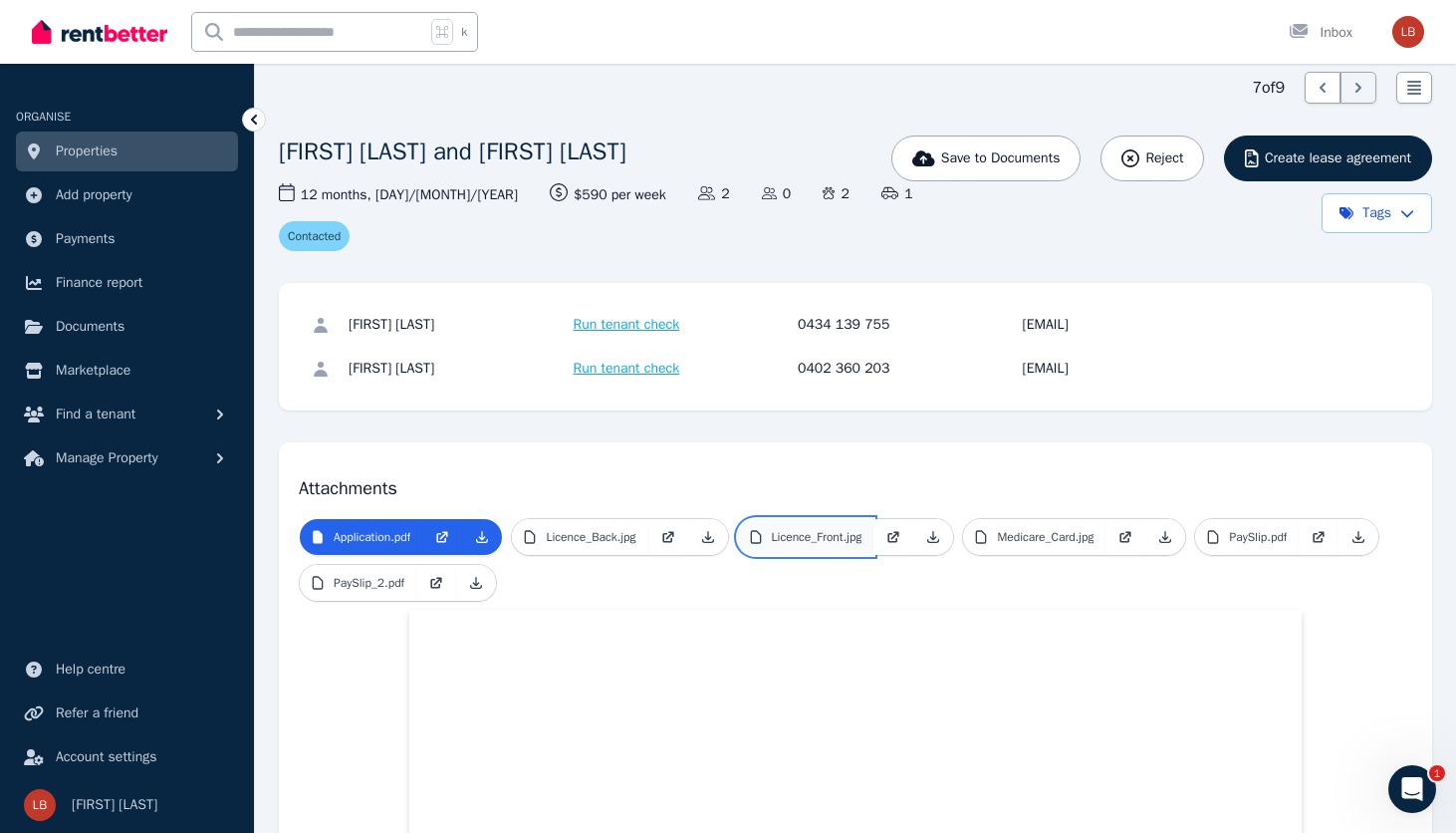 click on "Licence_Front.jpg" at bounding box center (817, 537) 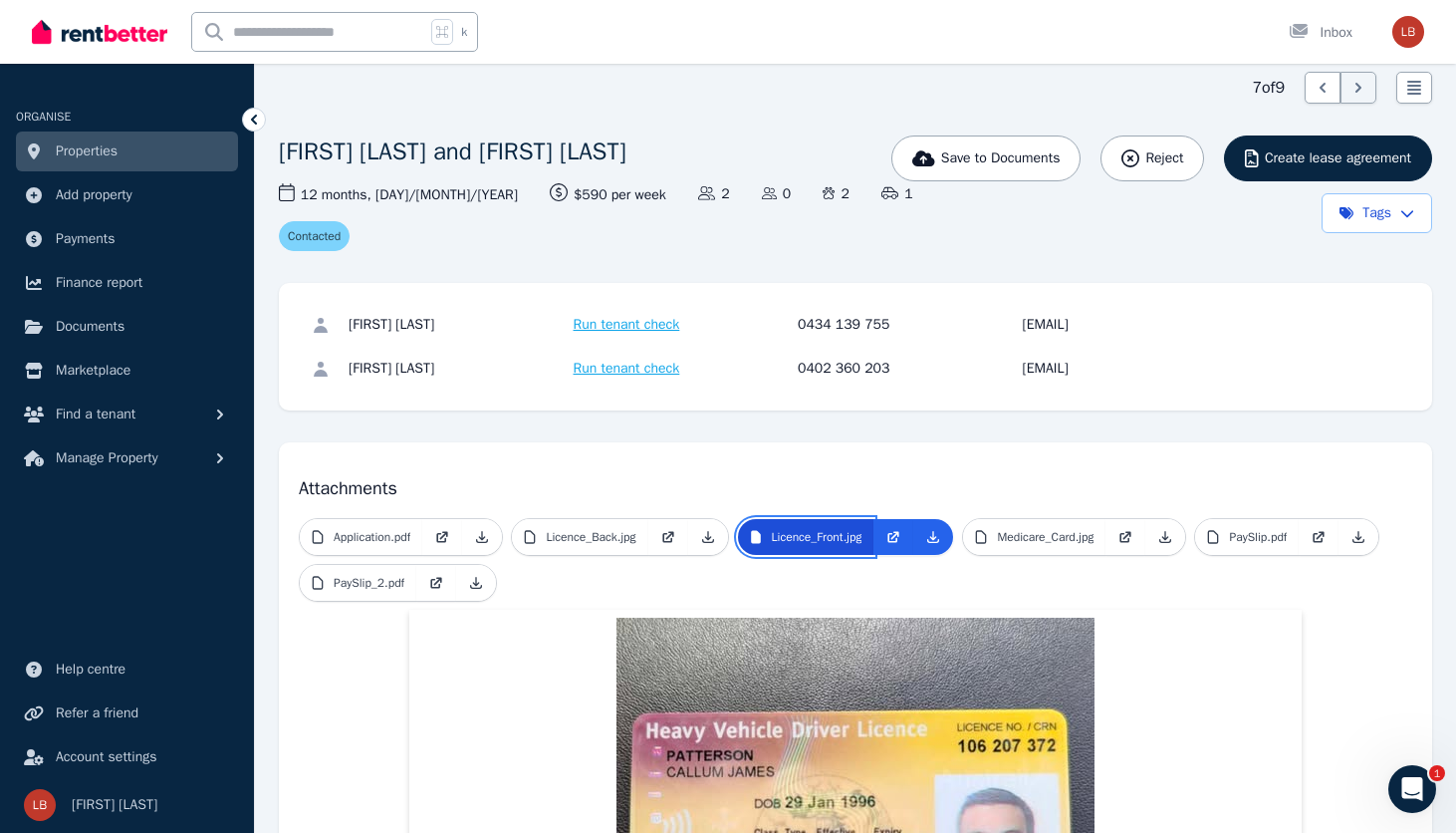 scroll, scrollTop: 0, scrollLeft: 0, axis: both 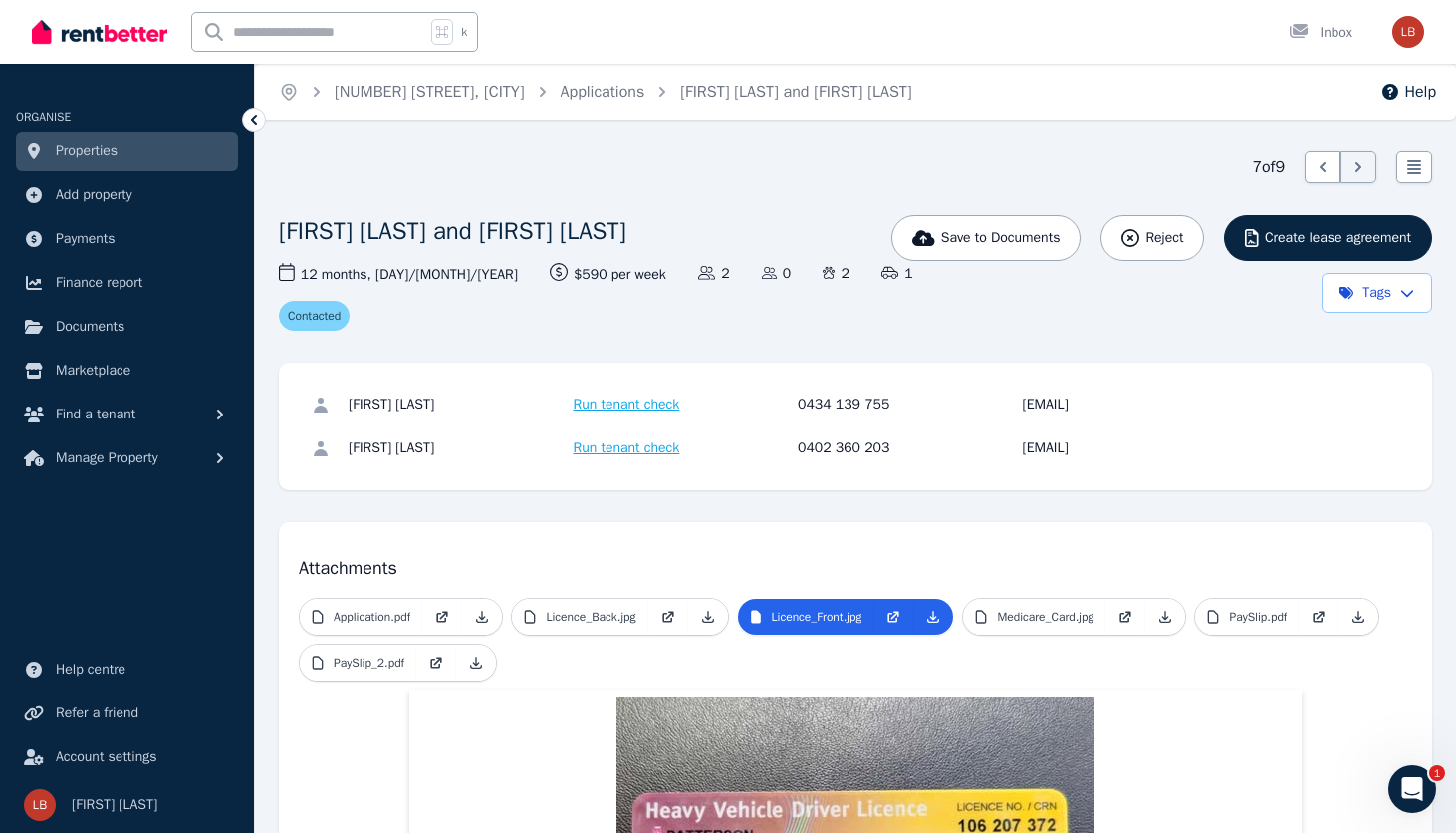 click at bounding box center [855, 929] 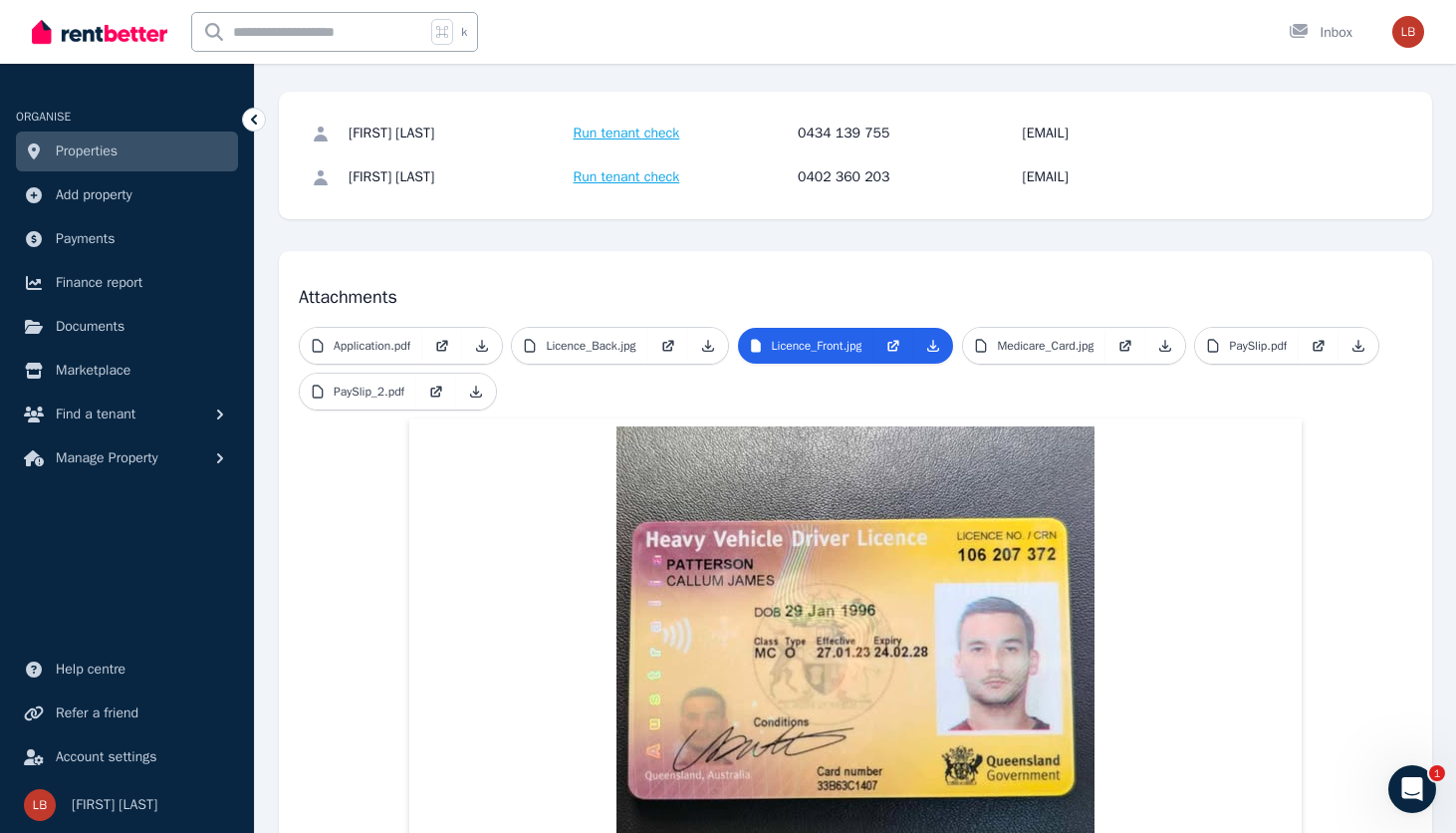scroll, scrollTop: 279, scrollLeft: 0, axis: vertical 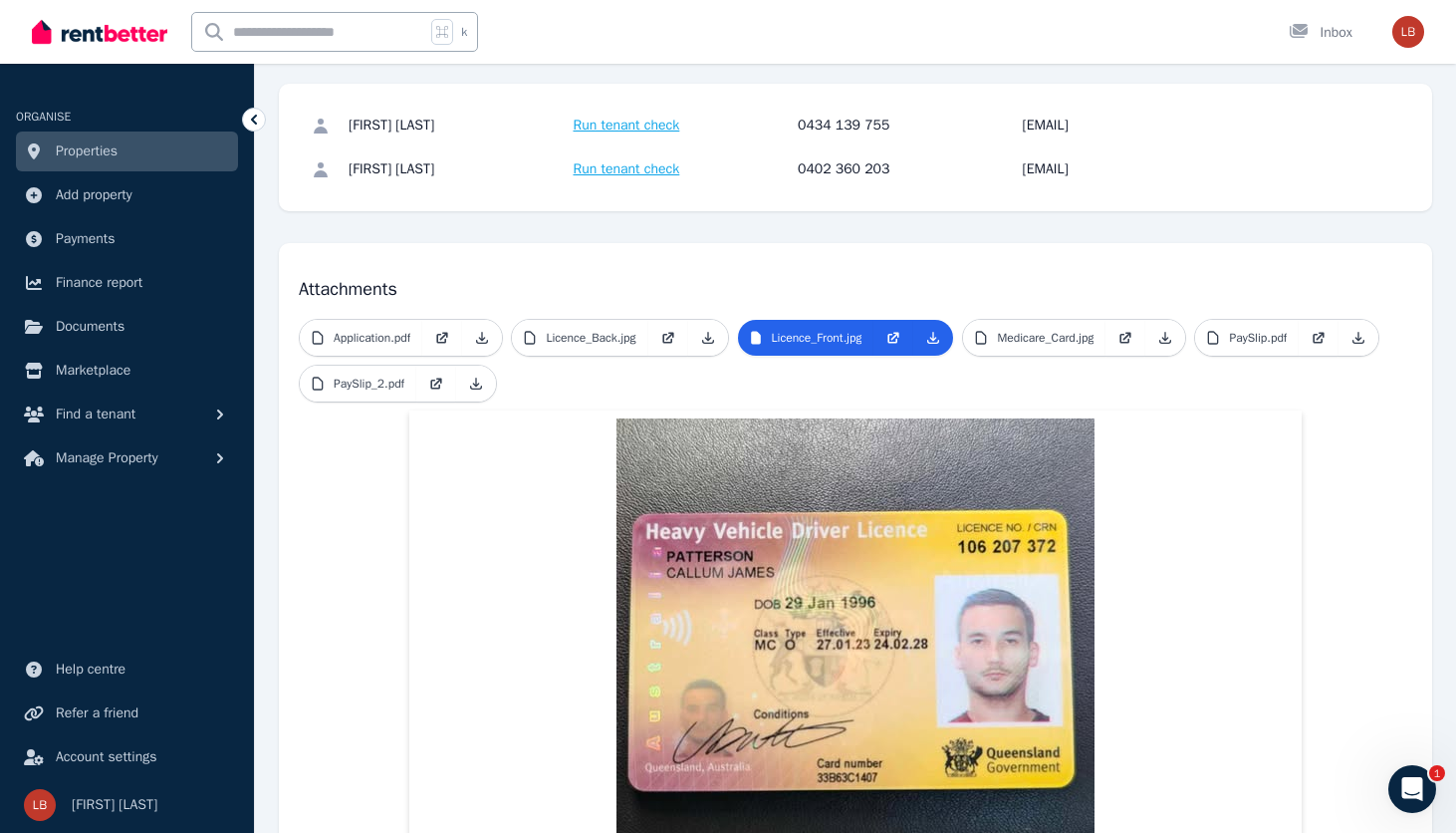 click on "Application.pdf Licence_Back.jpg Licence_Front.jpg Medicare_Card.jpg PaySlip.pdf PaySlip_2.pdf" at bounding box center (855, 365) 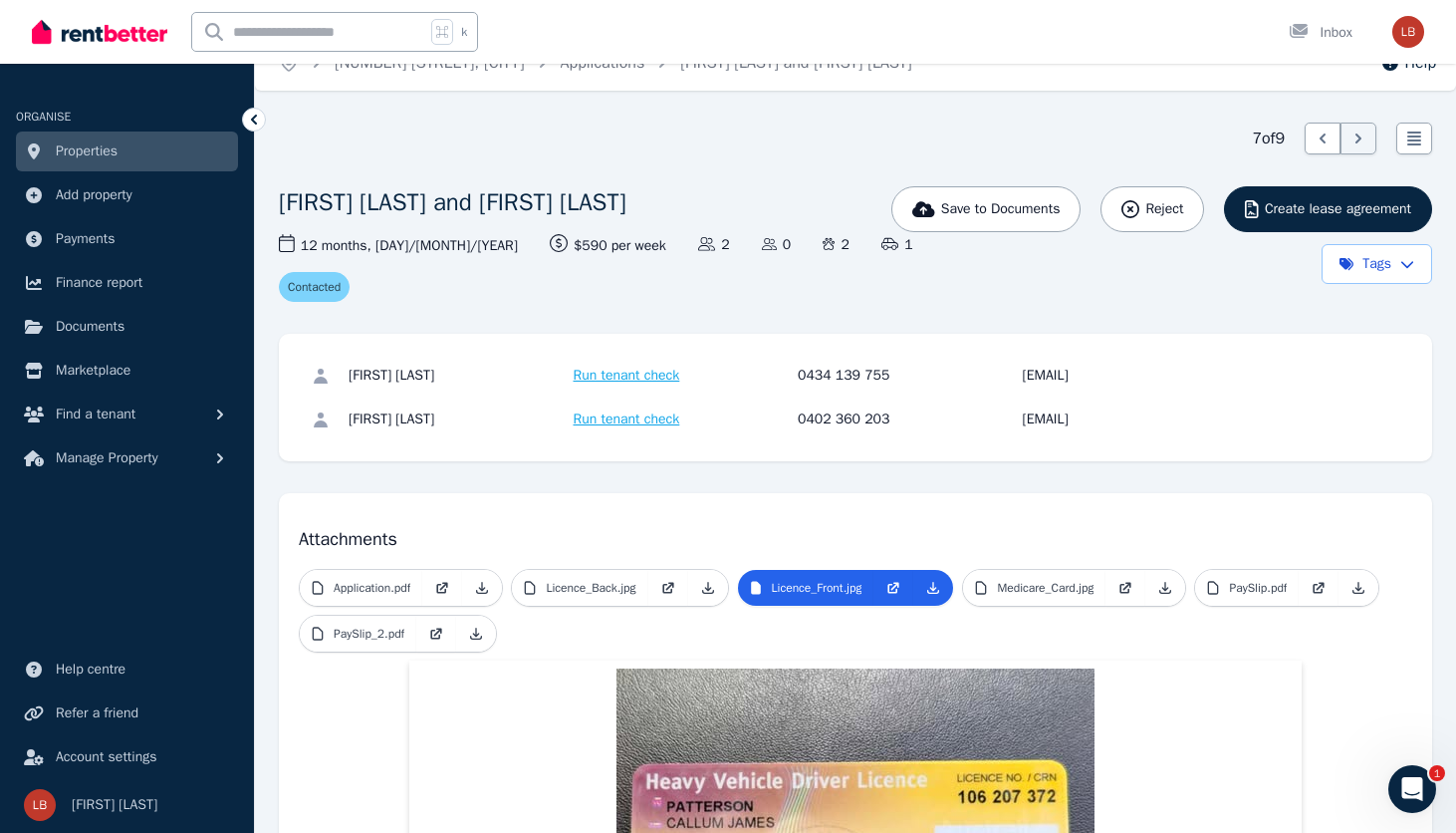 scroll, scrollTop: 0, scrollLeft: 0, axis: both 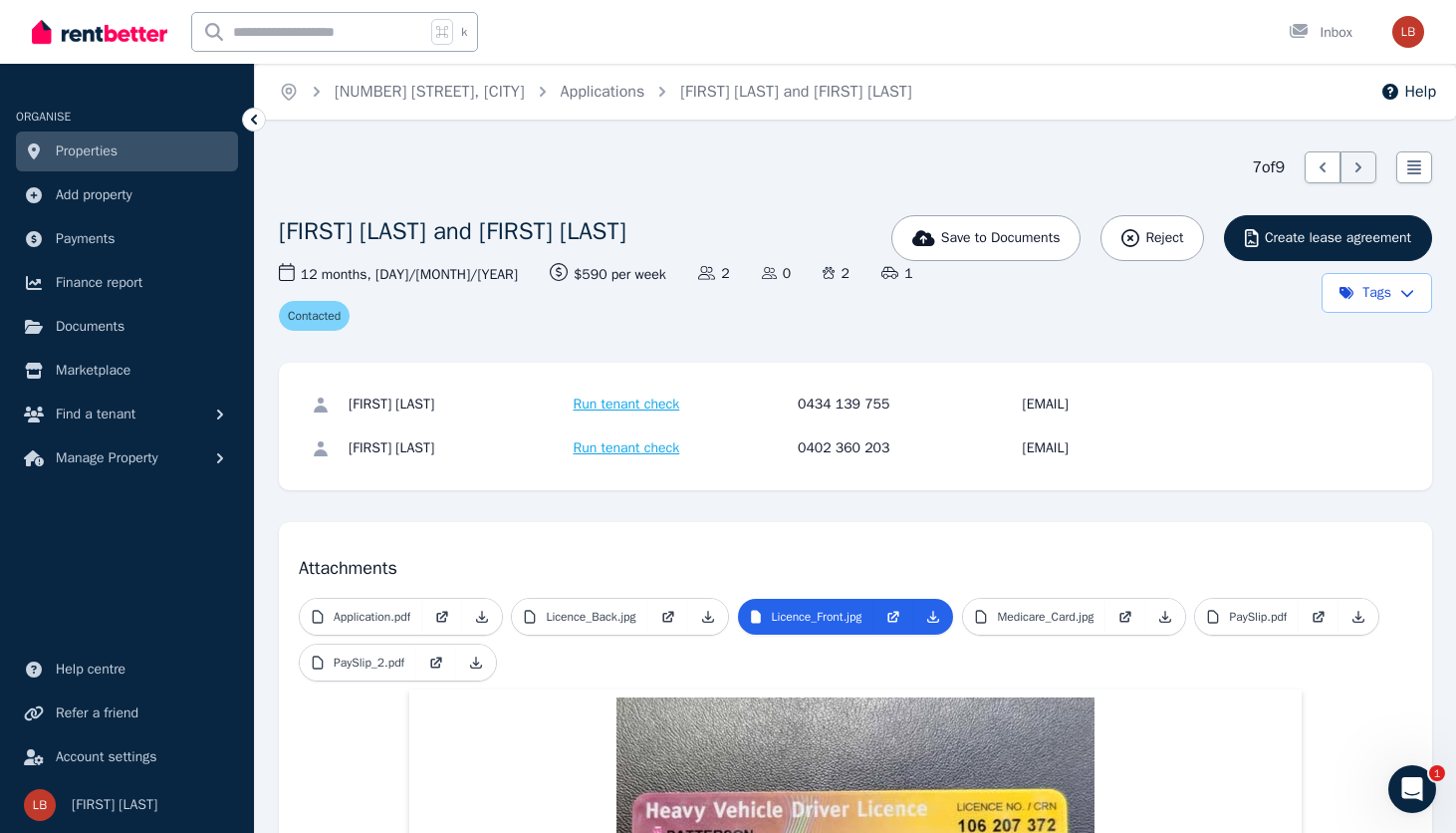 click on "Application.pdf Licence_Back.jpg Licence_Front.jpg Medicare_Card.jpg PaySlip.pdf PaySlip_2.pdf" at bounding box center (855, 644) 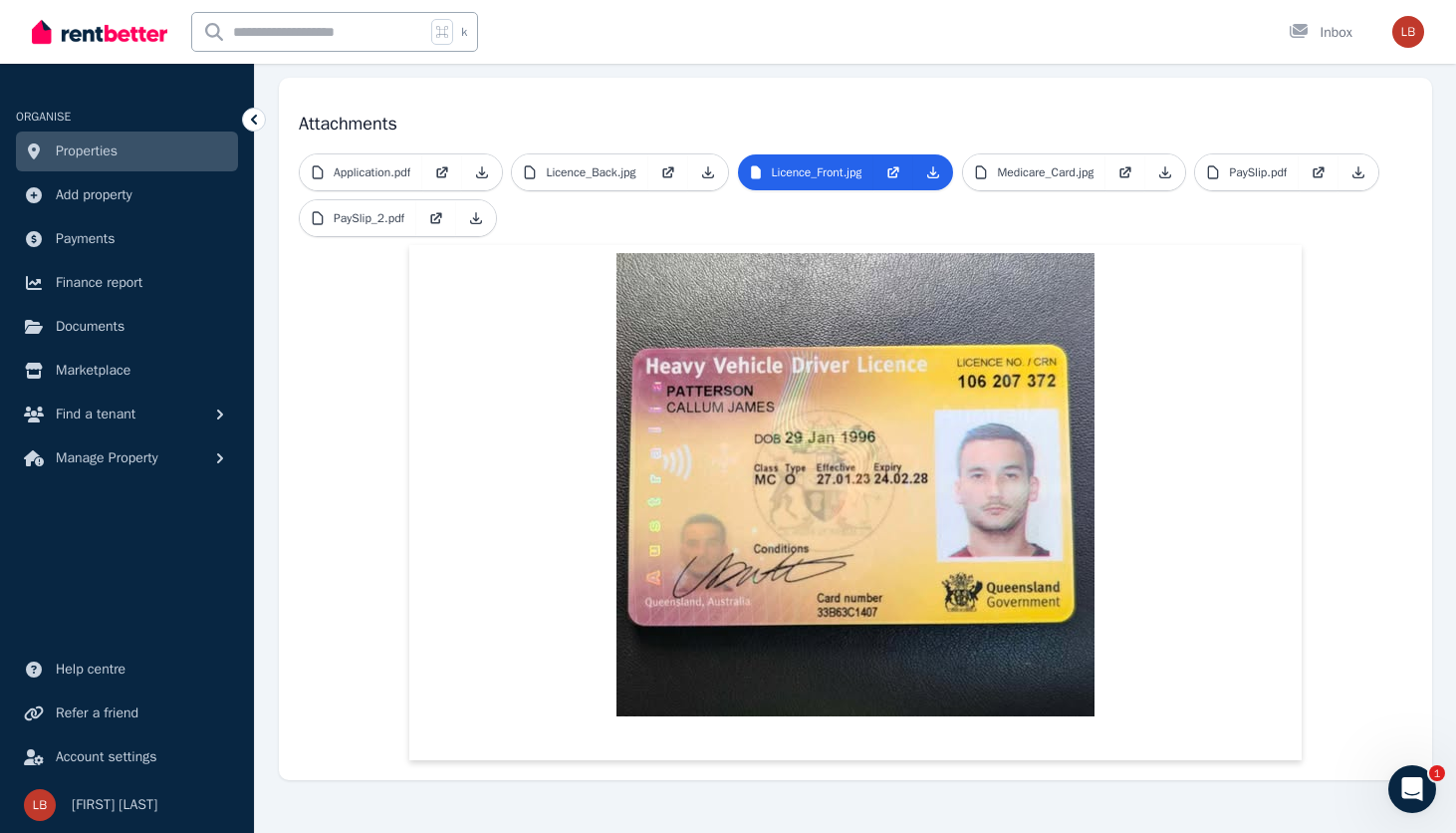 scroll, scrollTop: 458, scrollLeft: 0, axis: vertical 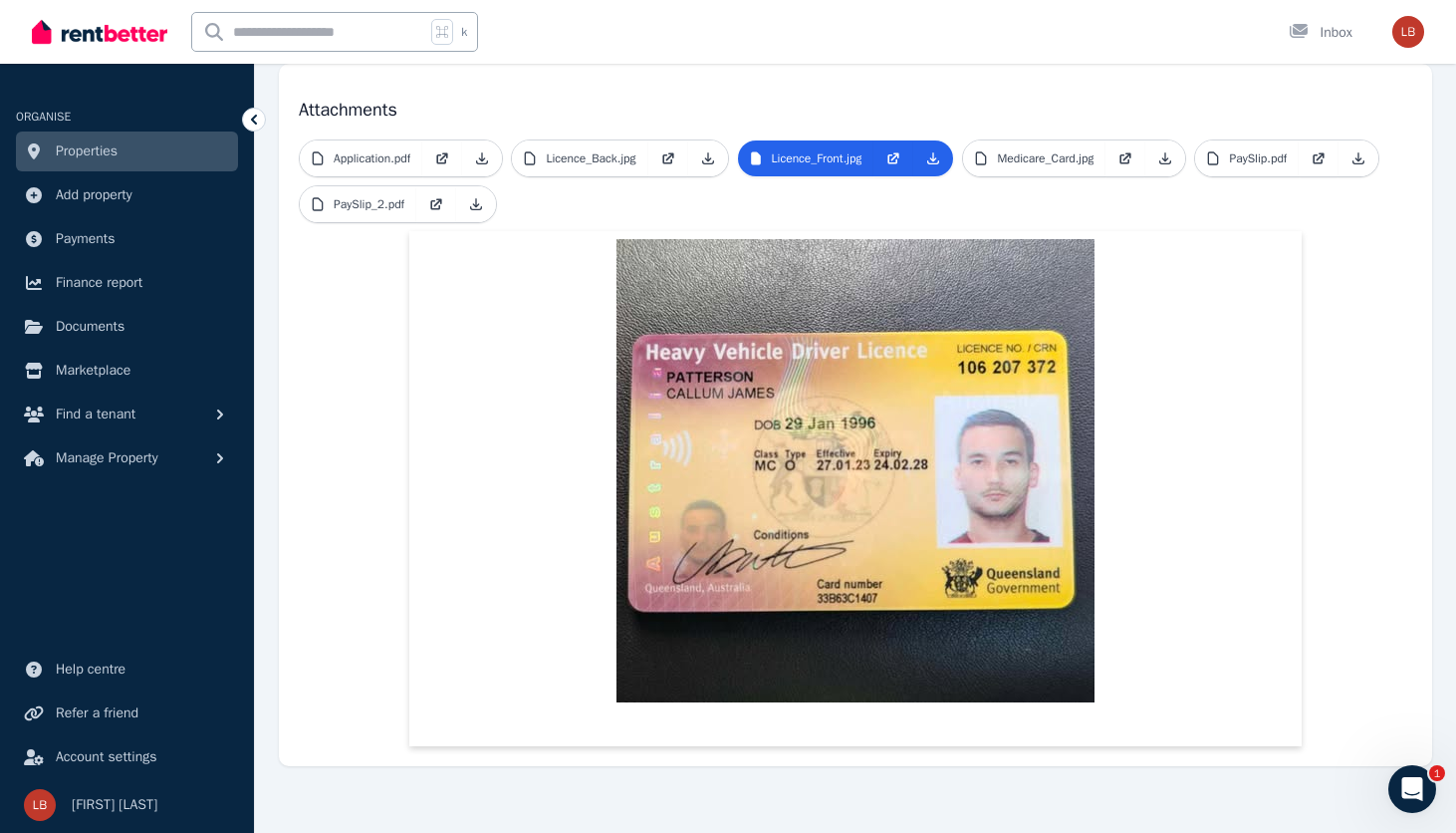 click on "Application.pdf Licence_Back.jpg Licence_Front.jpg Medicare_Card.jpg PaySlip.pdf PaySlip_2.pdf" at bounding box center [855, 442] 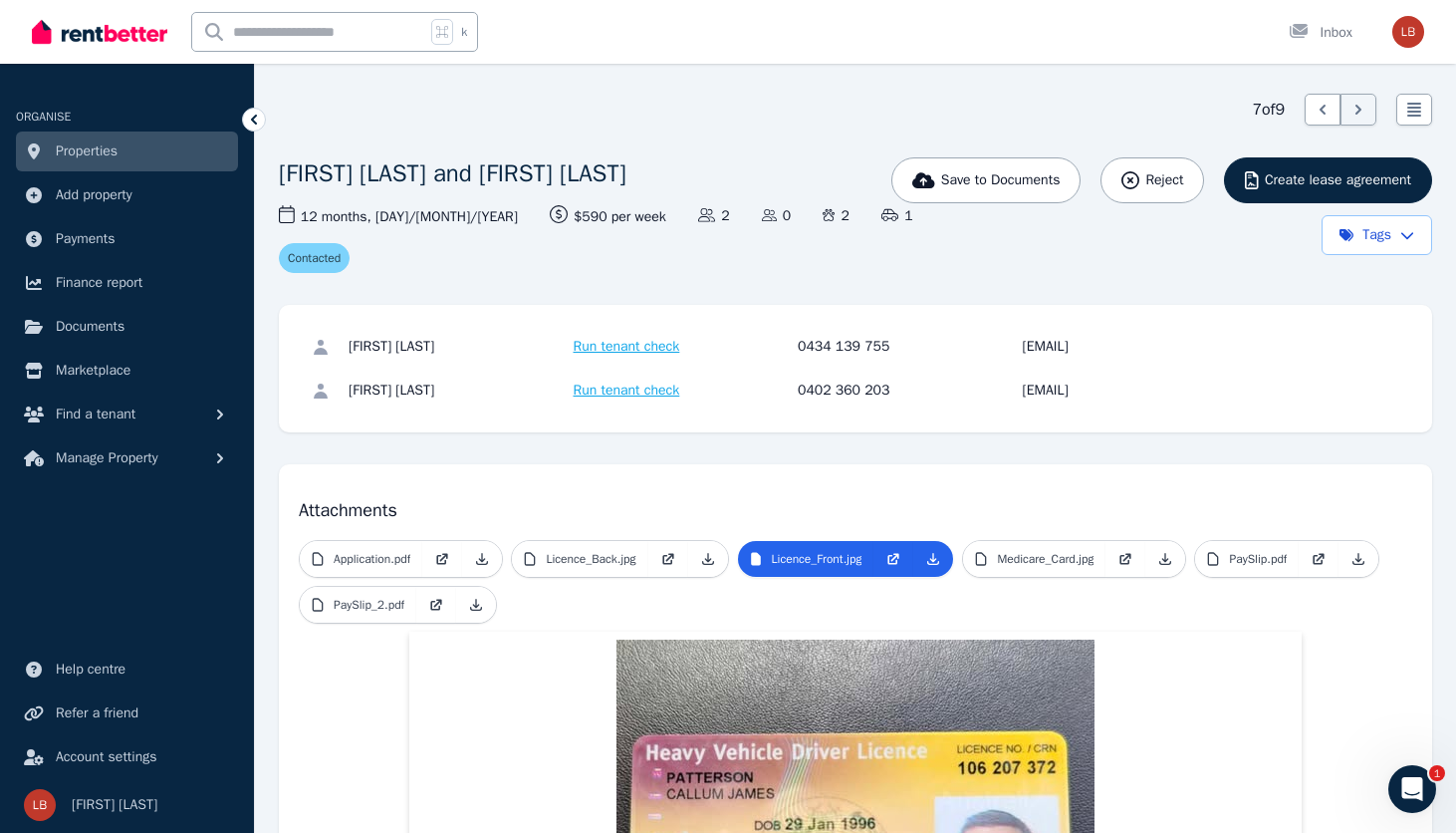 scroll, scrollTop: 0, scrollLeft: 0, axis: both 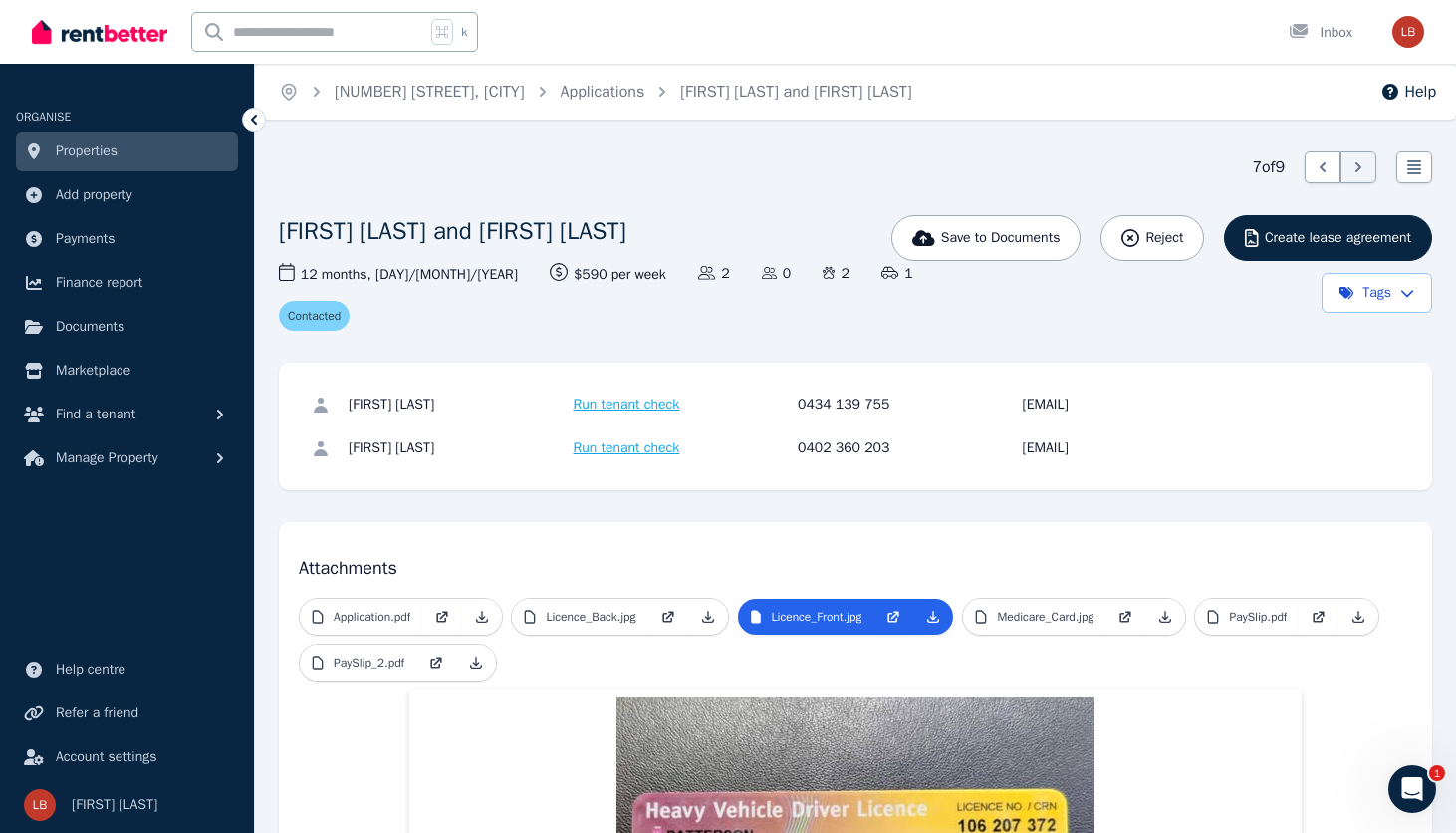 click on "Properties" at bounding box center (126, 151) 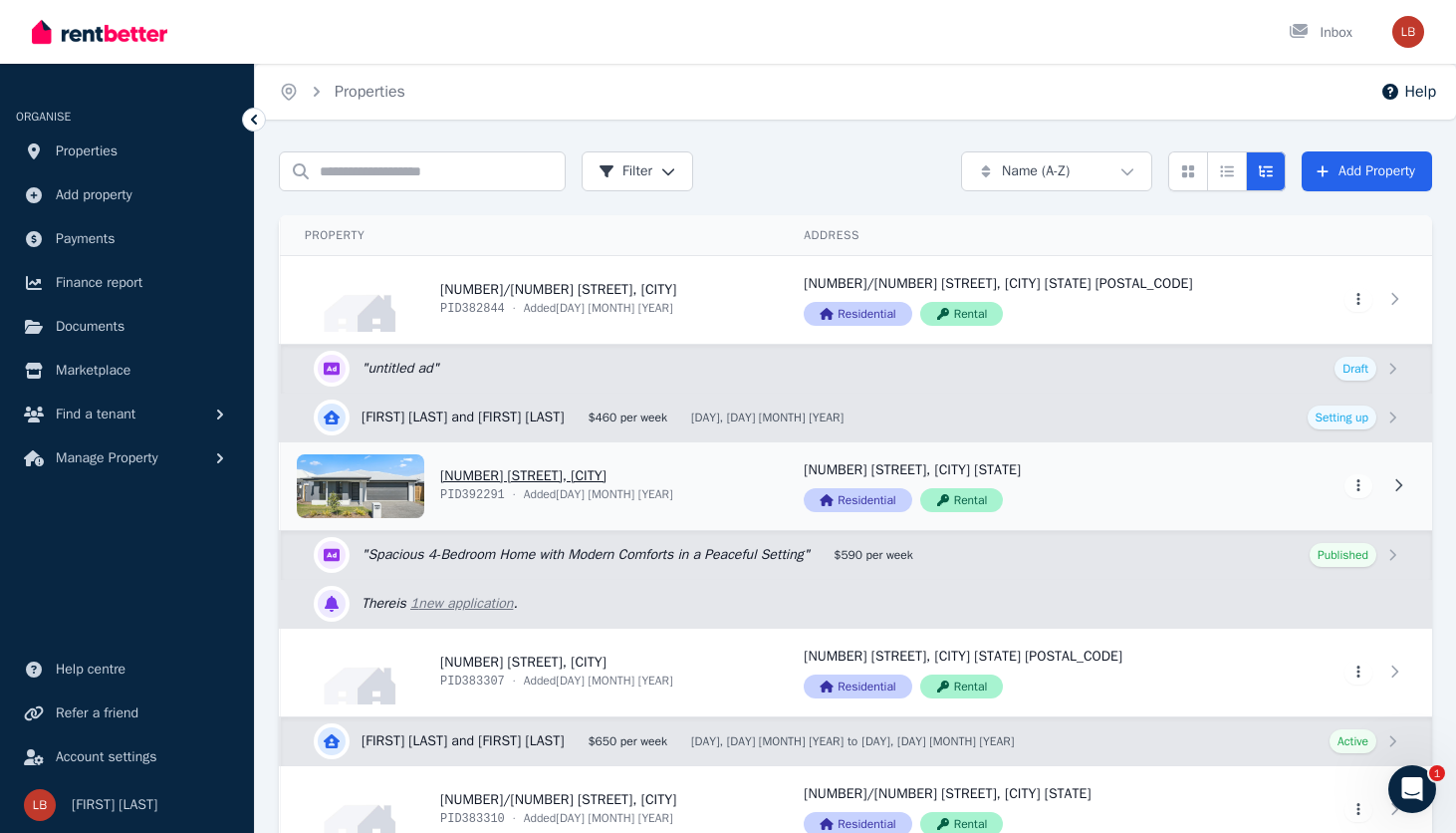 click on "View property details" at bounding box center [530, 486] 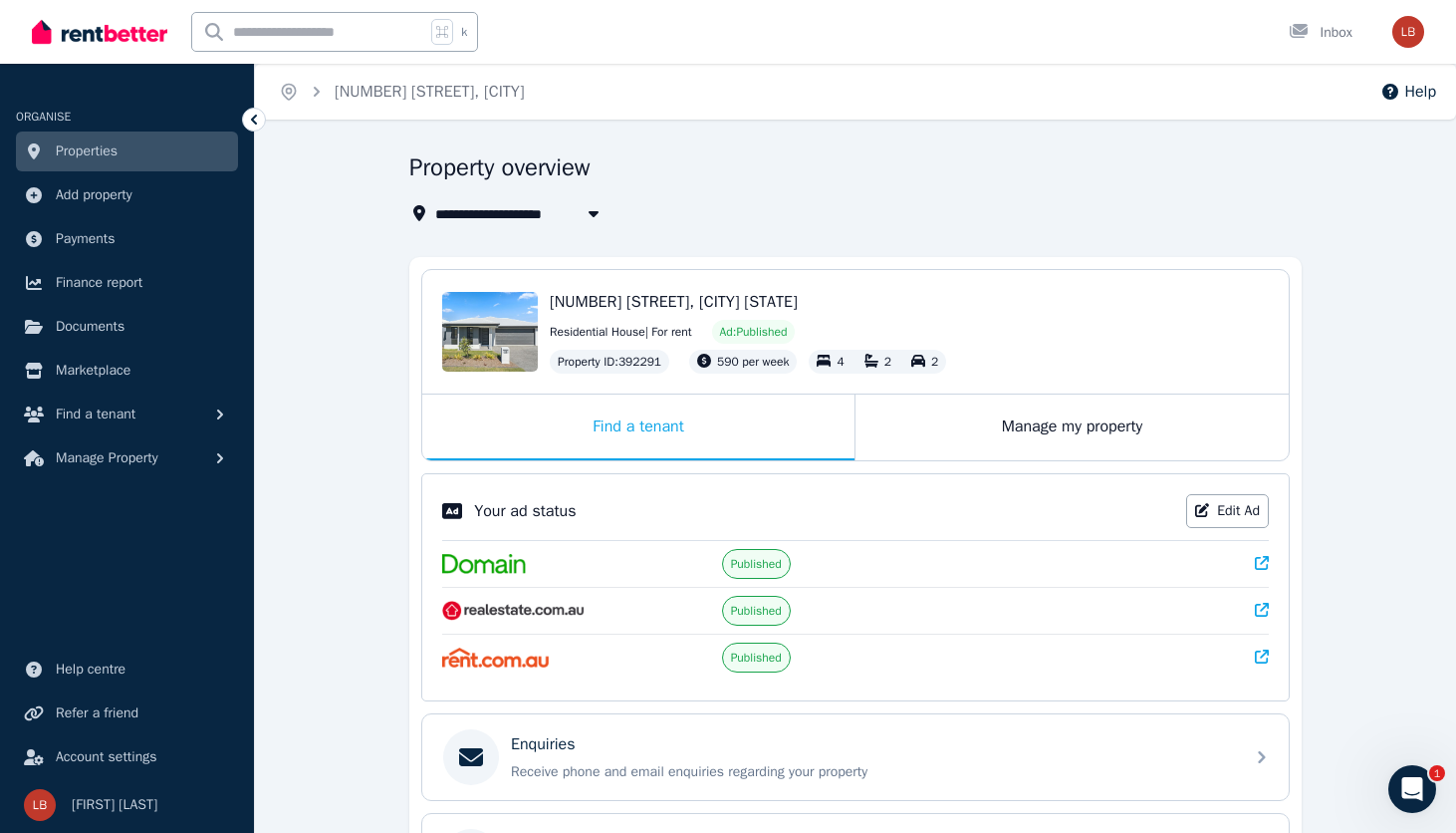 click on "**********" at bounding box center [855, 694] 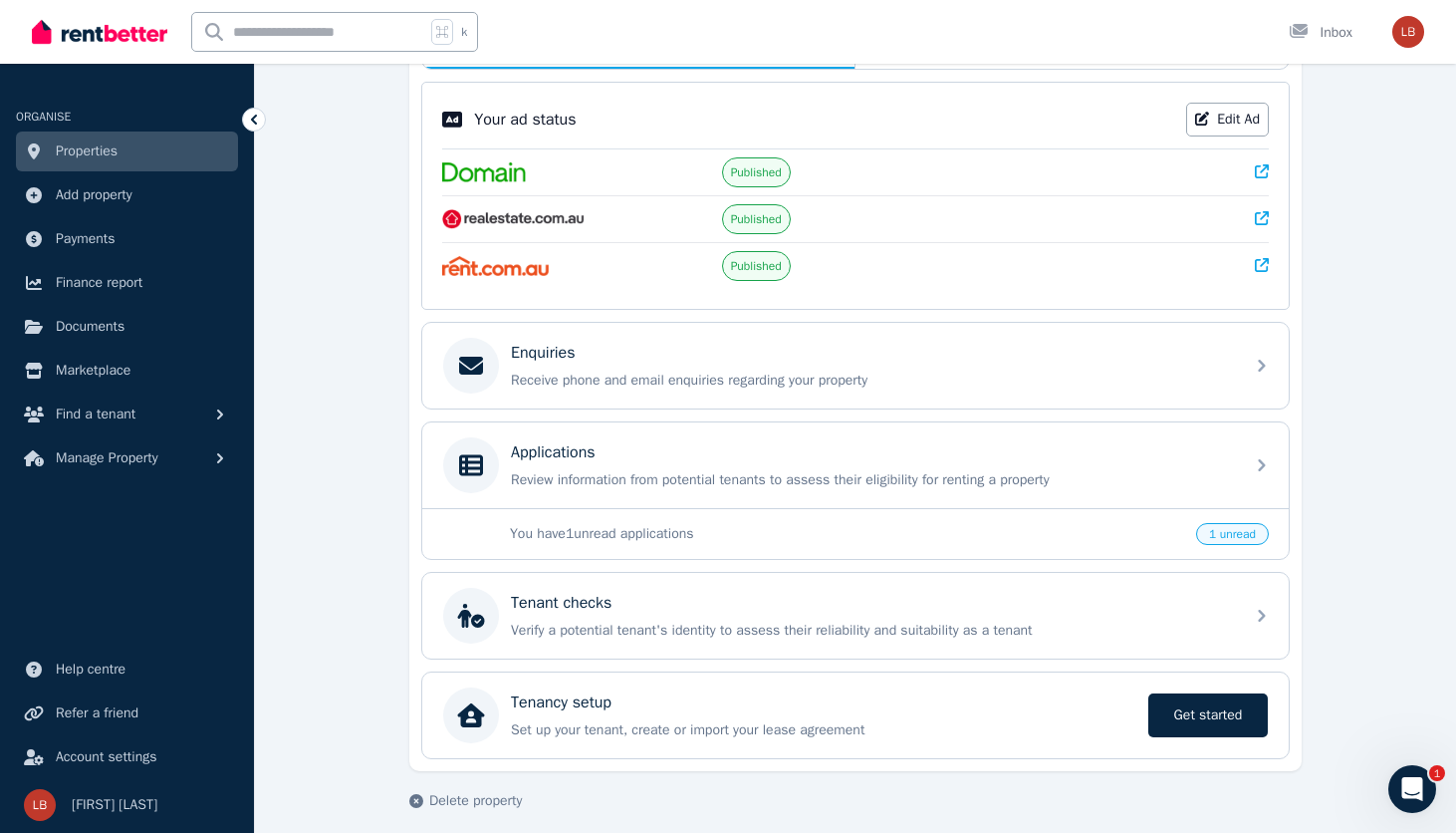 scroll, scrollTop: 406, scrollLeft: 0, axis: vertical 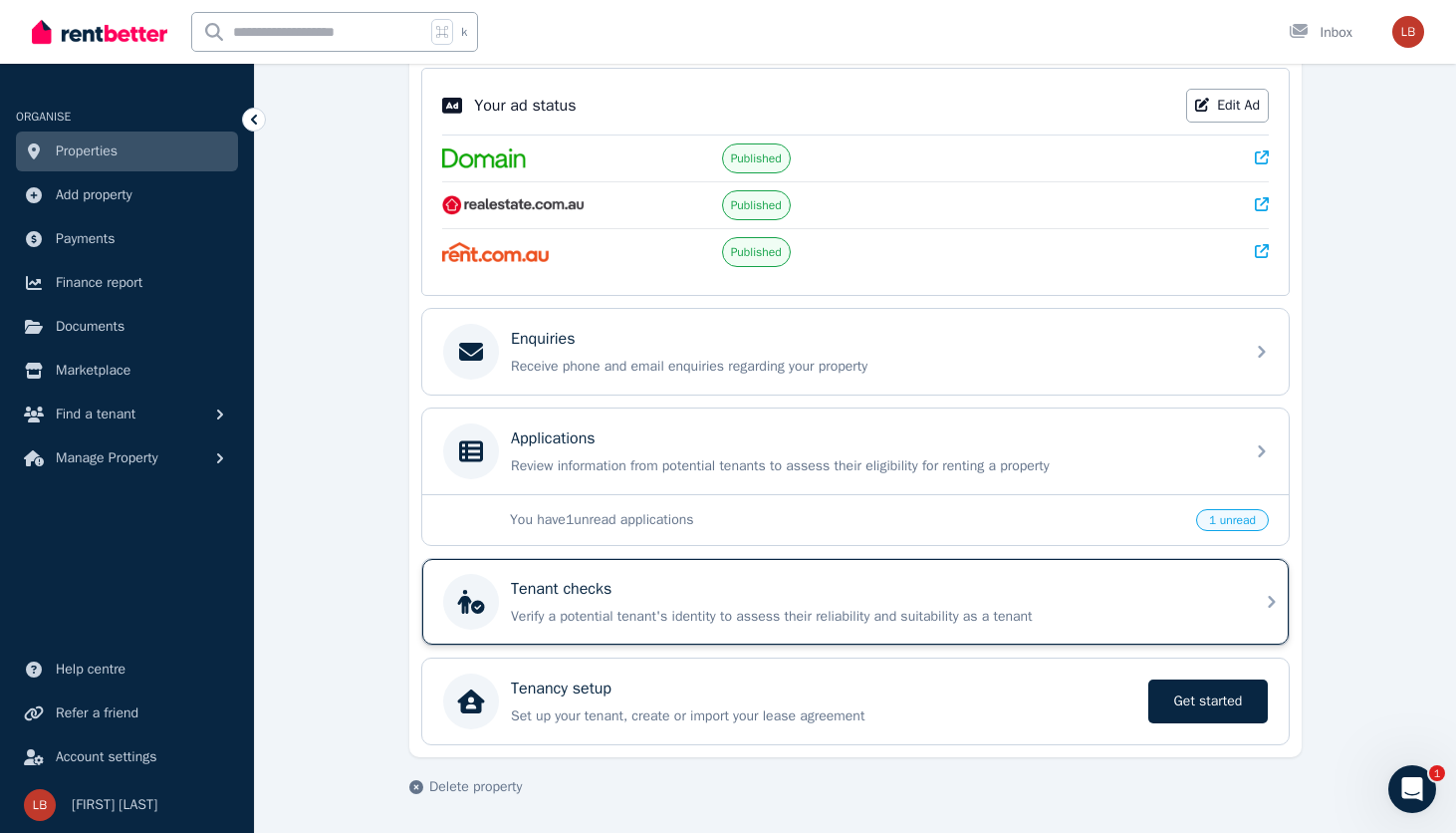 click on "Tenant checks" at bounding box center [561, 589] 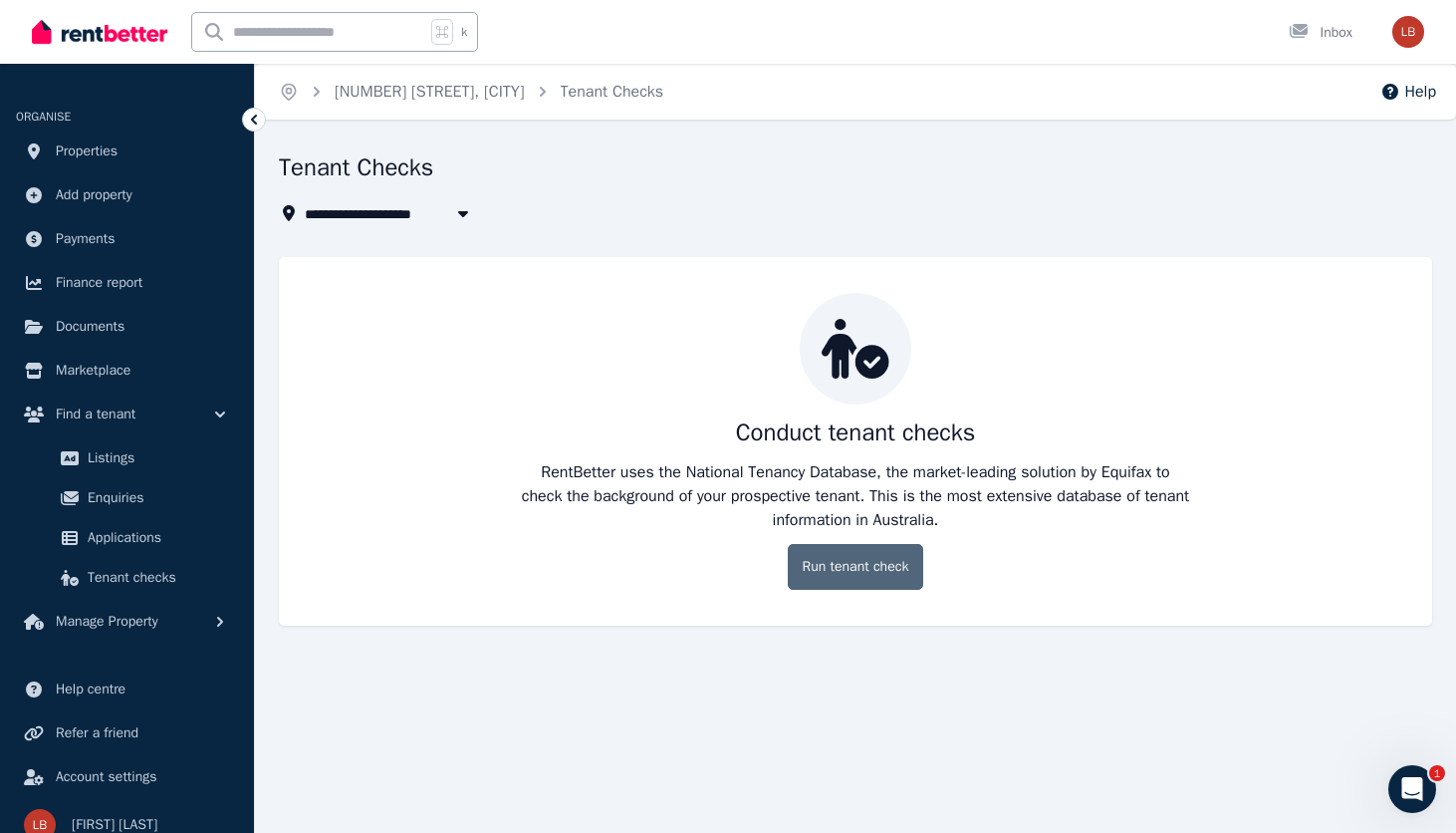 click on "Run tenant check" at bounding box center [855, 567] 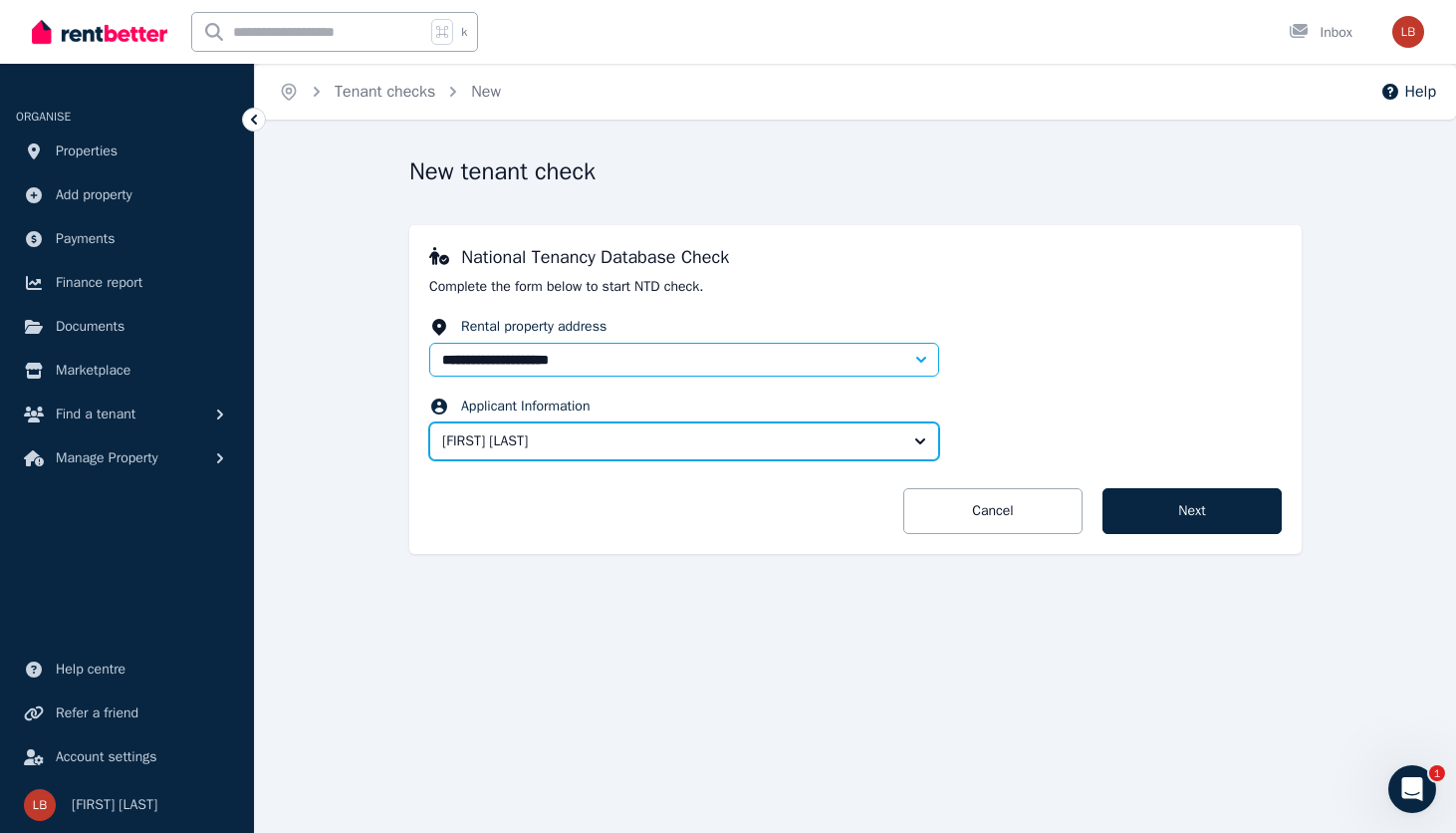 click on "[FIRST] [LAST]" at bounding box center [684, 441] 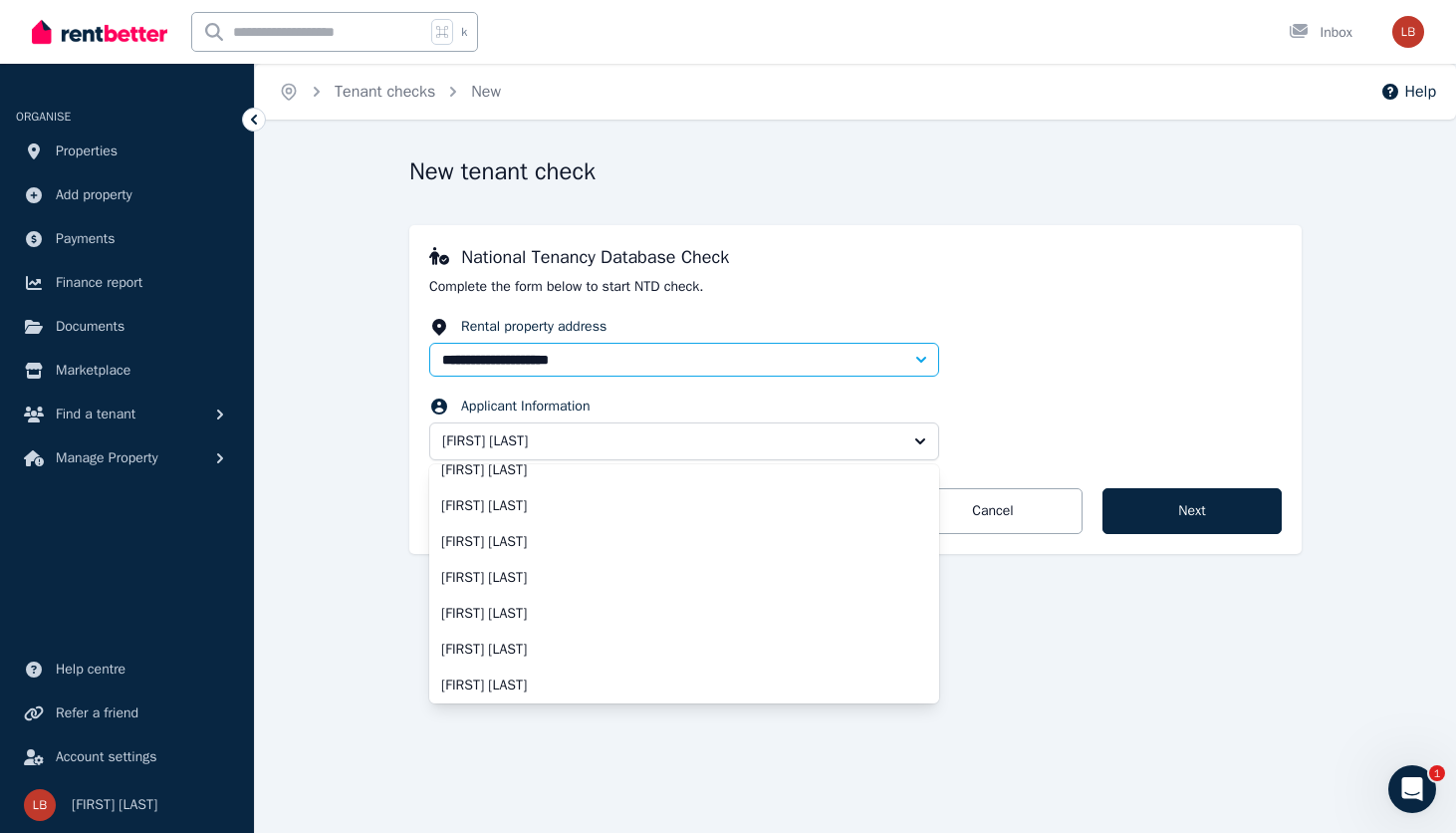 scroll, scrollTop: 303, scrollLeft: 0, axis: vertical 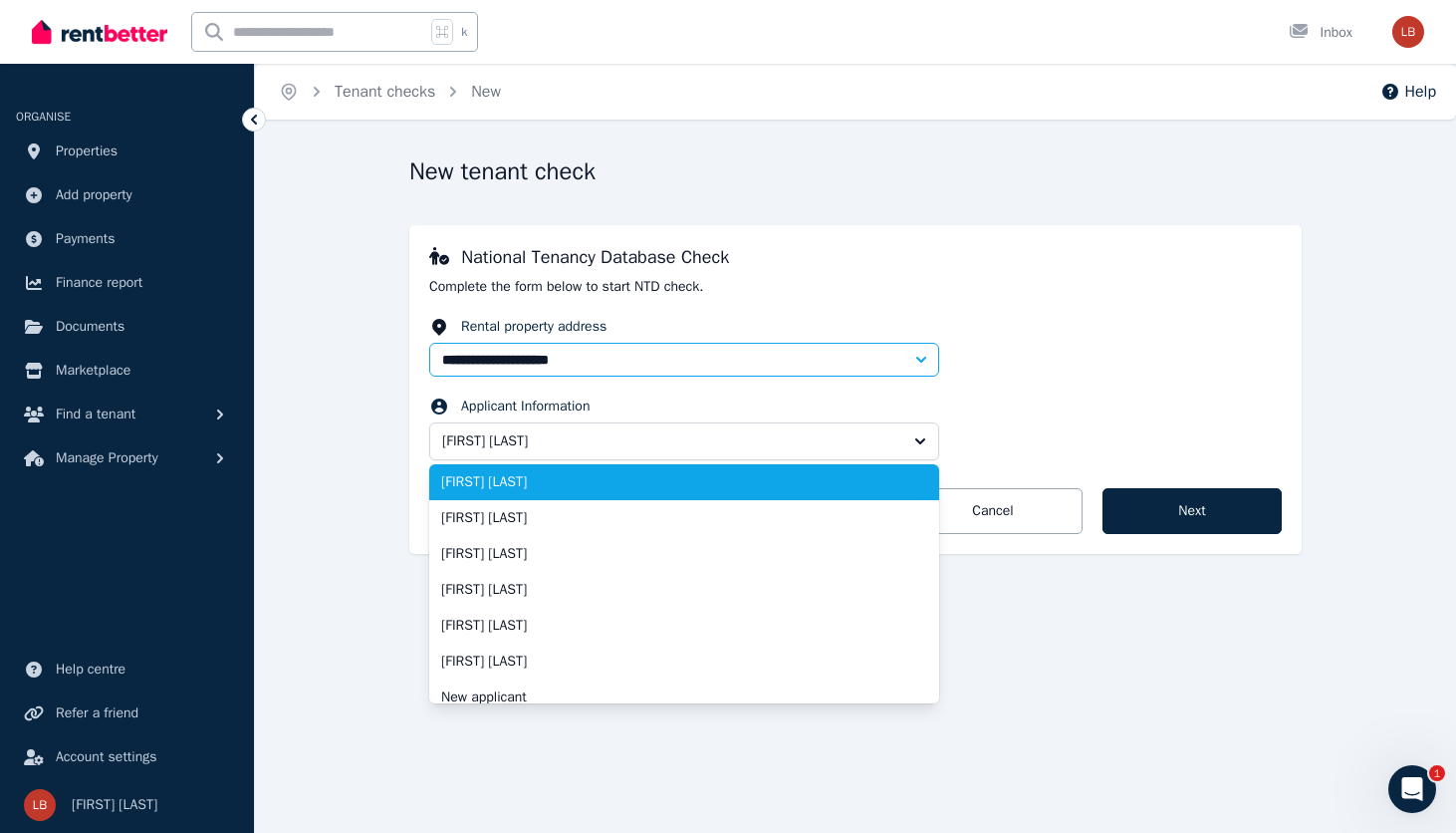 click on "[FIRST] [LAST]" at bounding box center [672, 482] 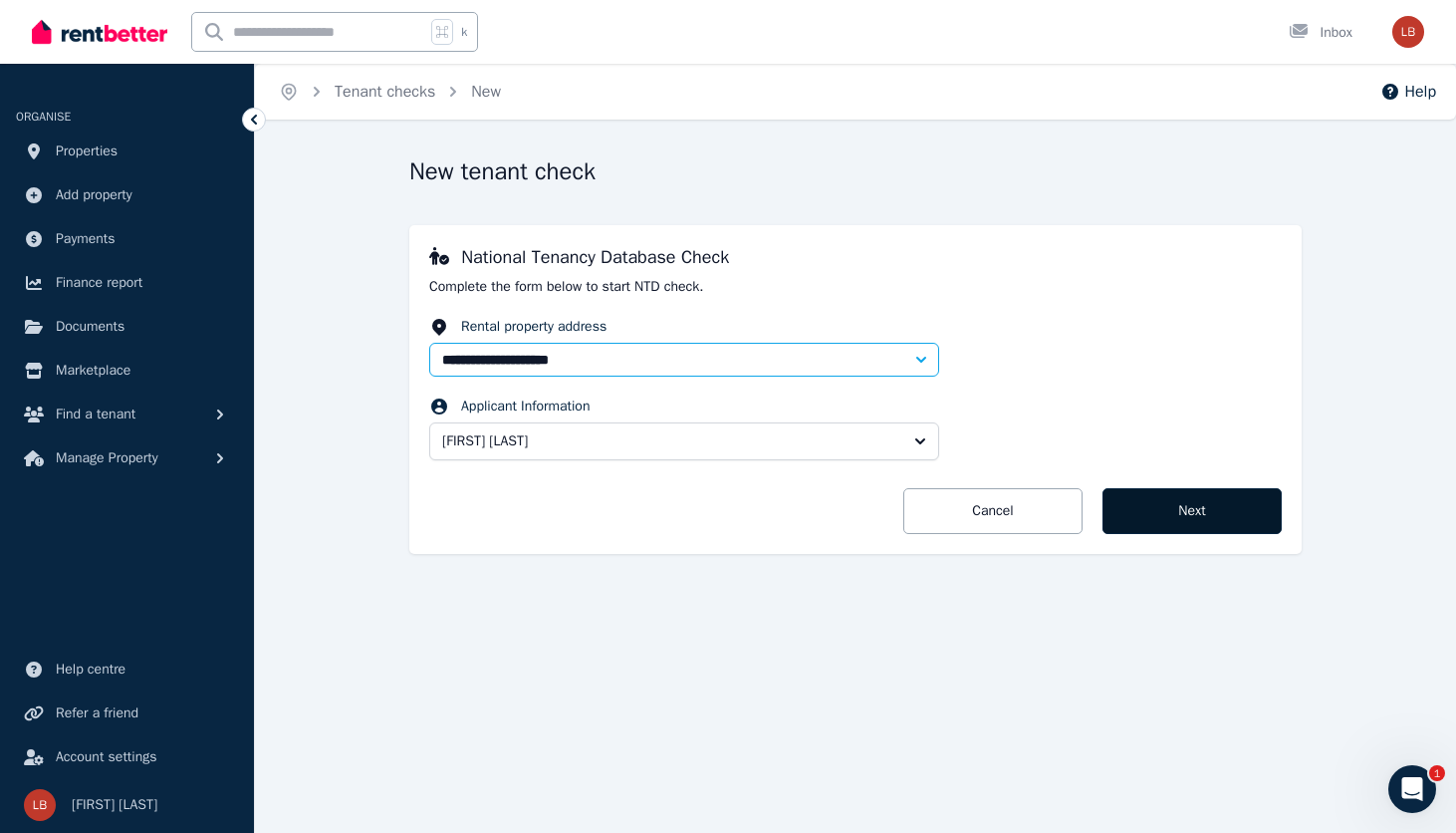 click on "Next" at bounding box center [1192, 511] 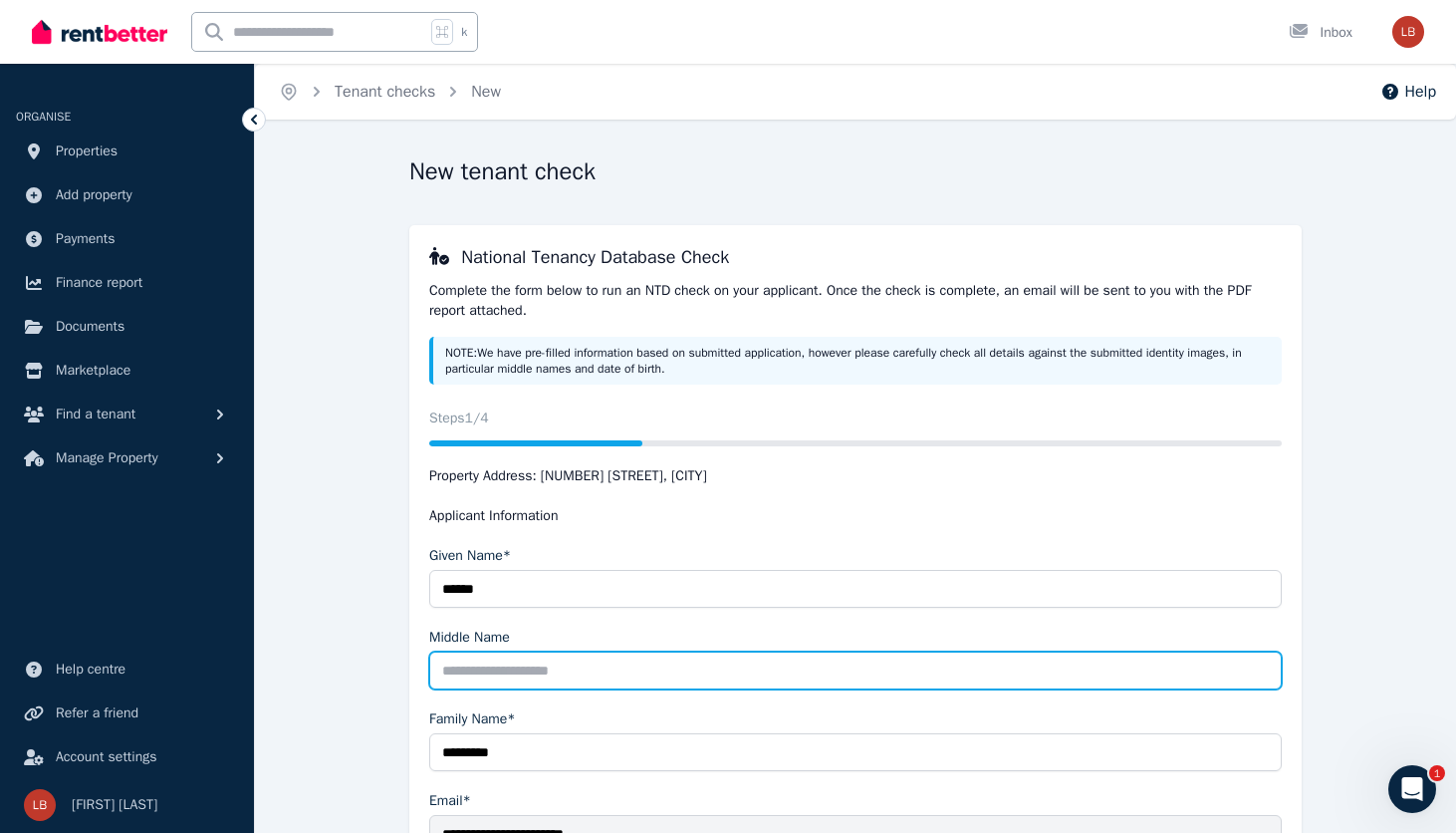 click on "Middle Name" at bounding box center [855, 671] 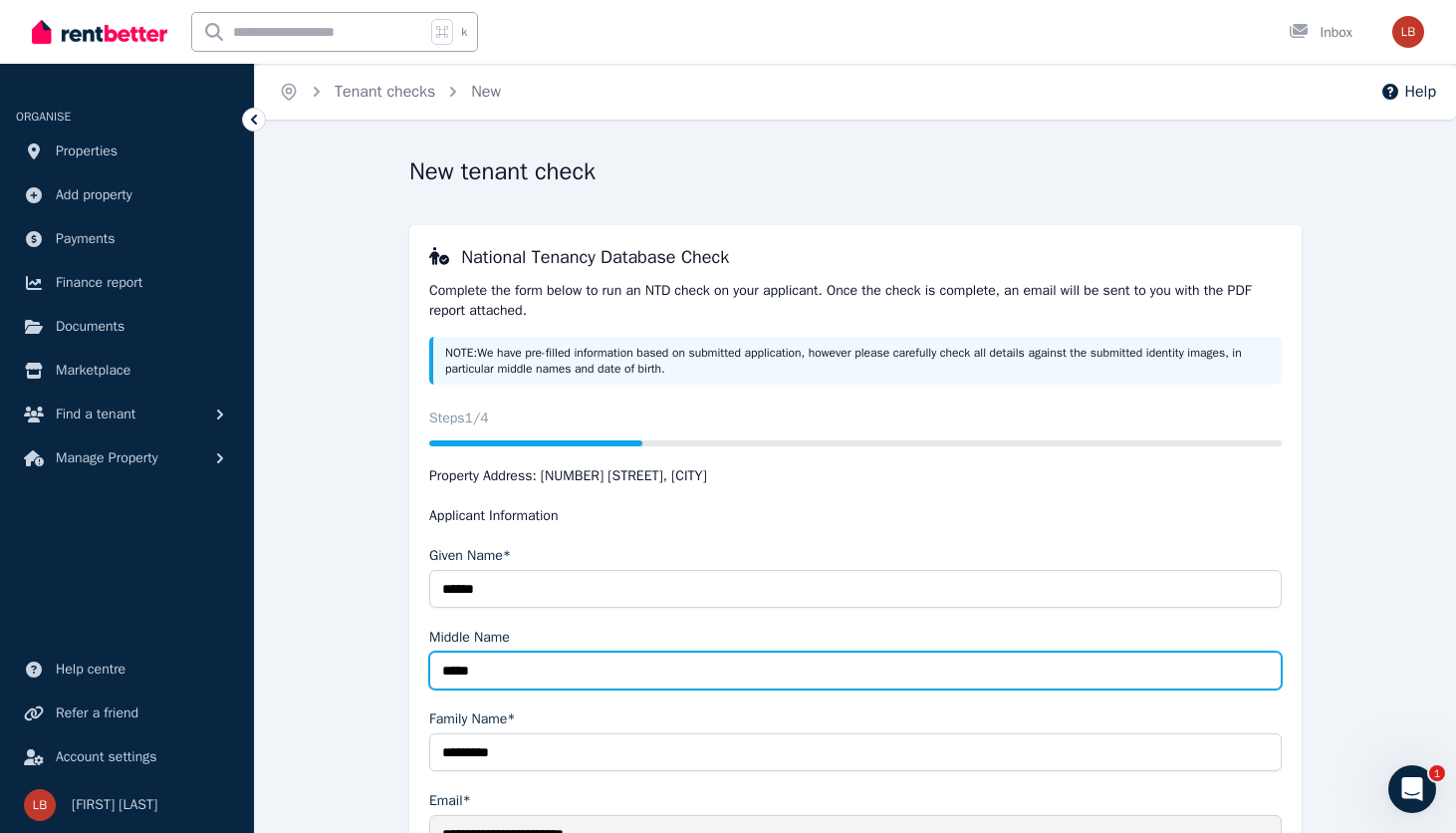 type on "*****" 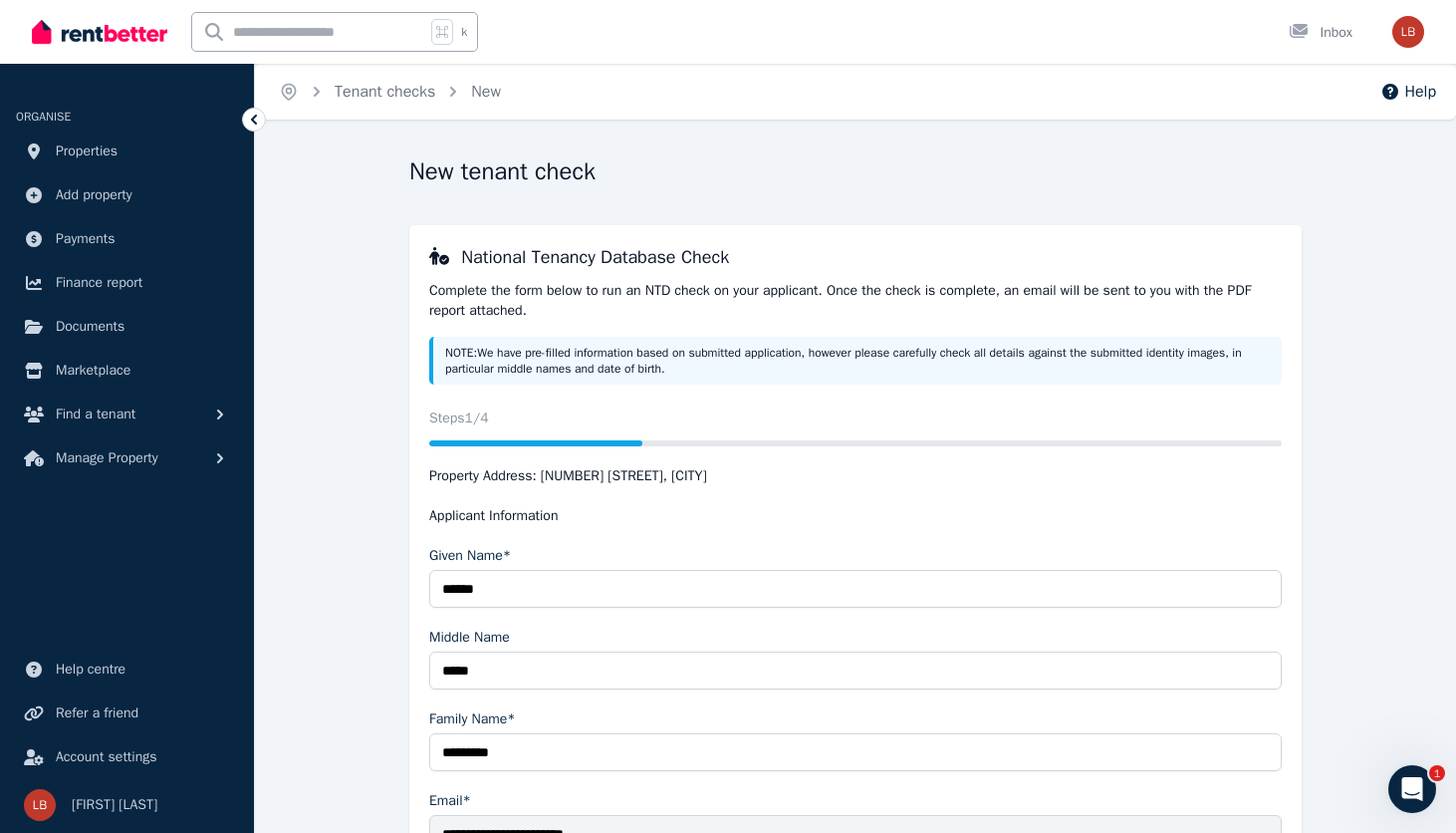 click on "**********" at bounding box center (855, 664) 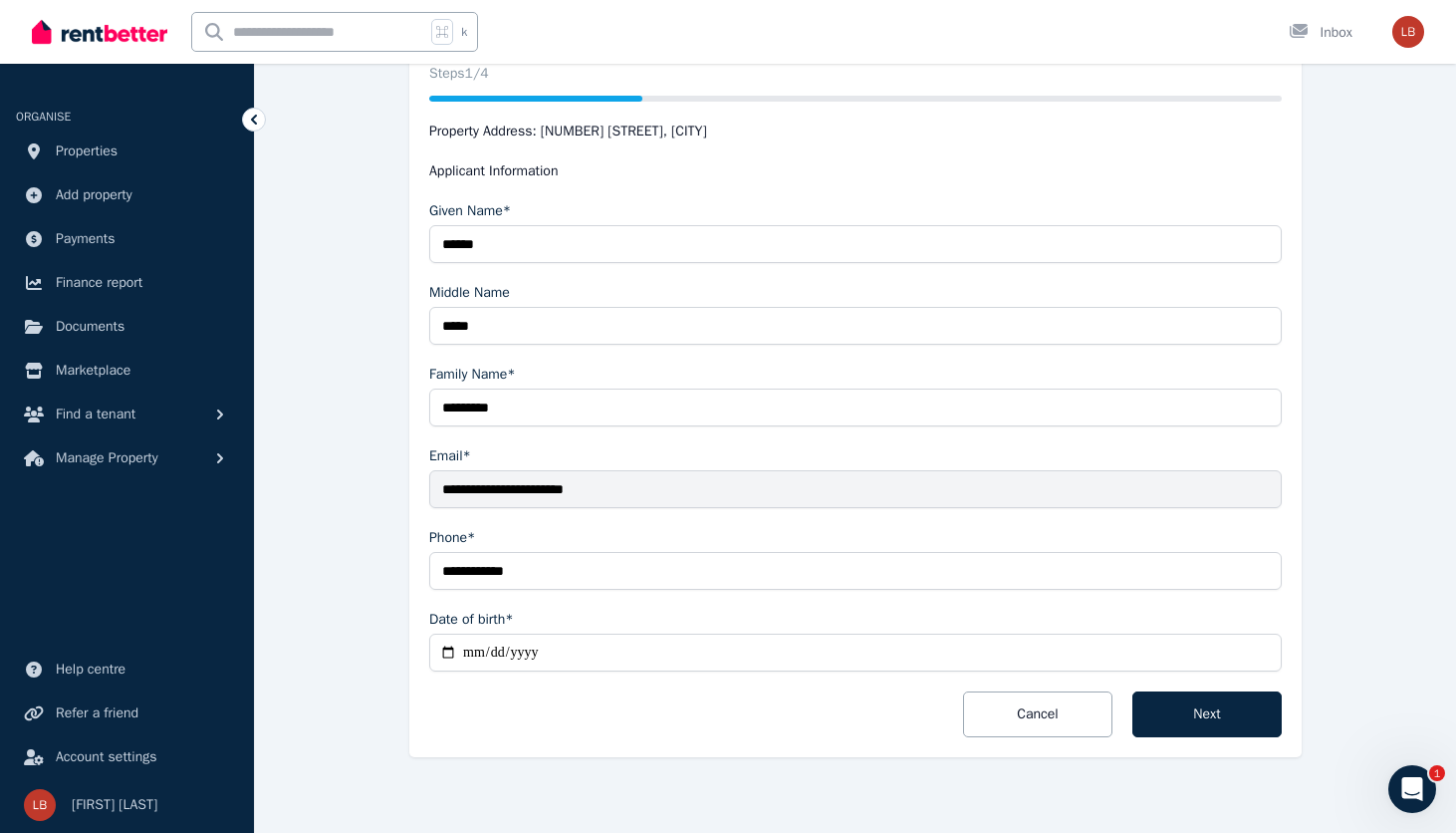 scroll, scrollTop: 361, scrollLeft: 0, axis: vertical 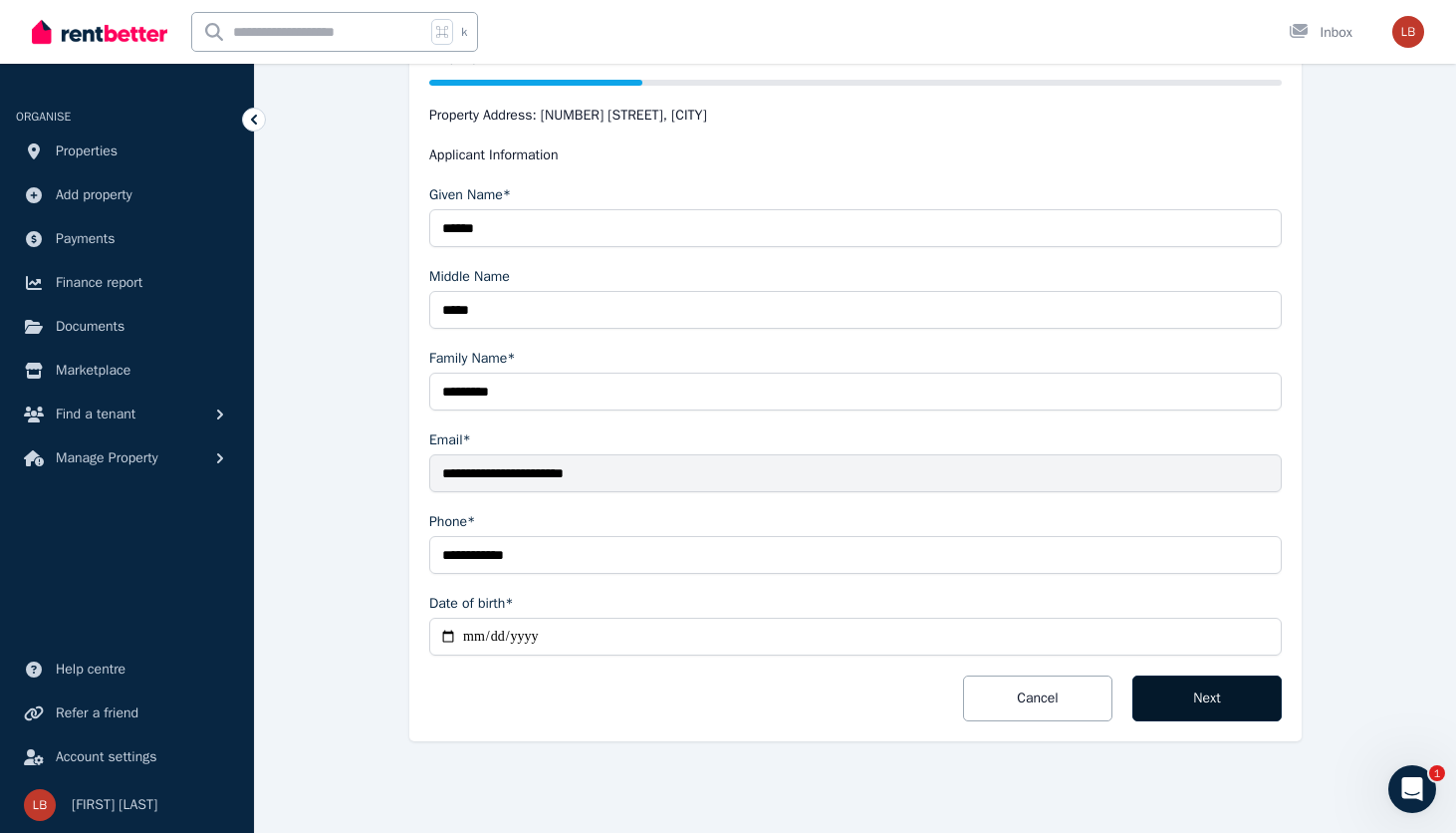 click on "Next" at bounding box center [1207, 698] 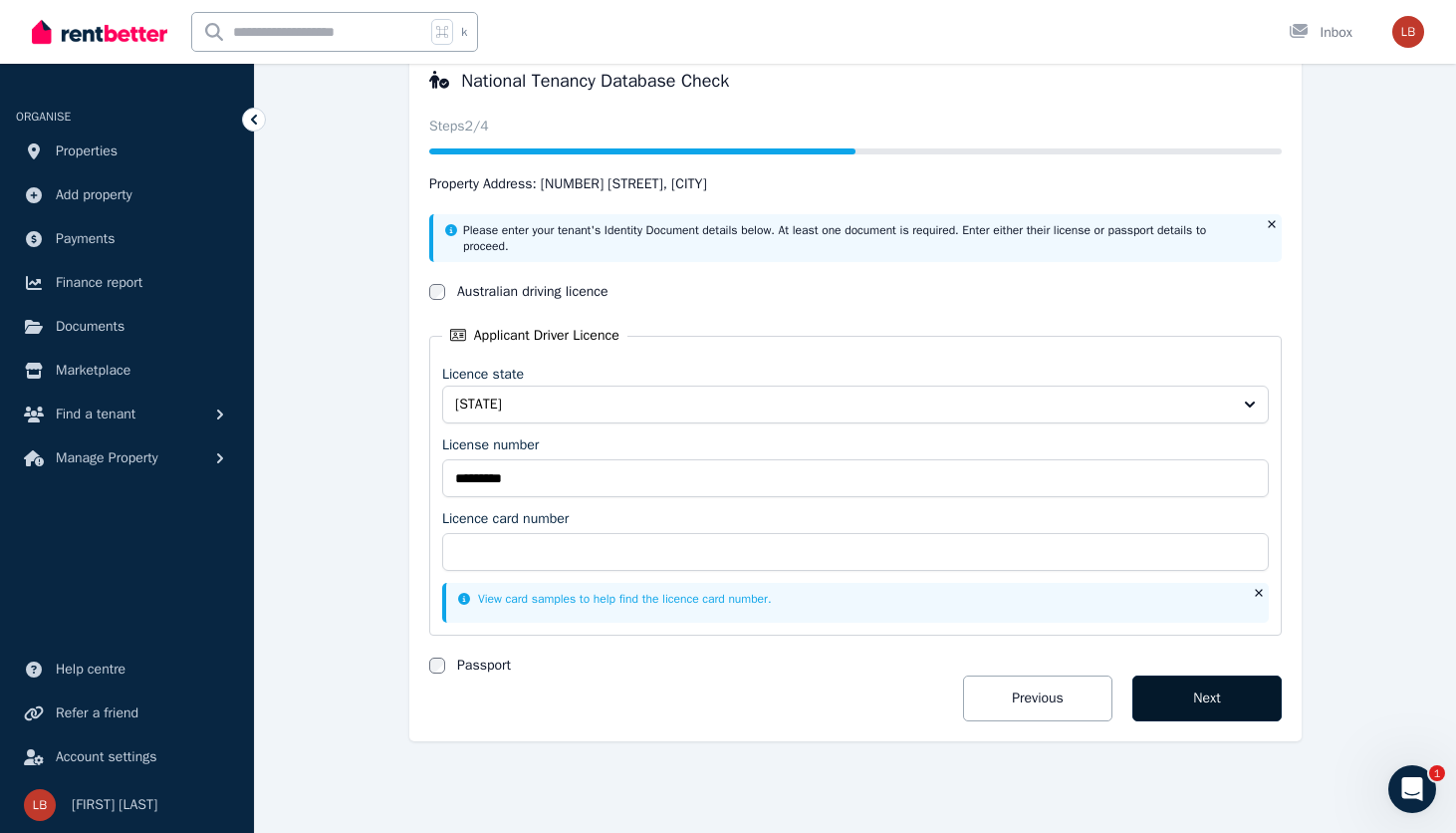 scroll, scrollTop: 176, scrollLeft: 0, axis: vertical 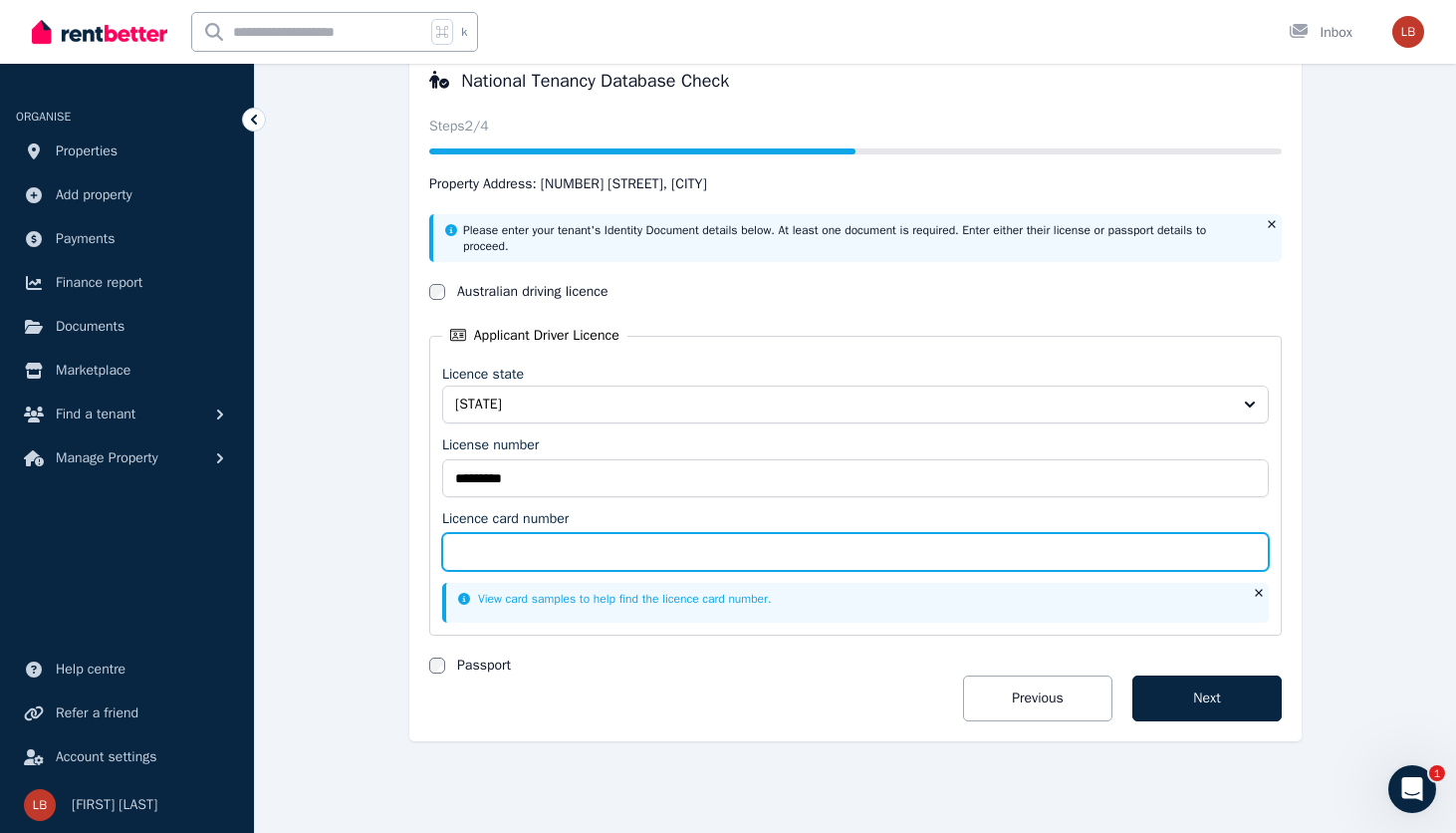 click on "Licence card number" at bounding box center [855, 552] 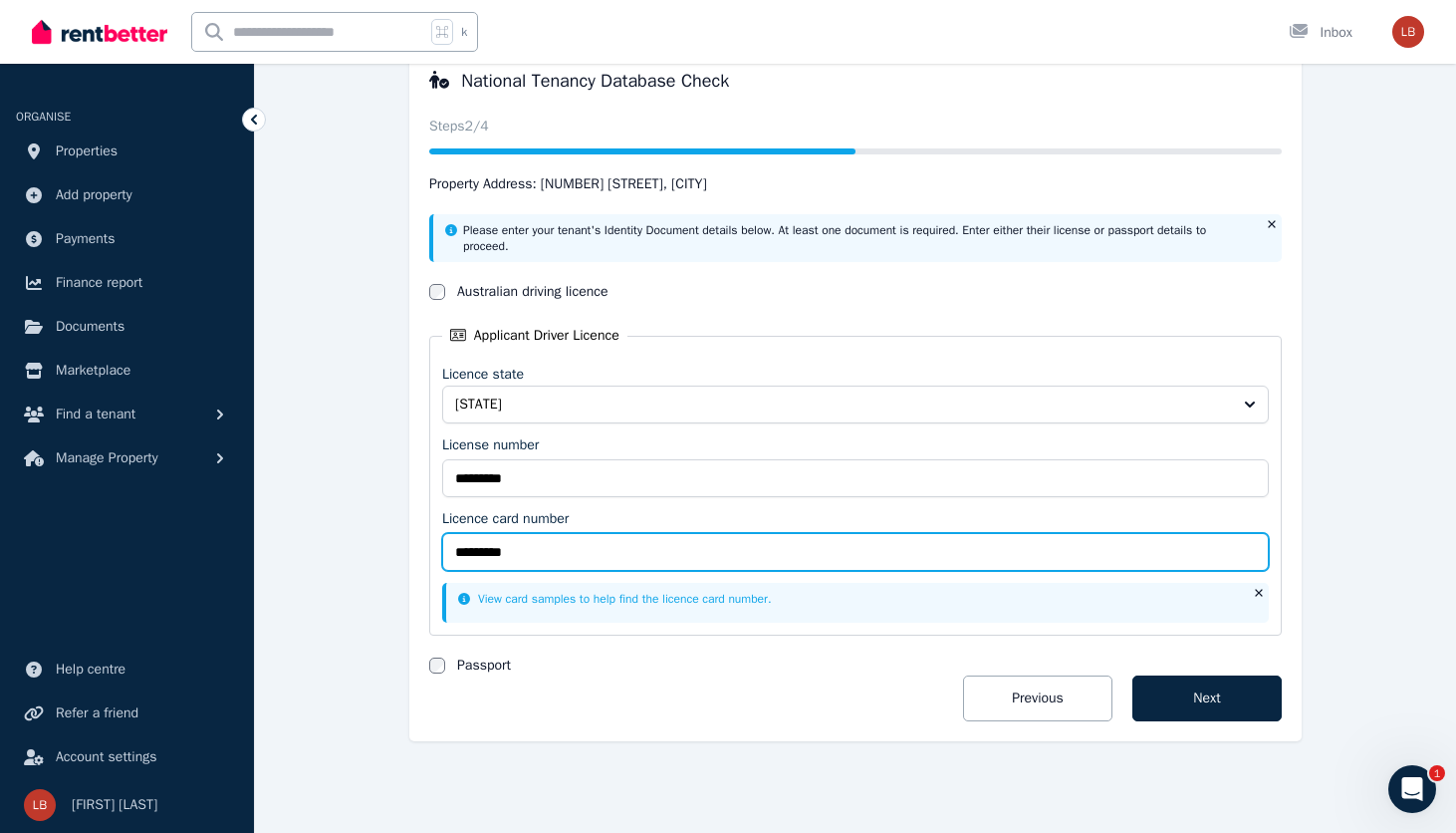 click on "*********" at bounding box center (855, 552) 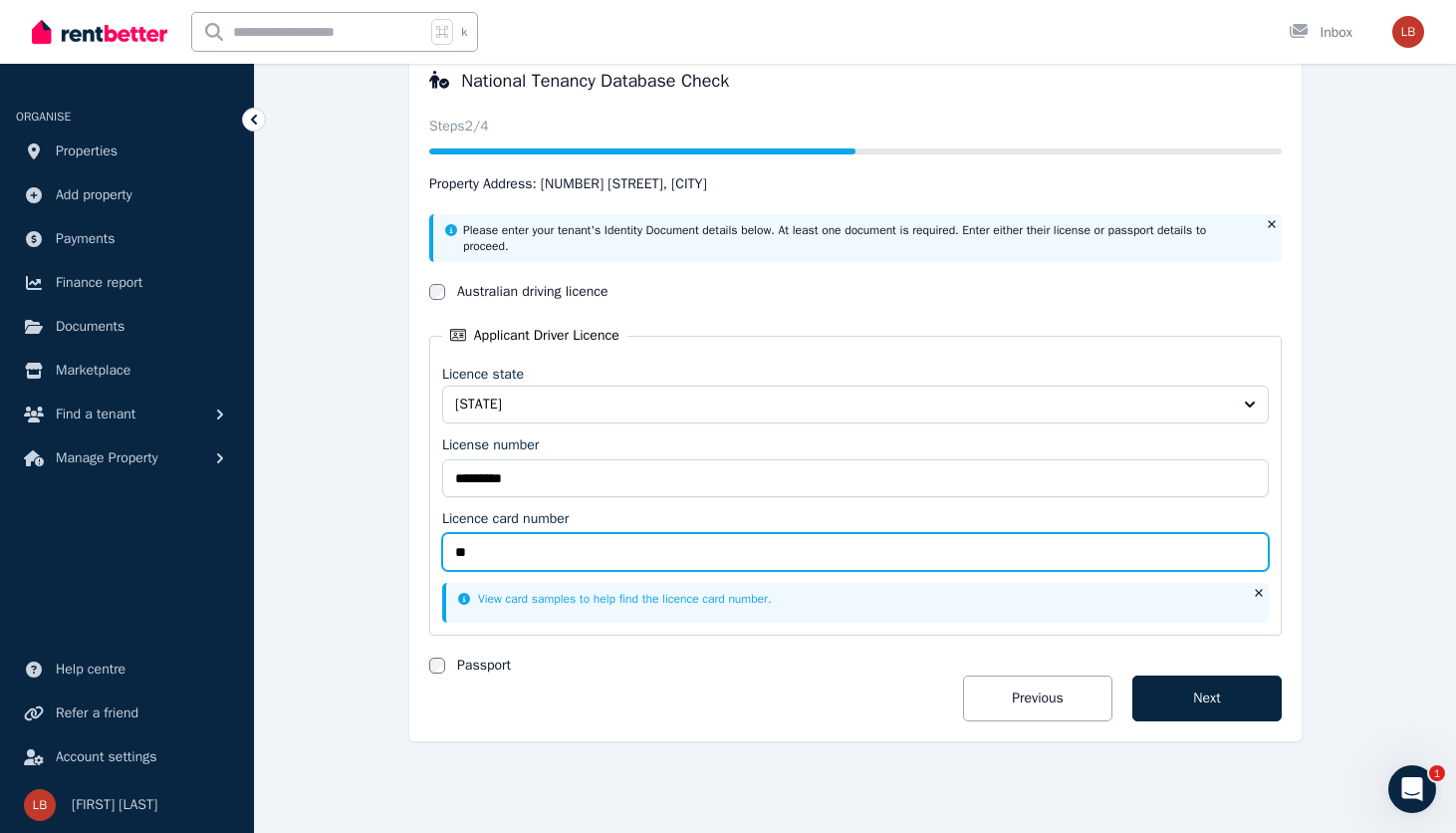 type on "*" 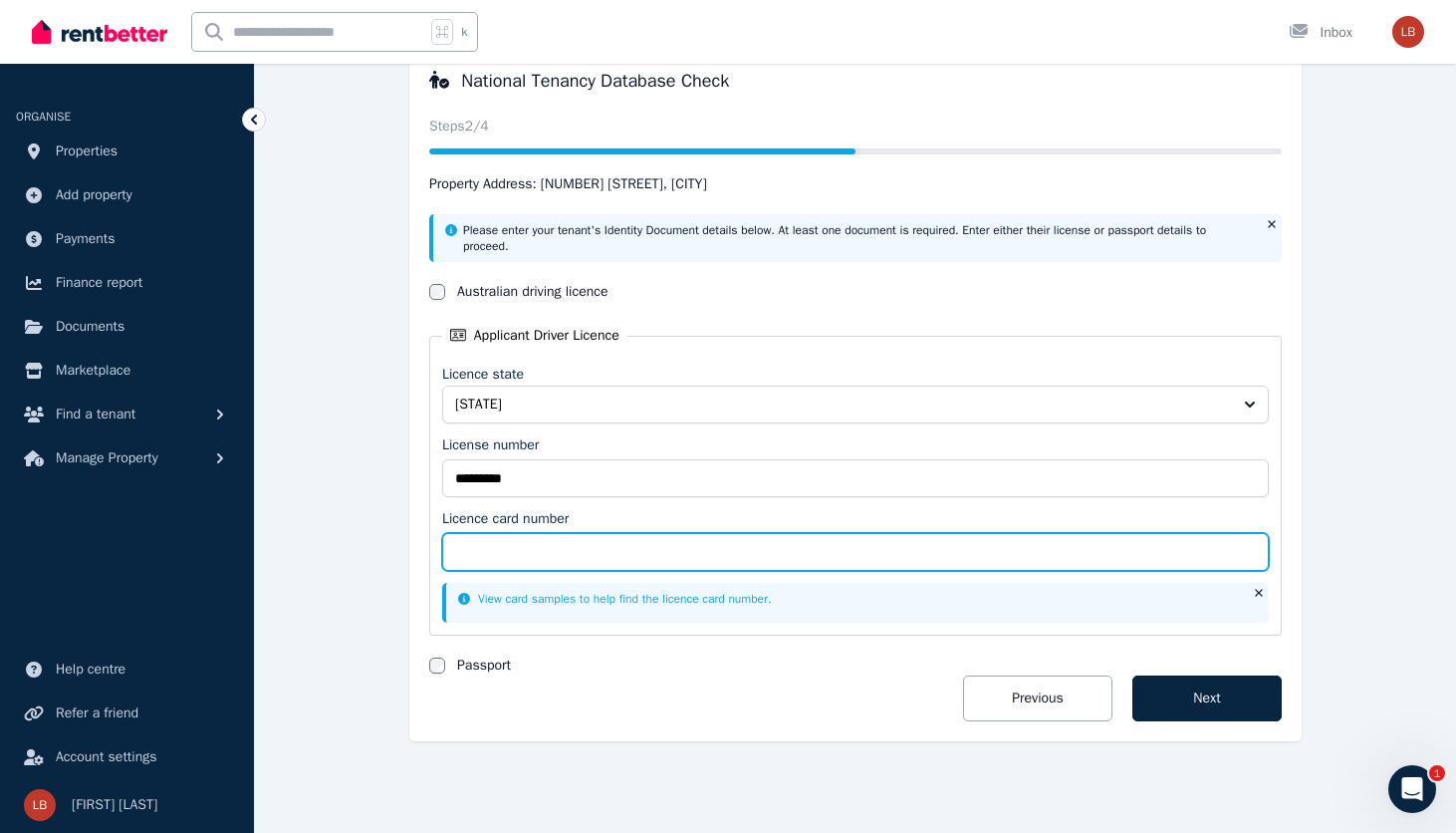 click on "Licence card number" at bounding box center (855, 552) 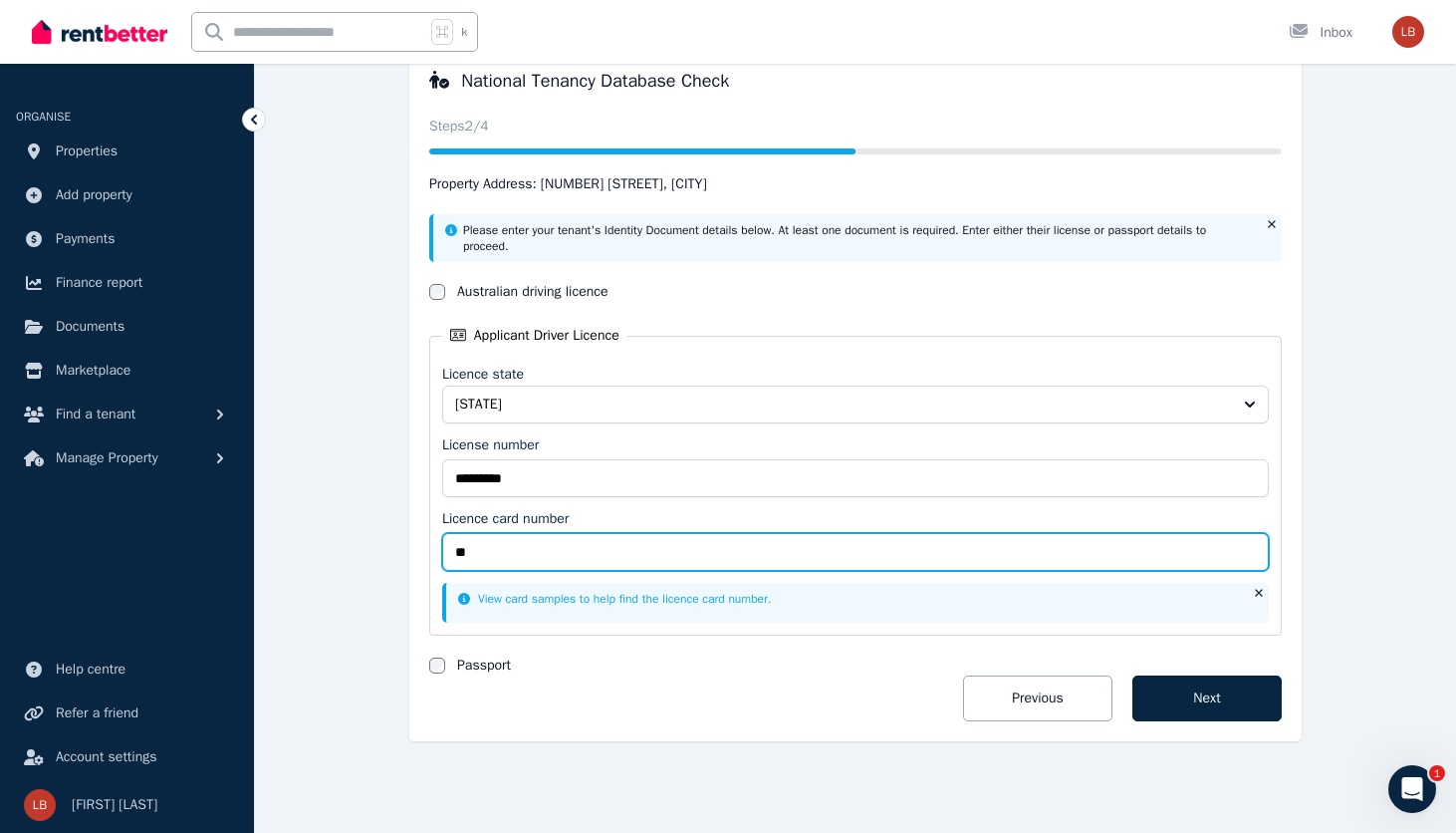 click on "**" at bounding box center (855, 552) 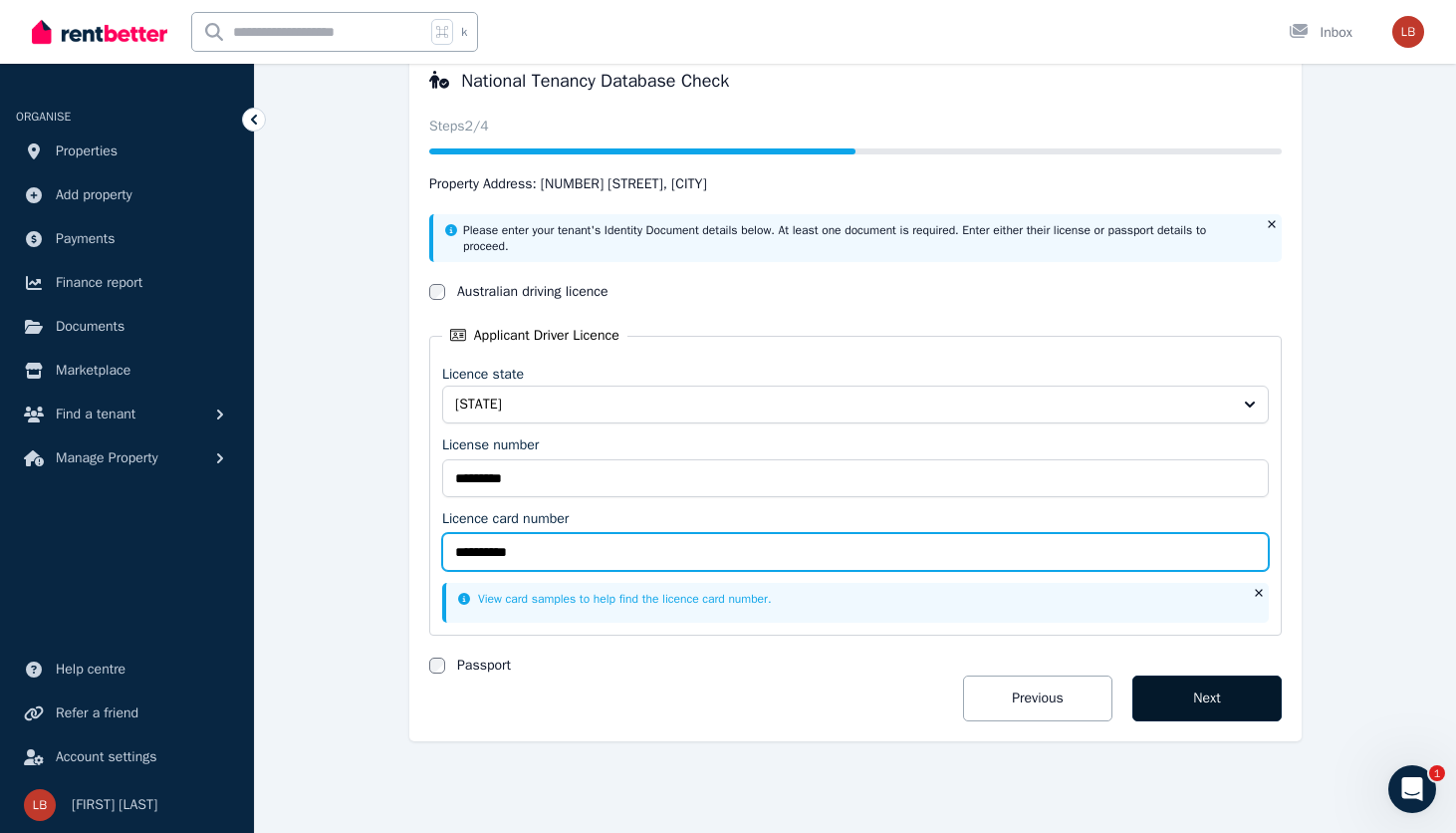 type on "**********" 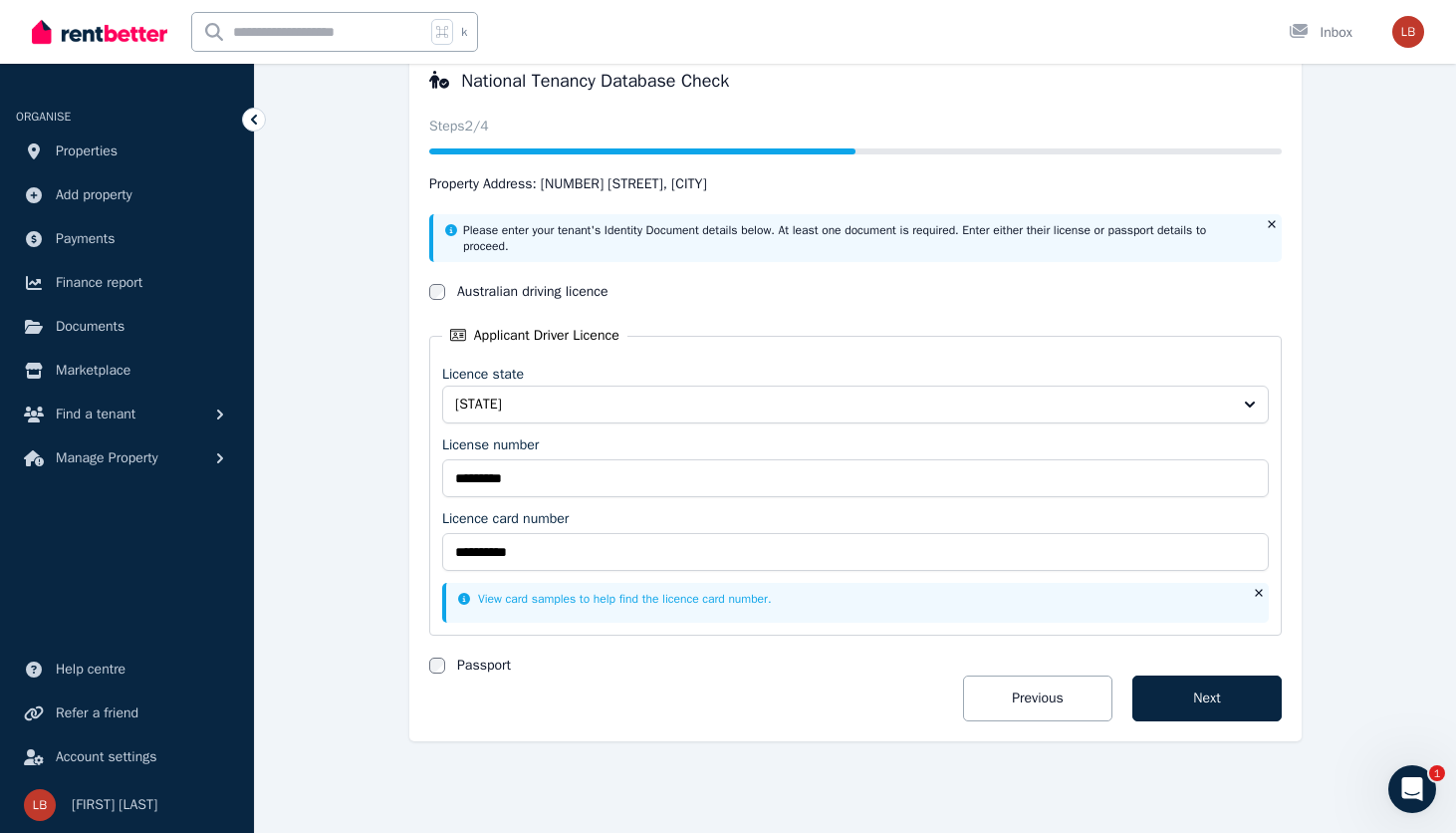click on "Next" at bounding box center [1207, 698] 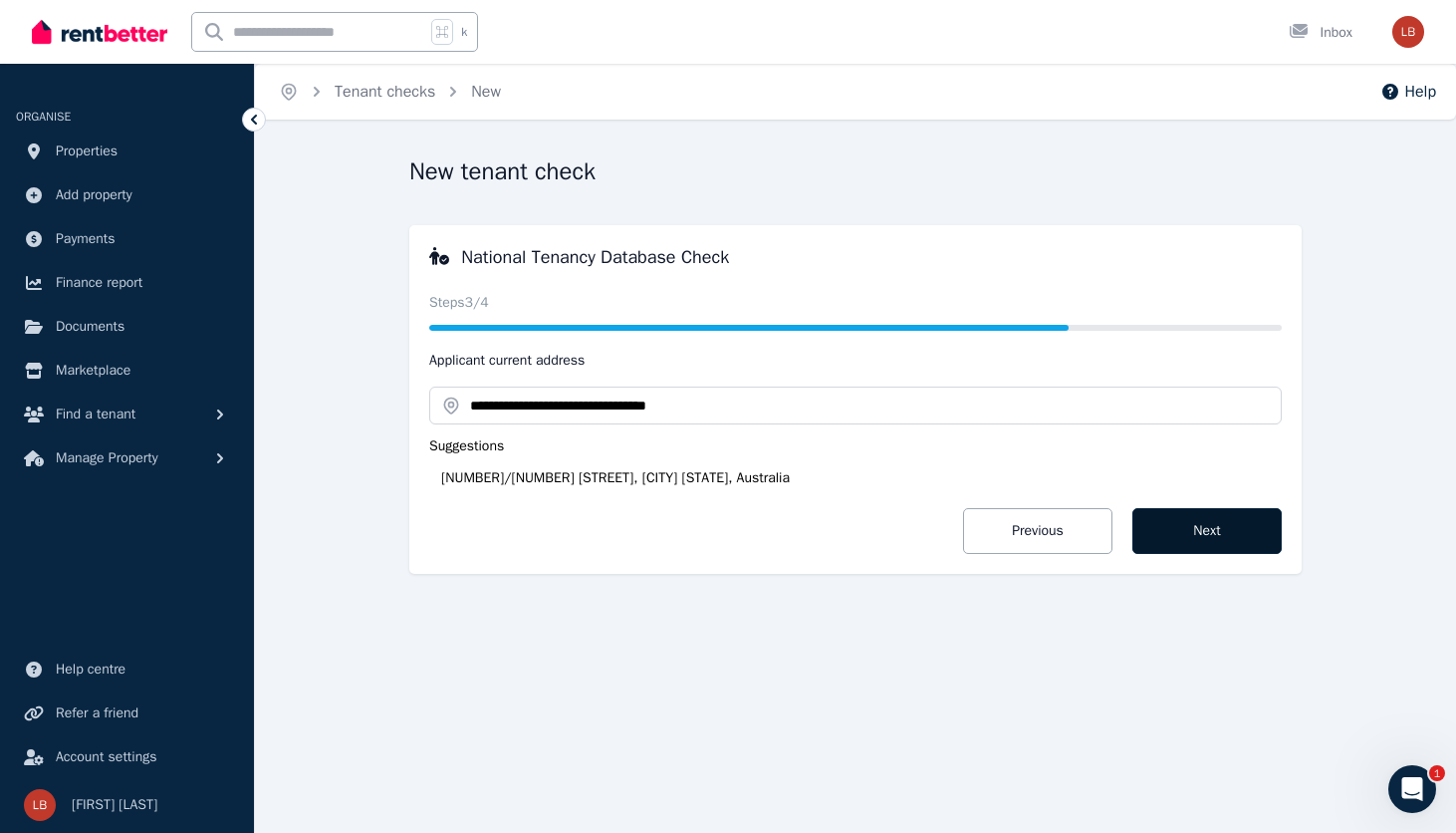 click on "Next" at bounding box center (1207, 531) 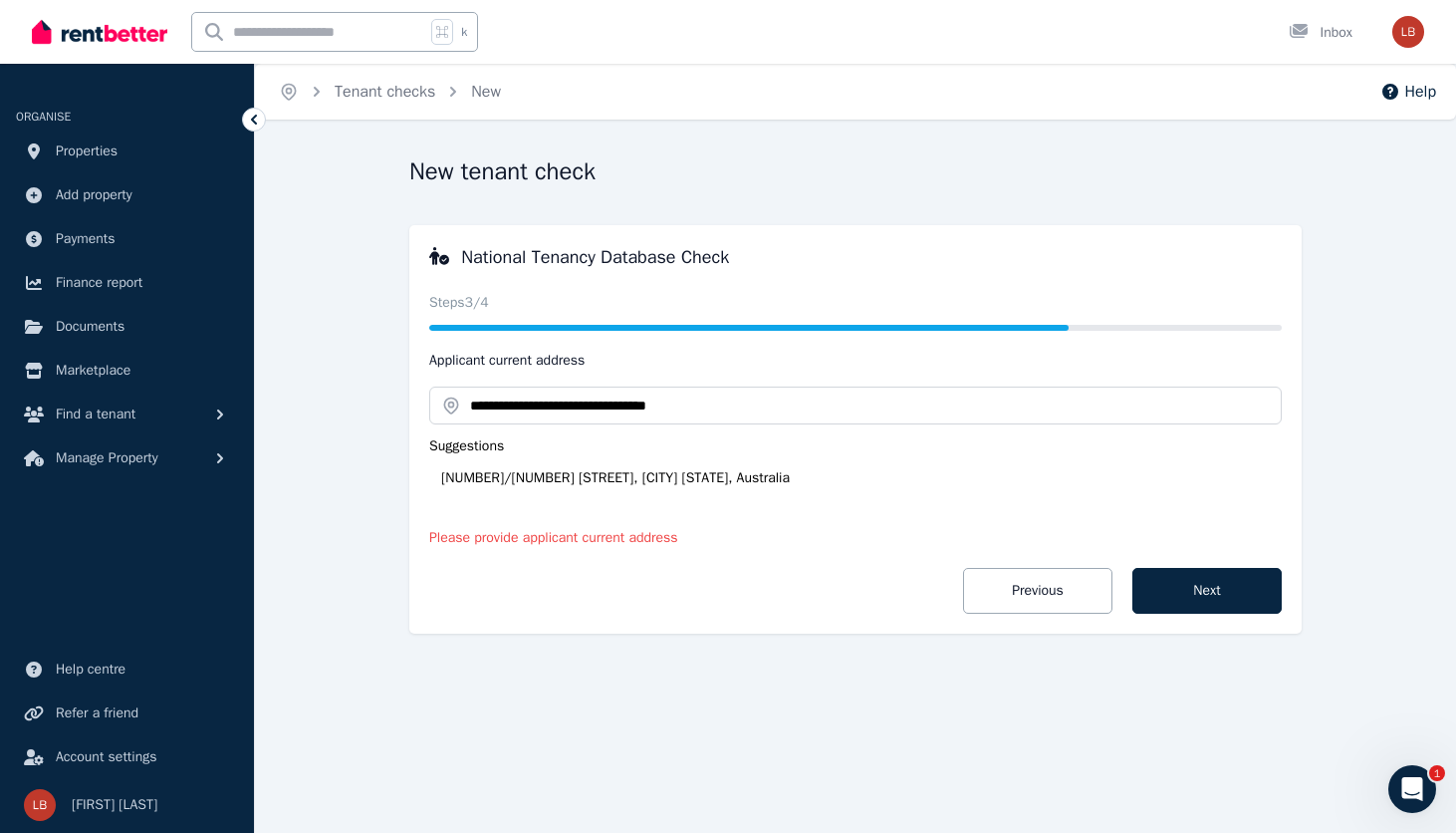 click on "19/2 Sienna Dr, Morayfield QLD 4506, Australia" at bounding box center [861, 478] 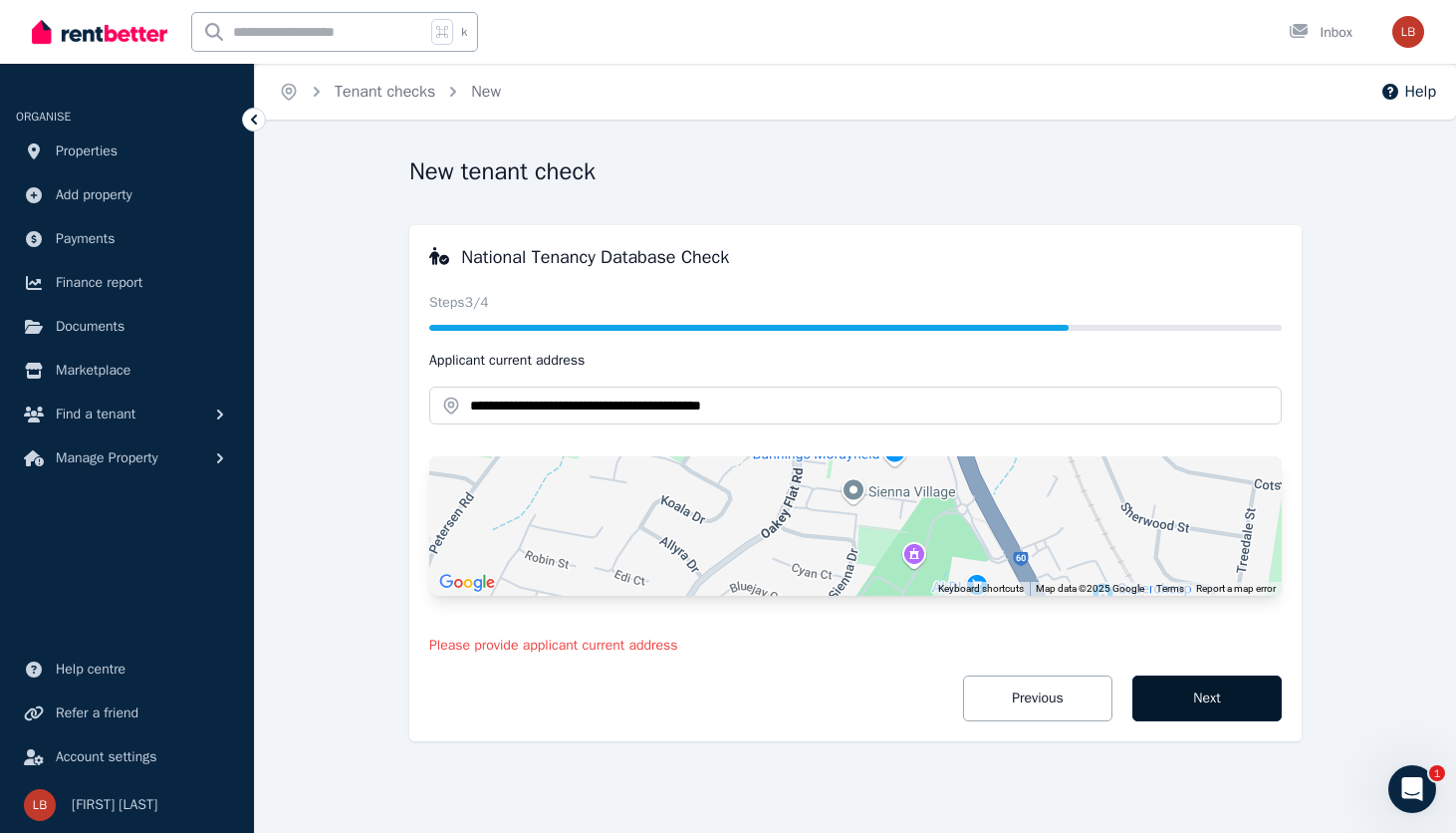click on "Next" at bounding box center [1207, 698] 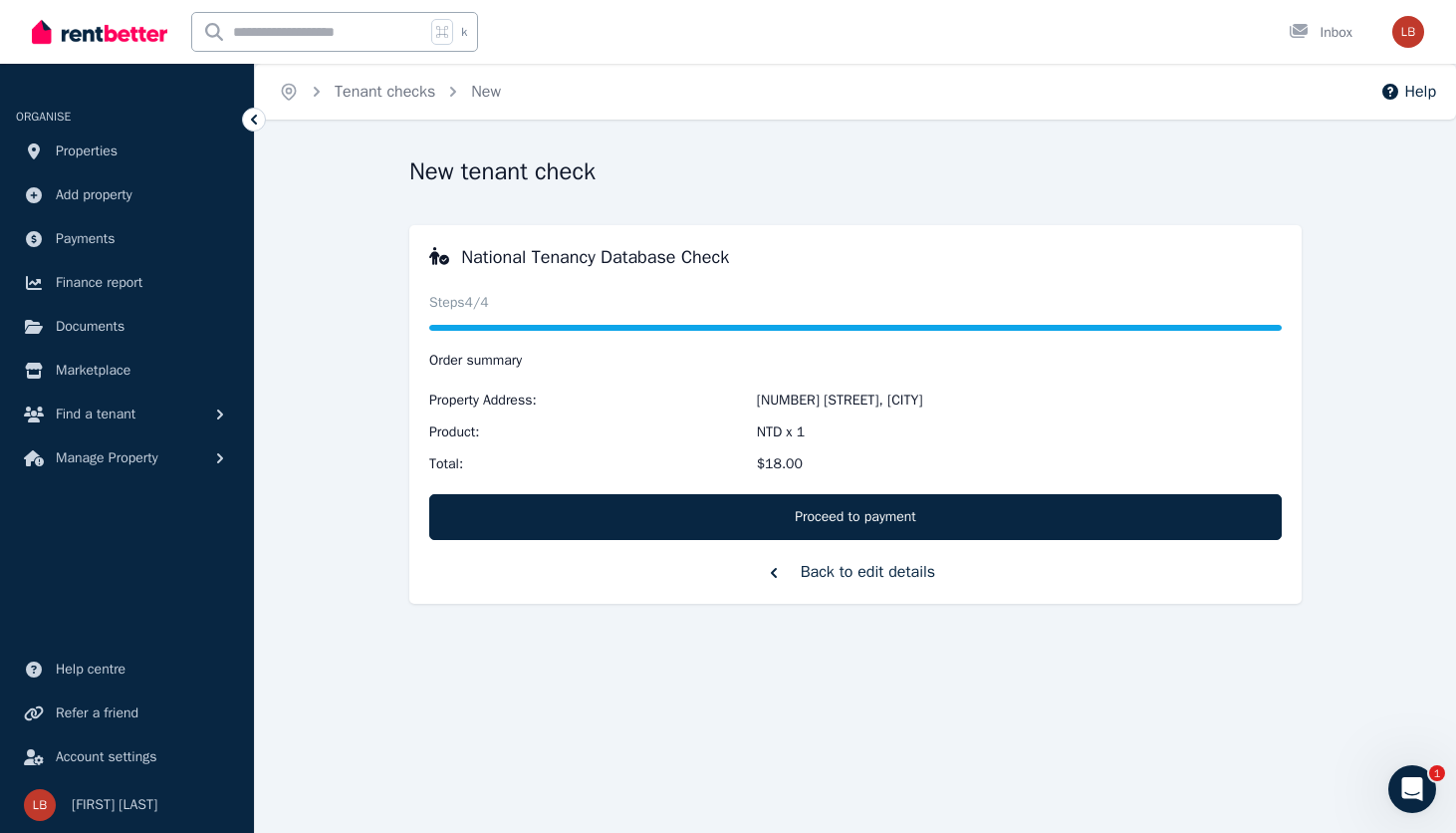 click on "Back to edit details" at bounding box center [855, 572] 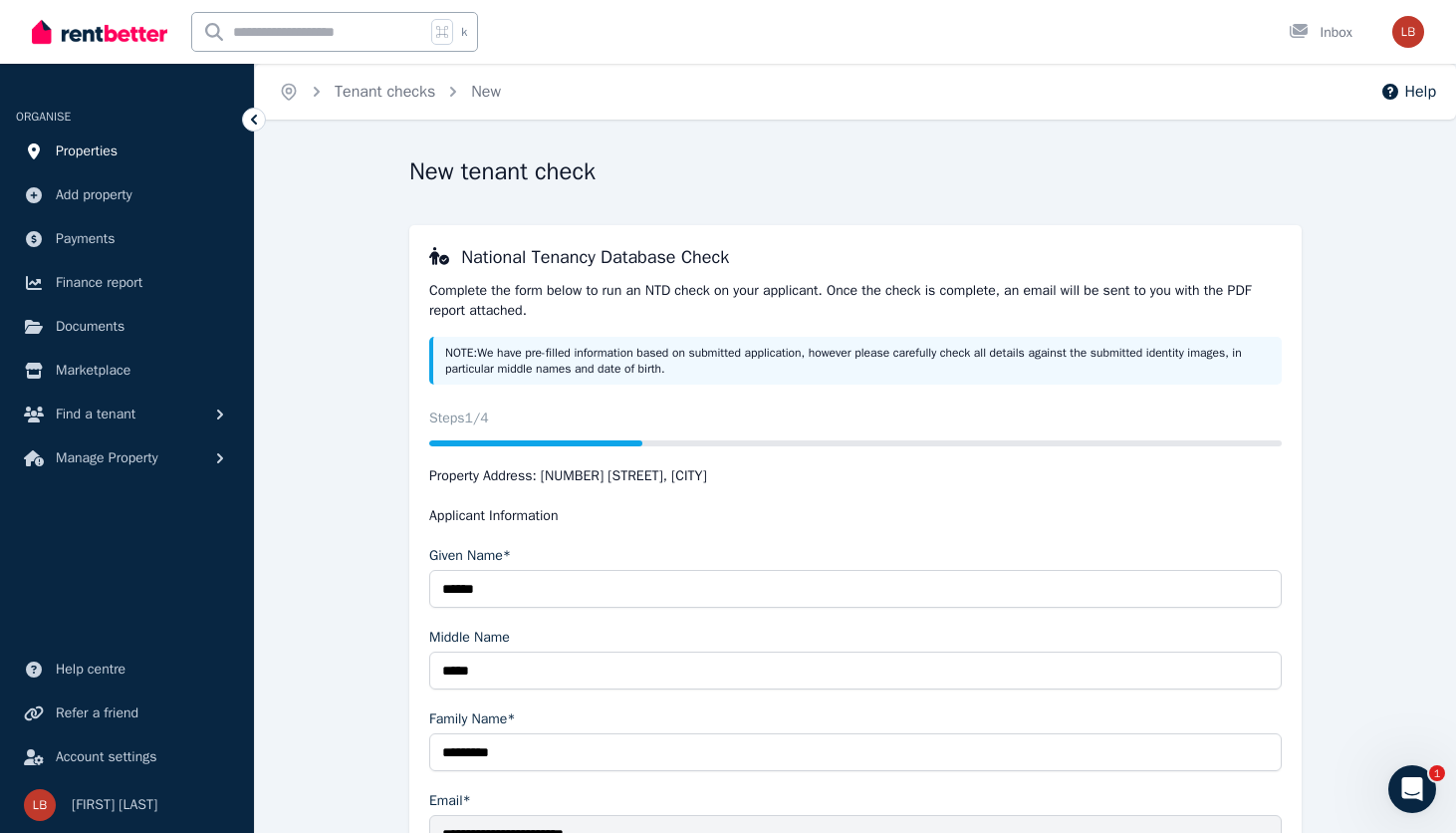 click on "Properties" at bounding box center [87, 151] 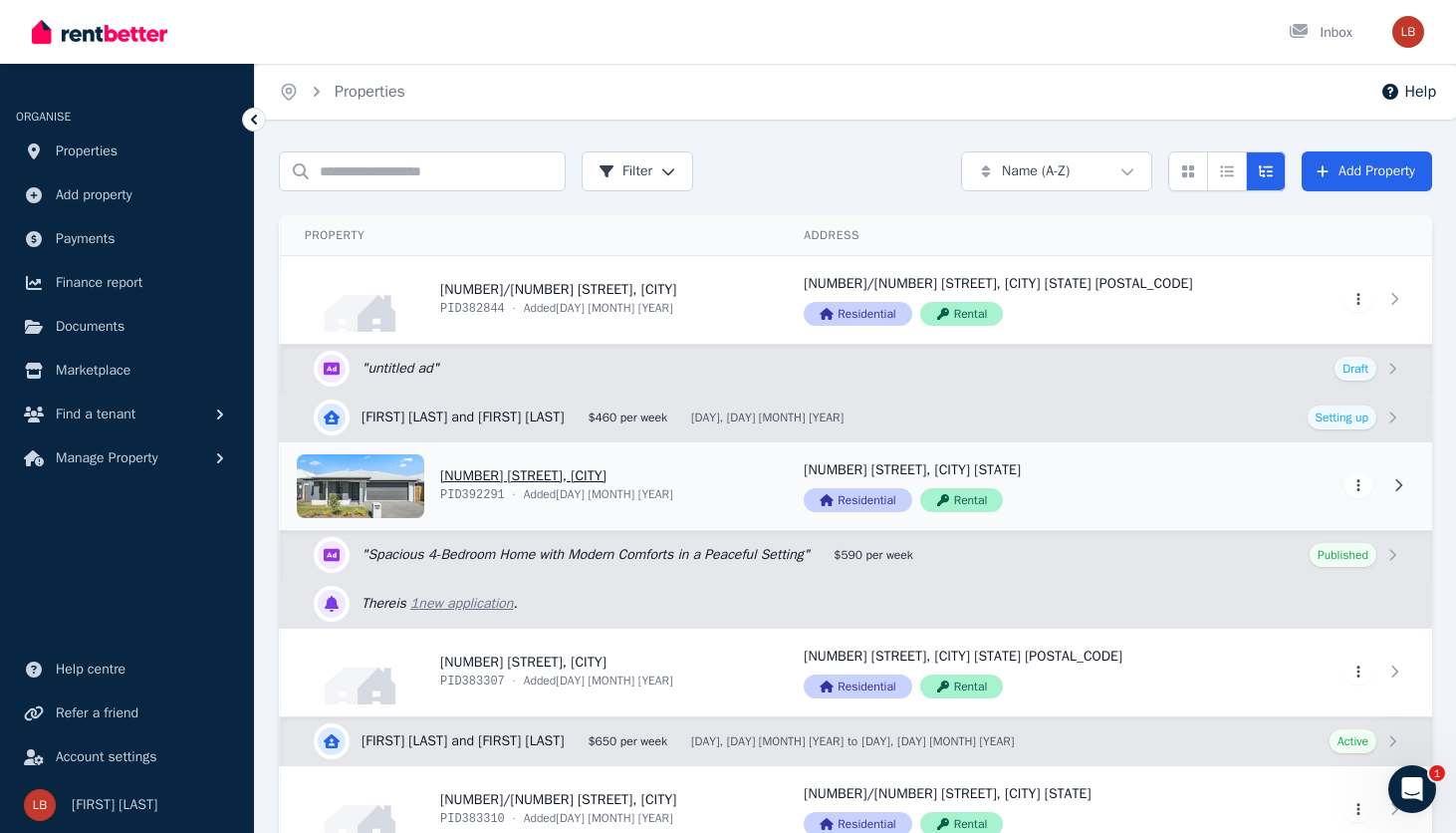 click on "View property details" at bounding box center (530, 486) 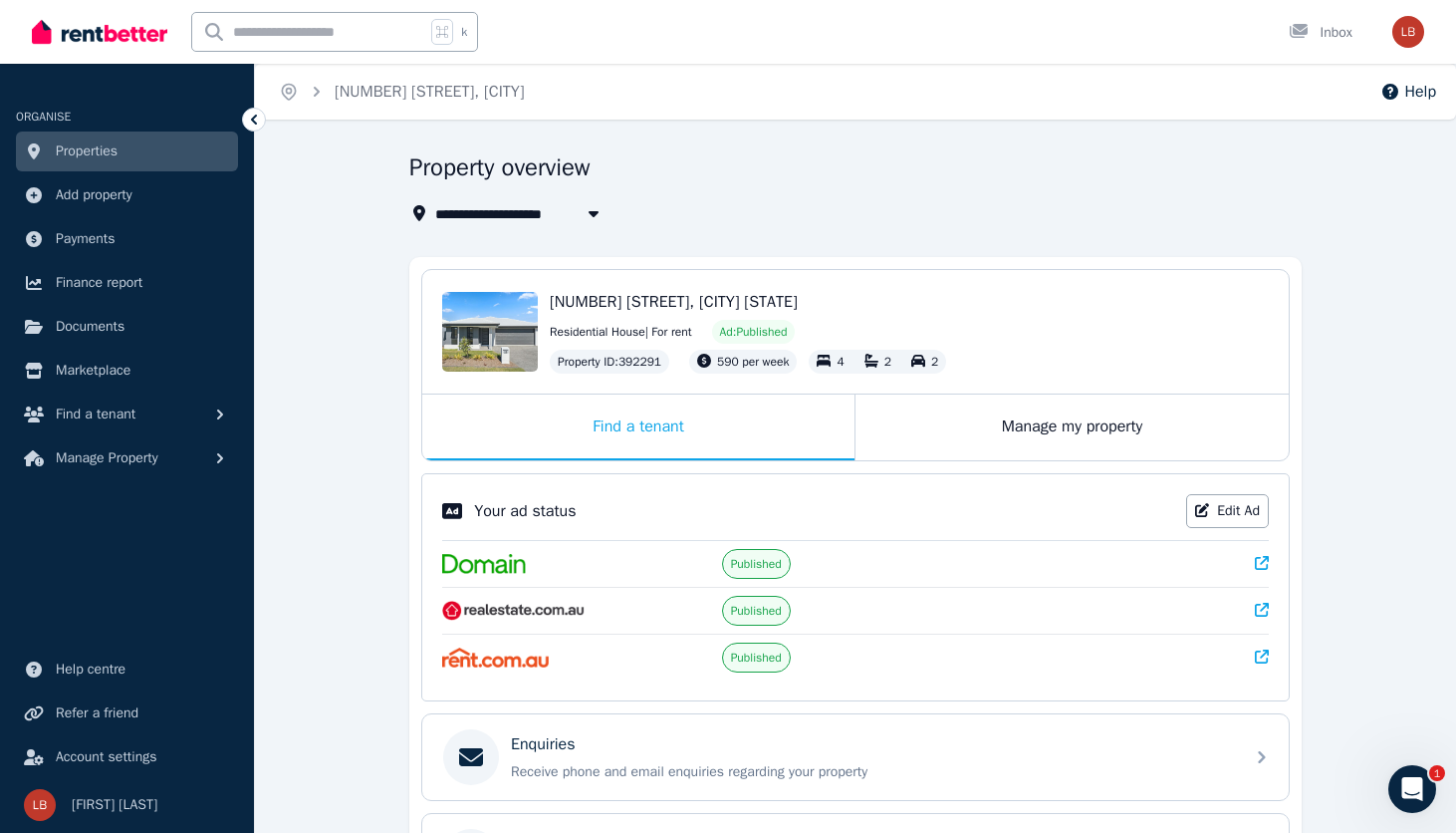 click on "Your ad status Edit Ad Published Published Published" at bounding box center (855, 587) 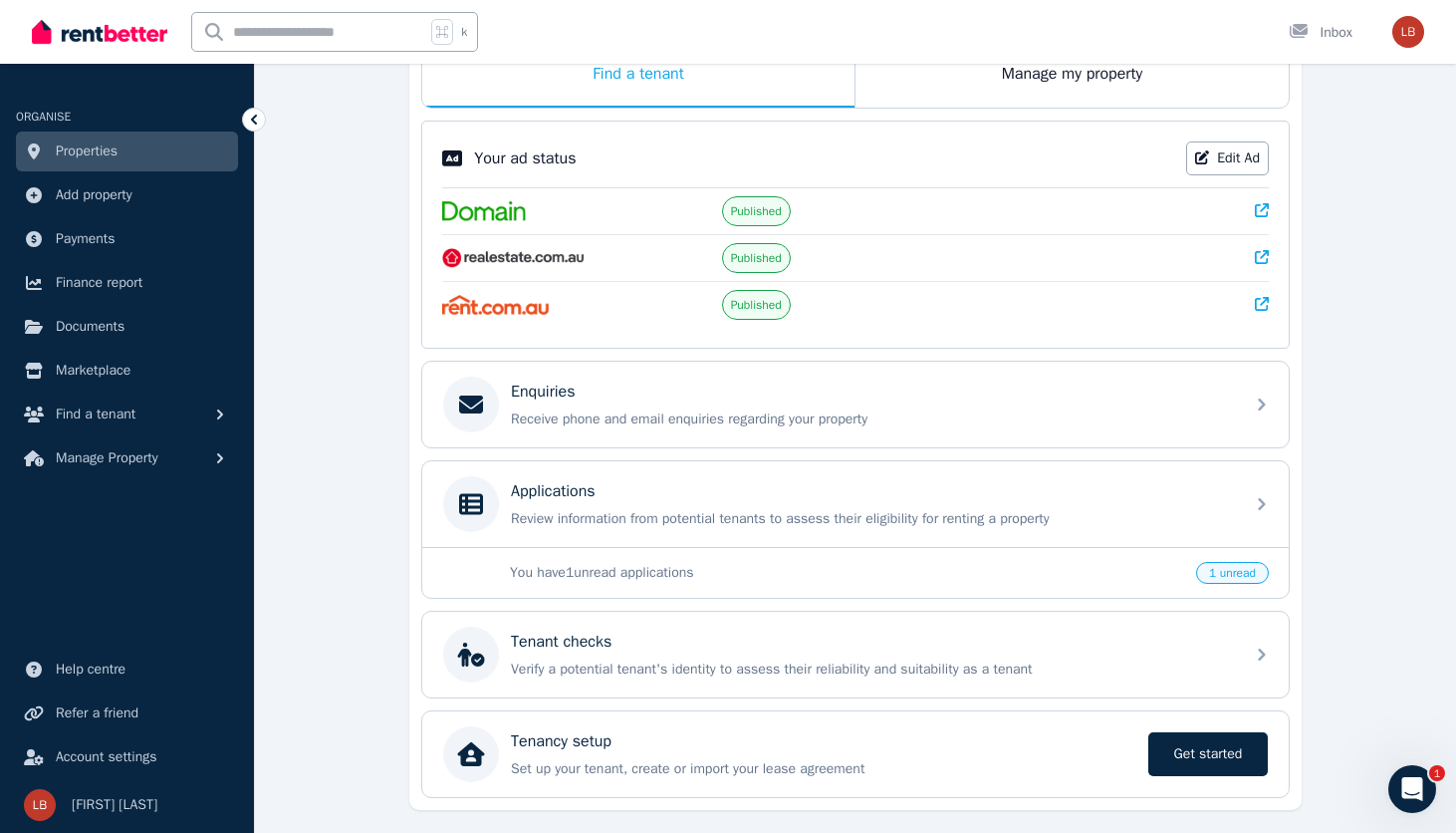scroll, scrollTop: 399, scrollLeft: 0, axis: vertical 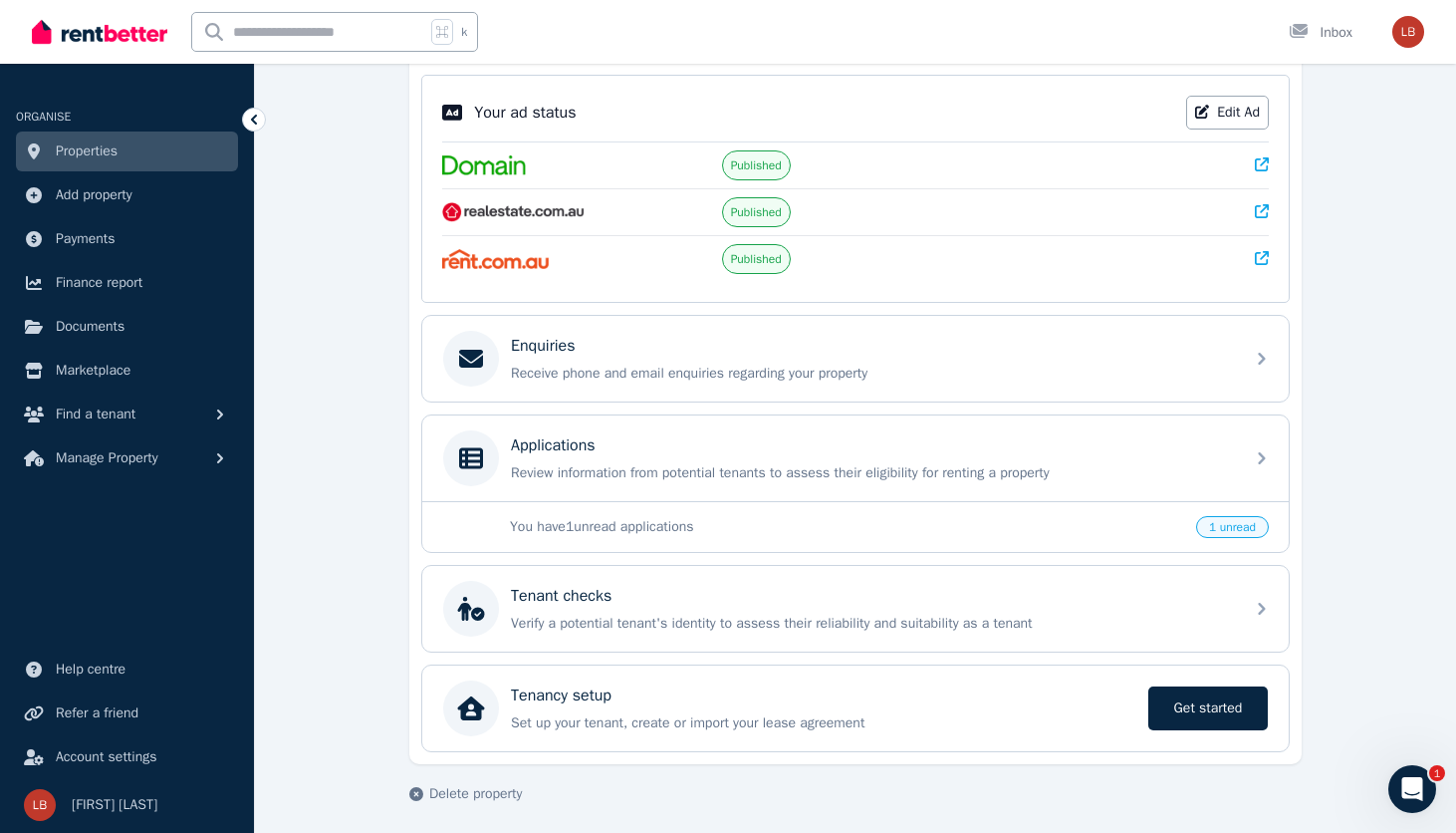 click at bounding box center [1412, 789] 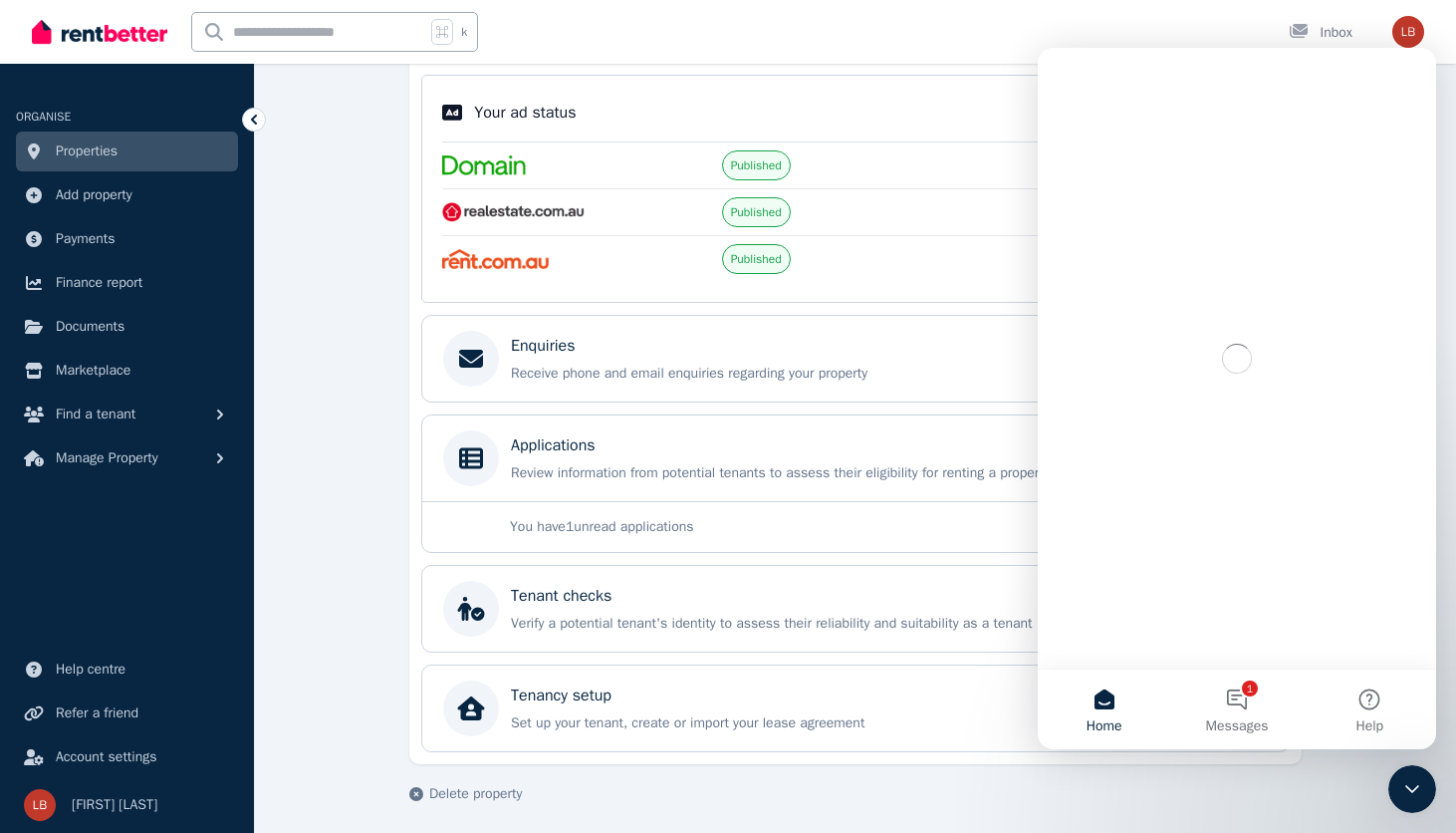 scroll, scrollTop: 0, scrollLeft: 0, axis: both 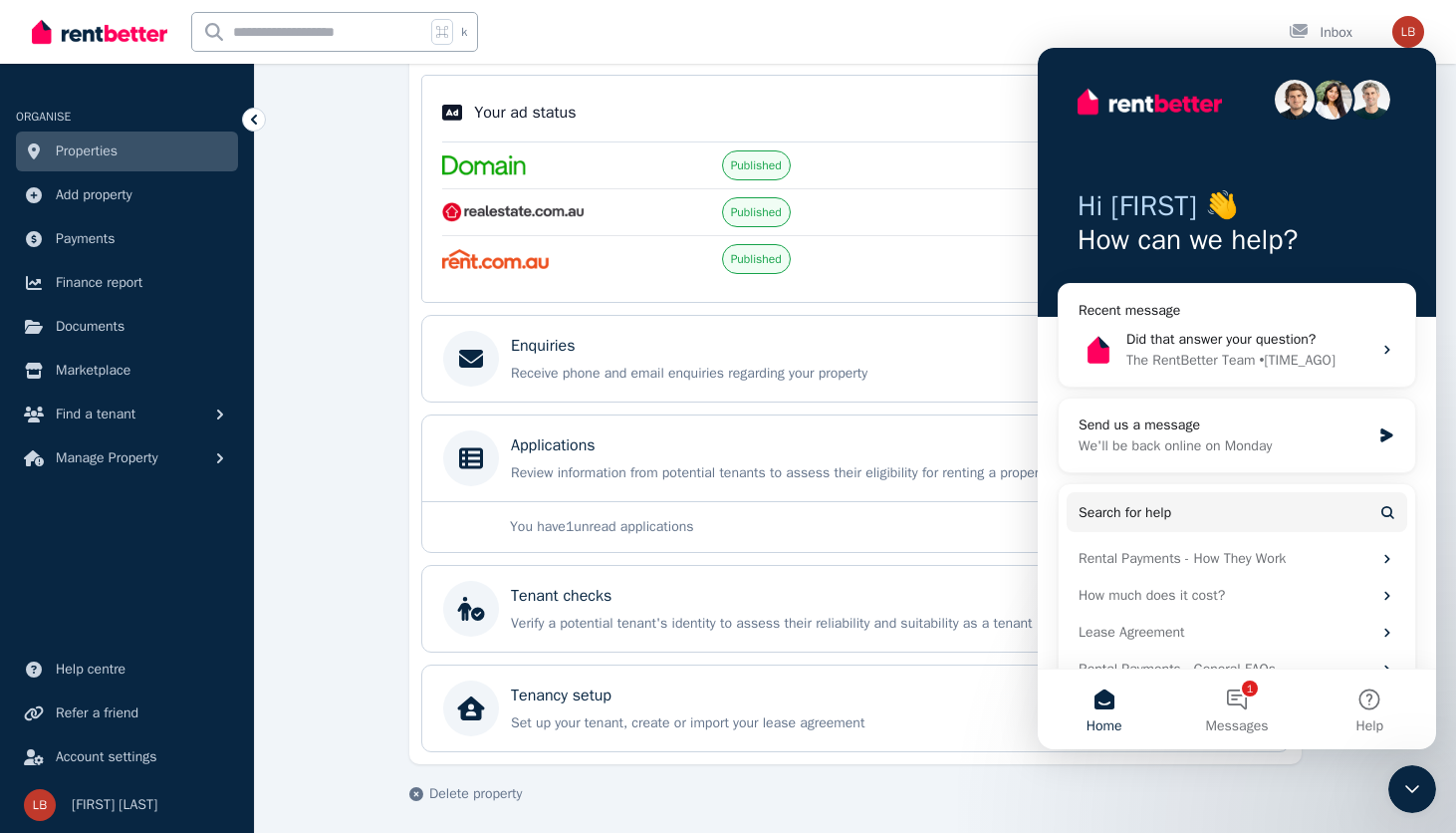 click on "Search for help Rental Payments - How They Work How much does it cost? Lease Agreement Rental Payments - General FAQs" at bounding box center [1237, 590] 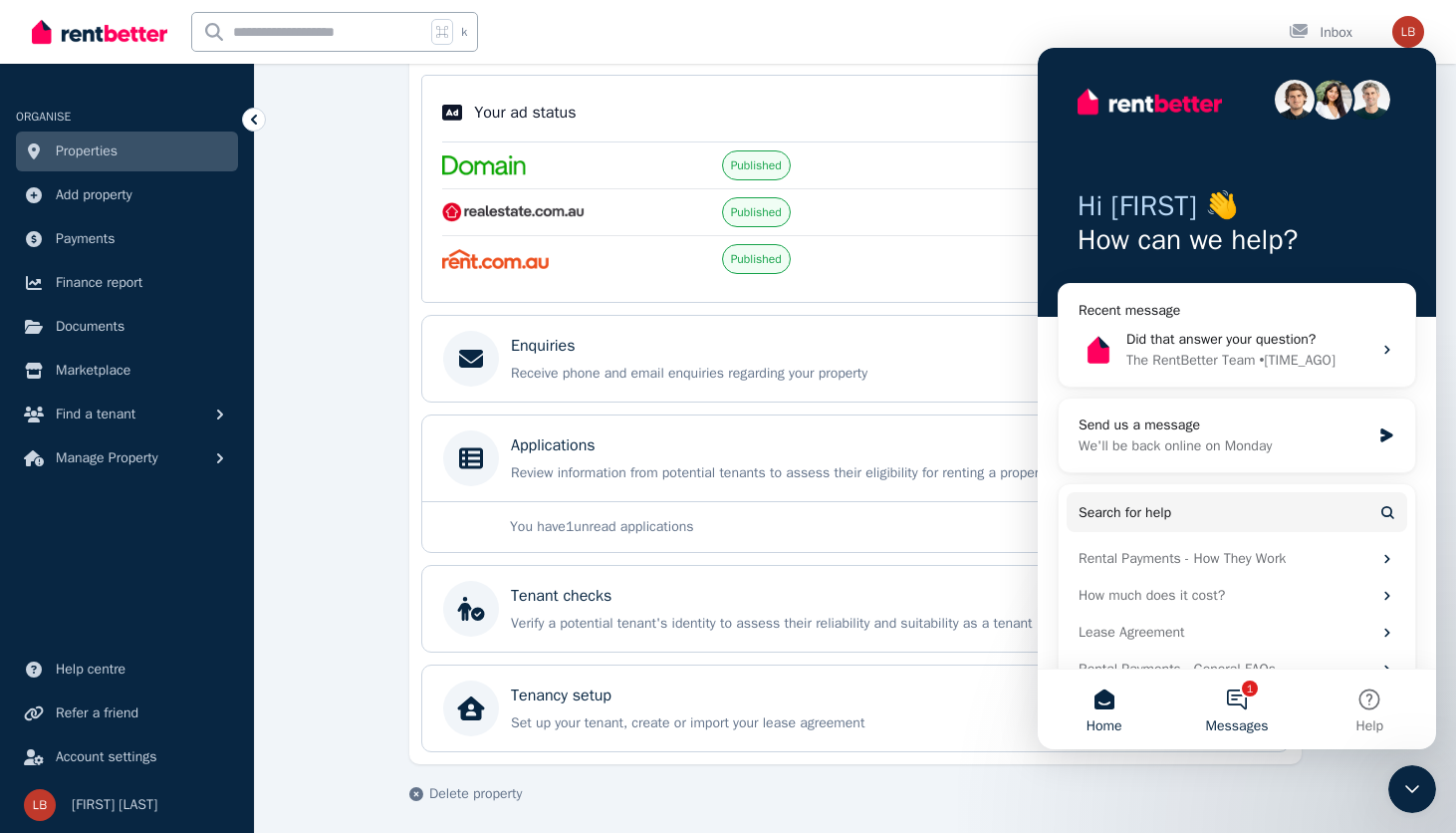 click on "1 Messages" at bounding box center [1236, 709] 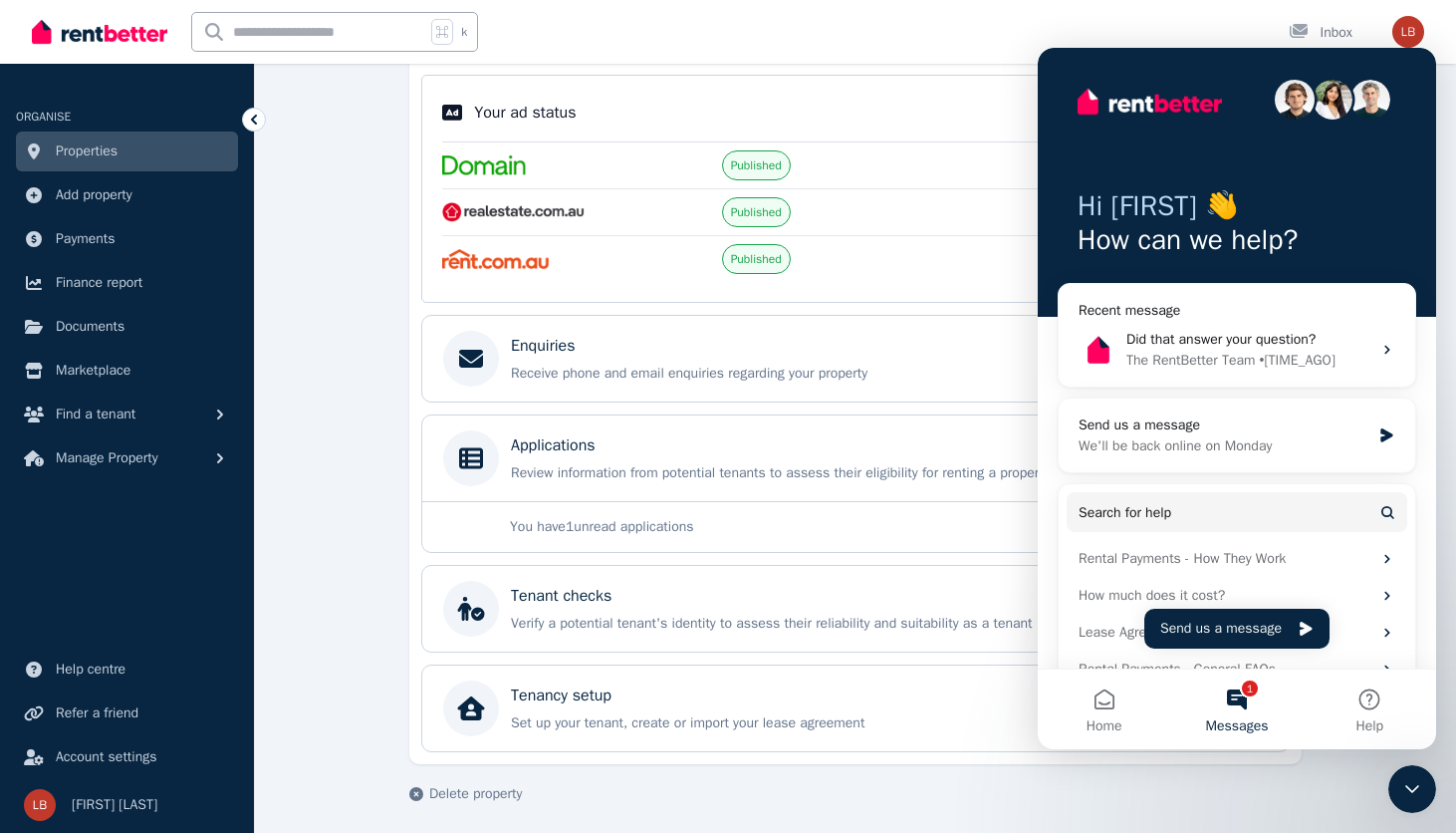 click on "k Inbox" at bounding box center (694, 32) 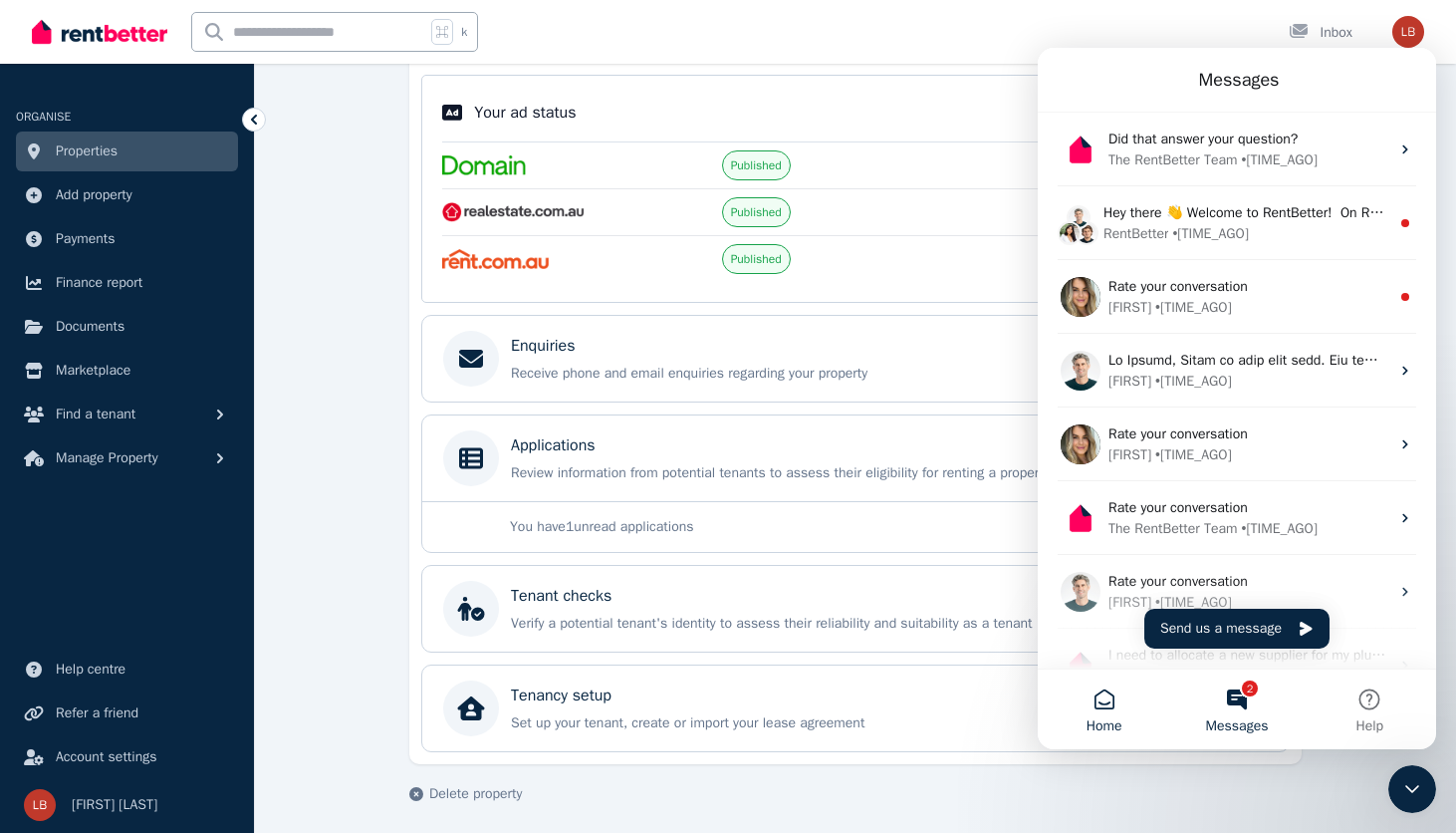 click on "Home" at bounding box center (1103, 709) 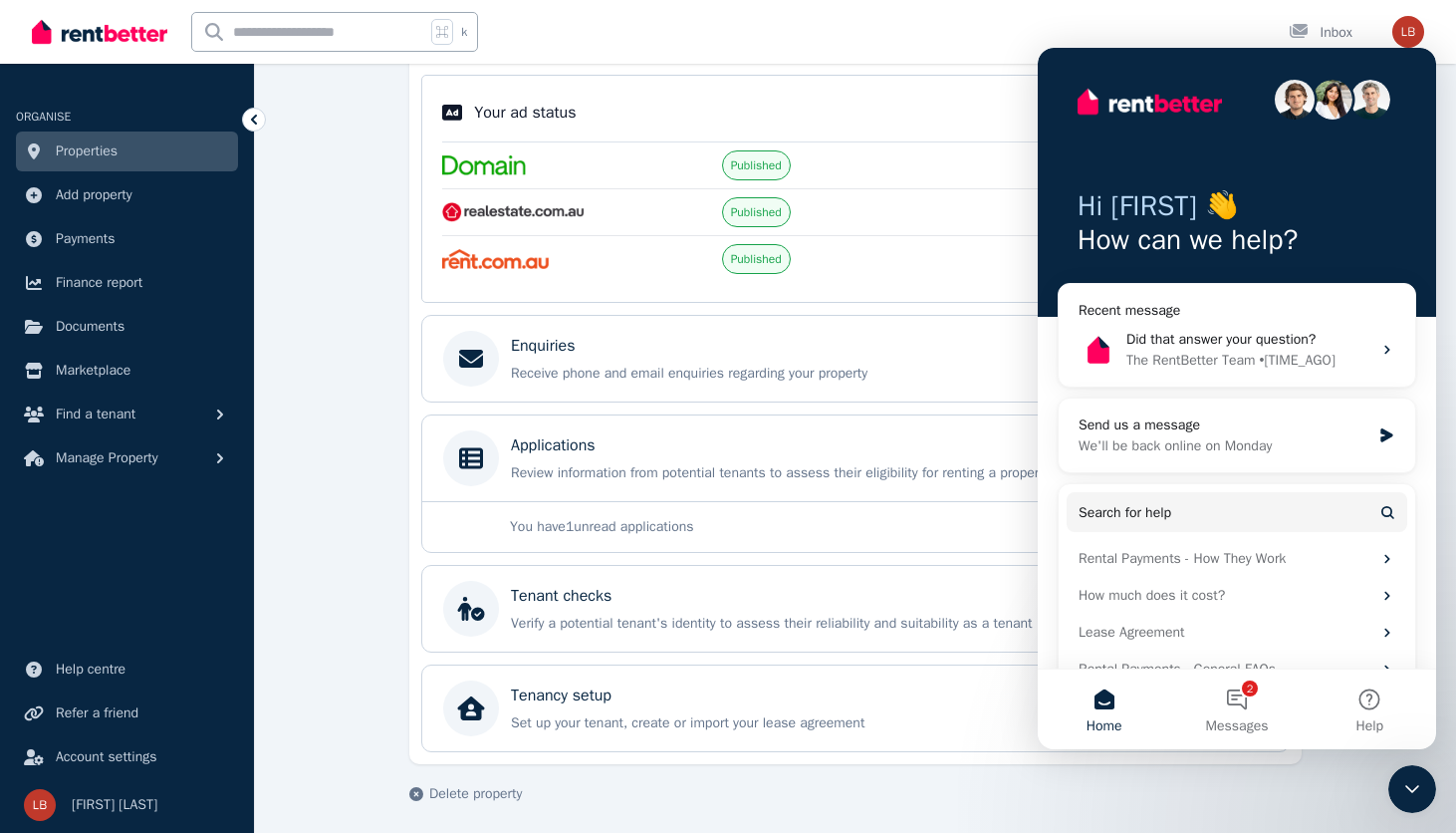 click at bounding box center [1412, 789] 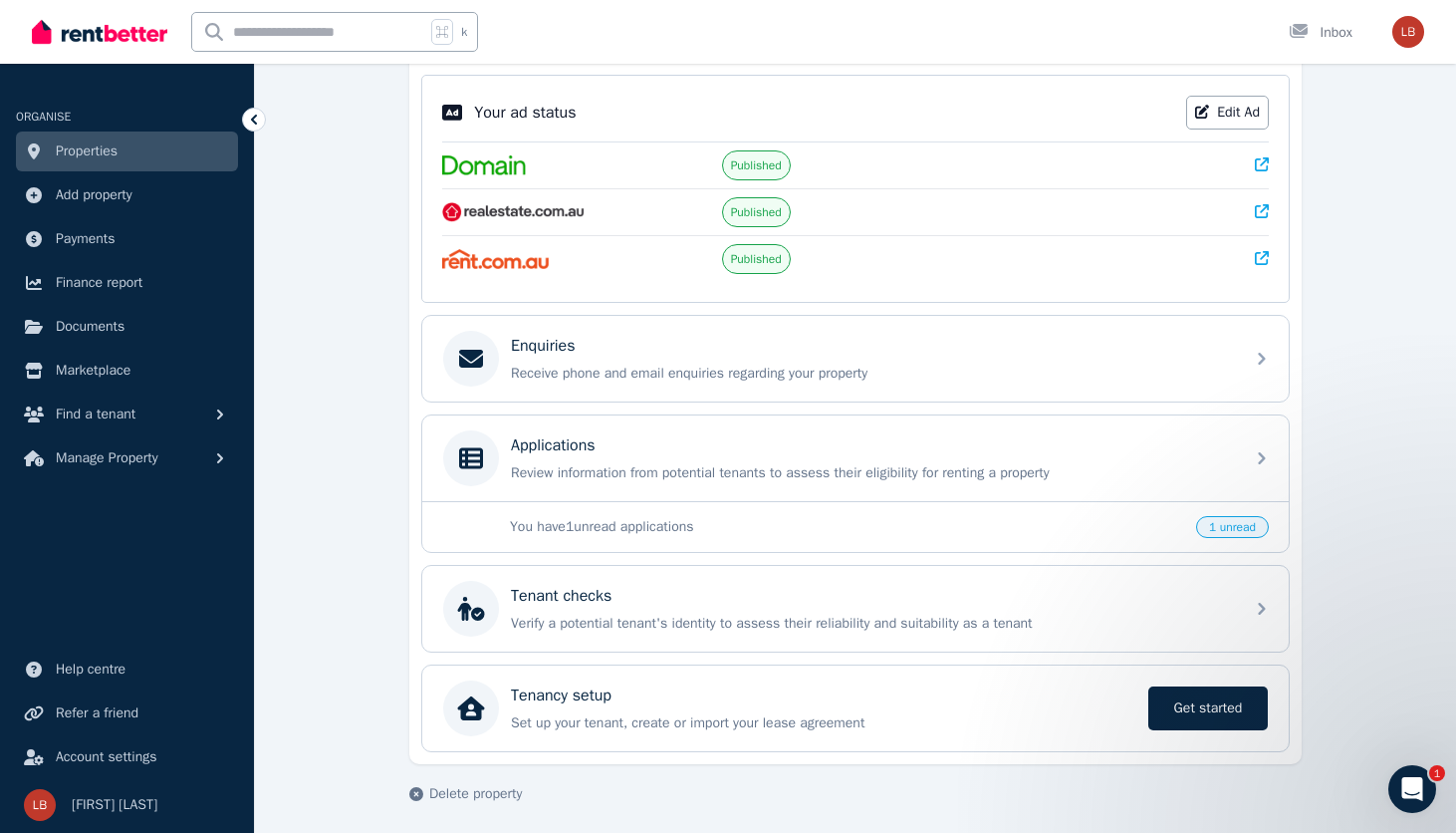 scroll, scrollTop: 0, scrollLeft: 0, axis: both 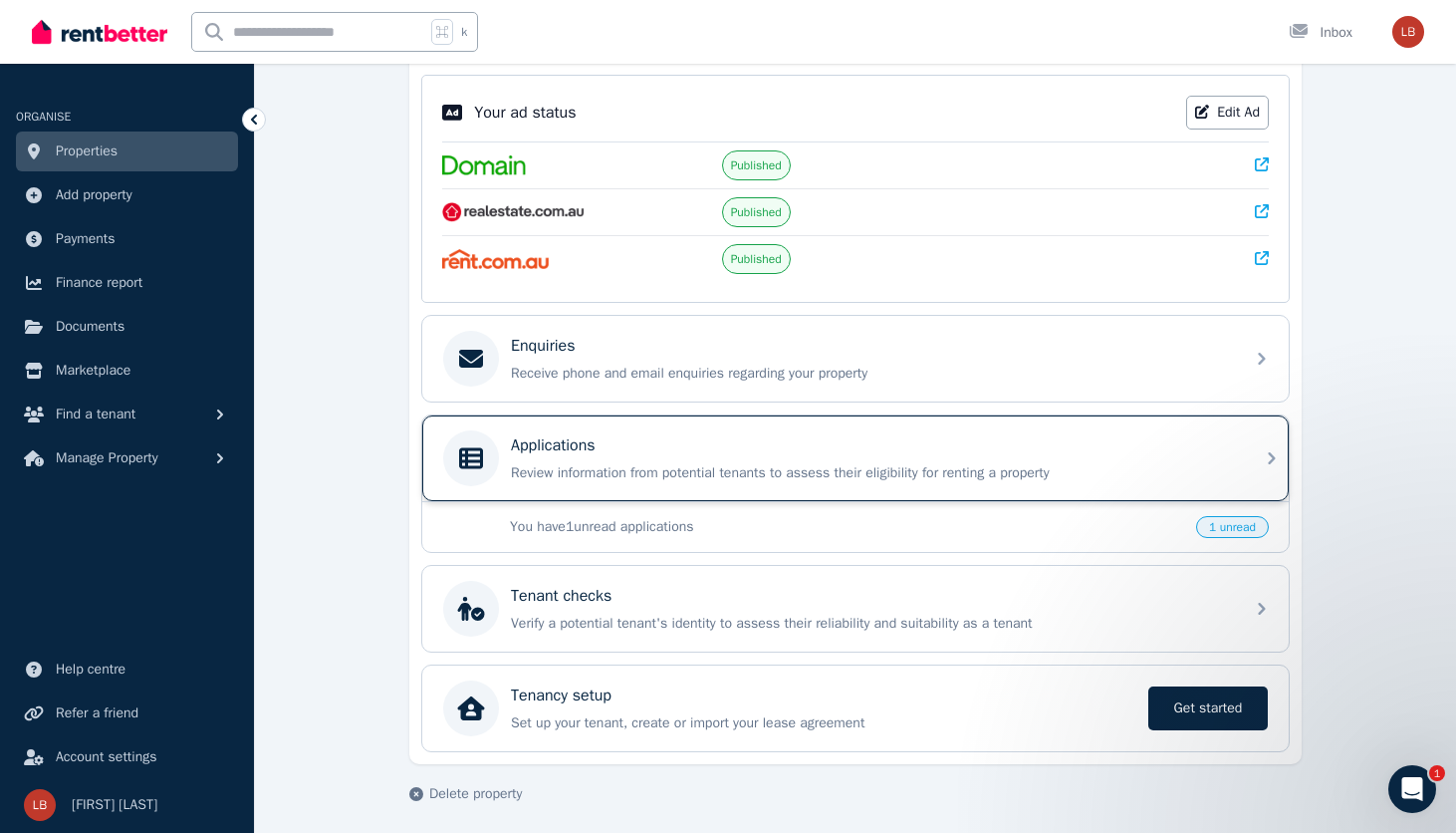 click on "Applications Review information from potential tenants to assess their eligibility for renting a property" at bounding box center [871, 458] 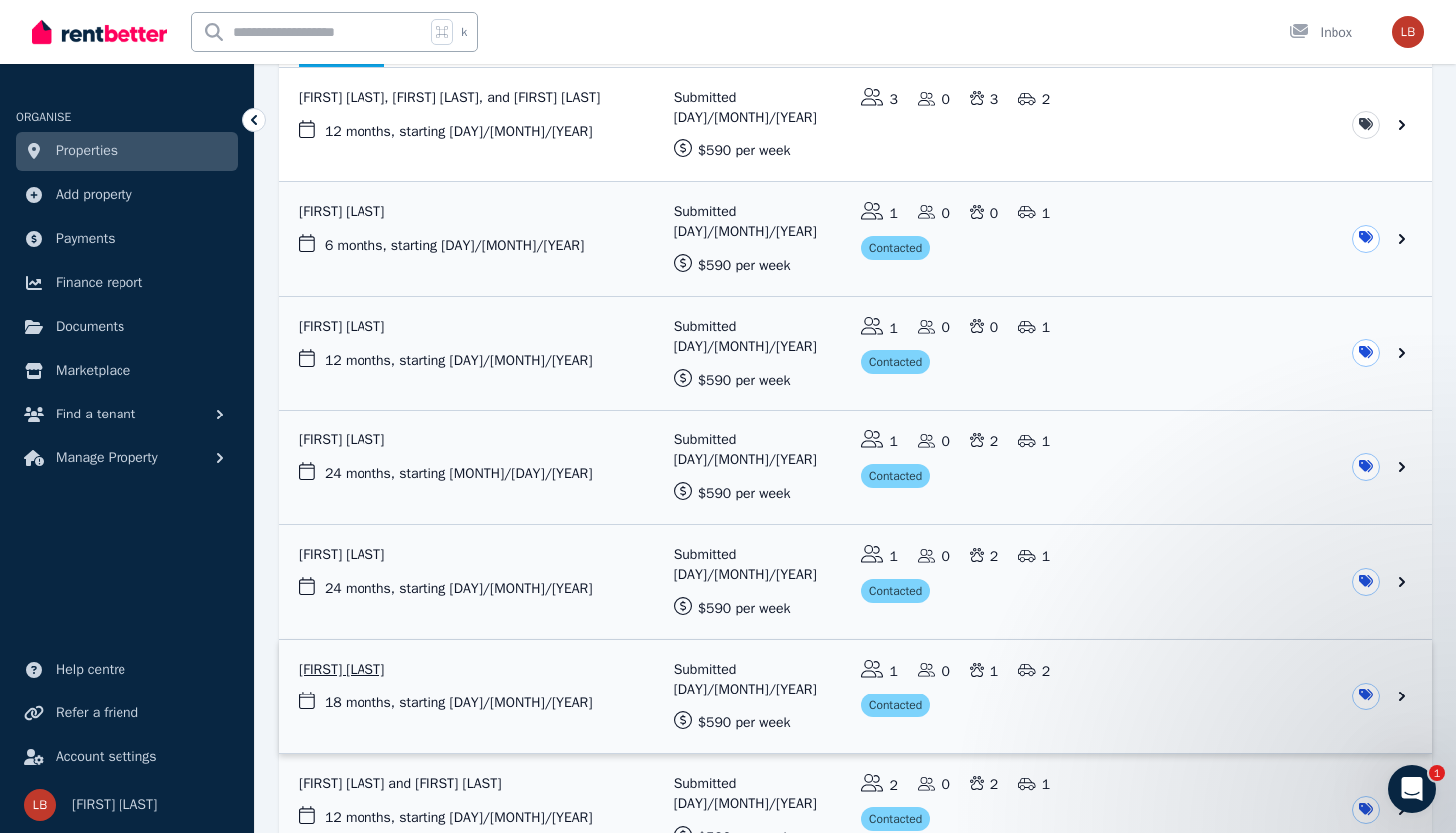 scroll, scrollTop: 263, scrollLeft: 0, axis: vertical 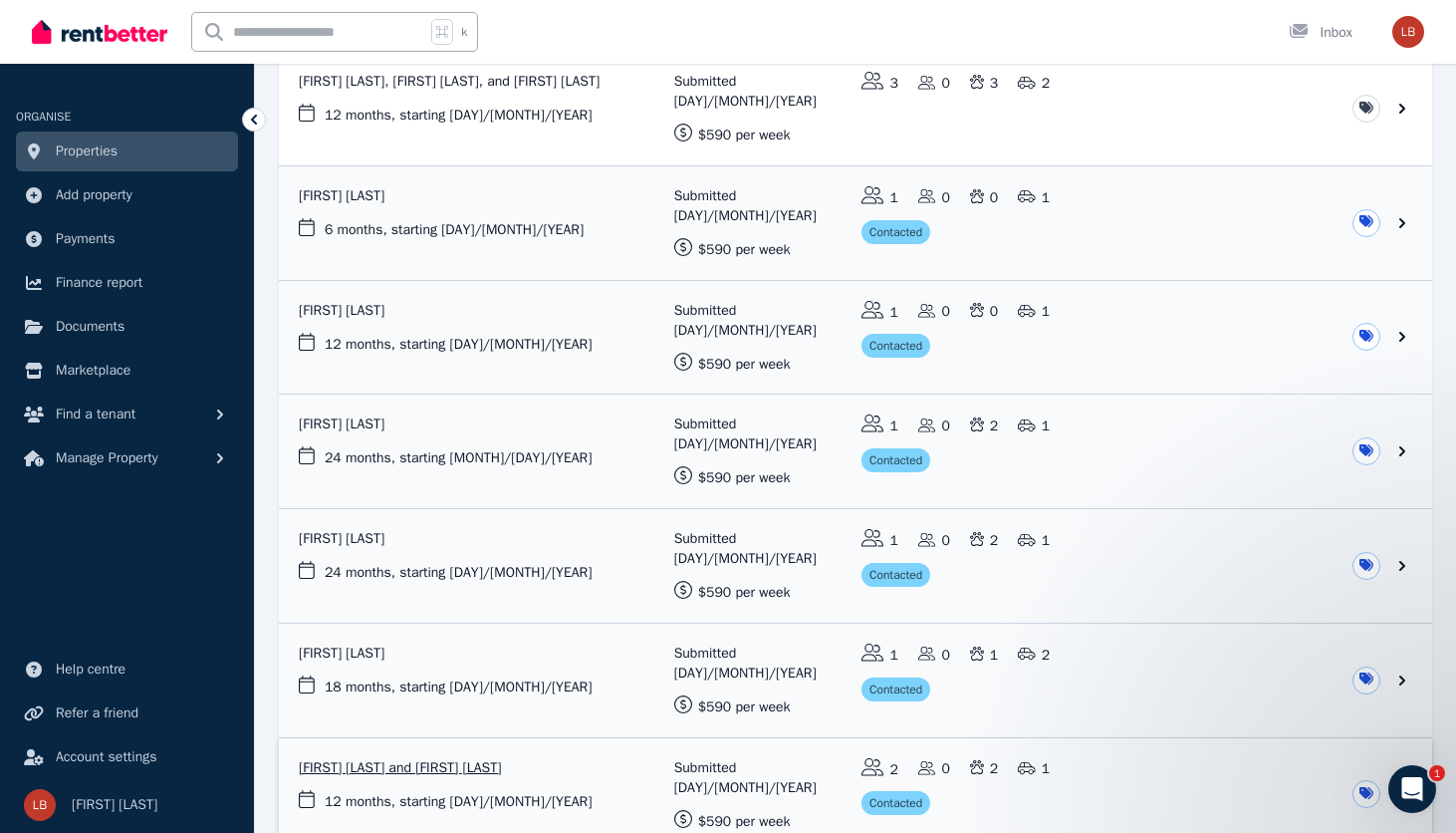click at bounding box center (855, 795) 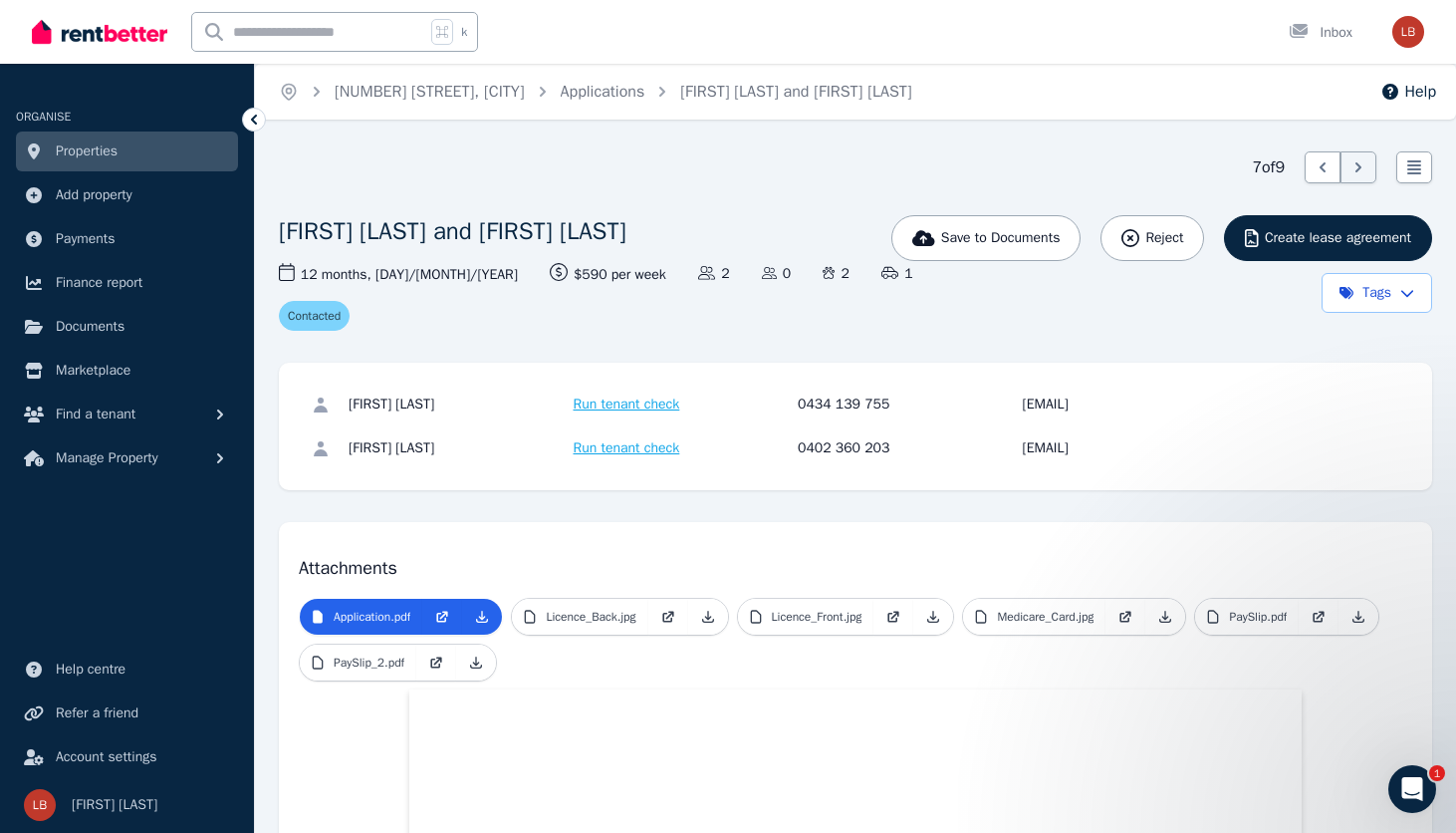 click on "7  of  9 List view Callum Patterson and Ariana Cooper Save to Documents Reject Create lease agreement Tags 12 months ,   14/07/2025 Lease term and start date $590 per week Rental amount offered Applicants 2 Dependents 0 Pets 2 Vehicles 1 Contacted Callum Patterson Run tenant check 0434 139 755 c.patterson556@gmail.com Ariana Cooper Run tenant check 0402 360 203 arianakaycooper@hotmail.com Attachments  Application.pdf Licence_Back.jpg Licence_Front.jpg Medicare_Card.jpg PaySlip.pdf PaySlip_2.pdf" at bounding box center [855, 14521] 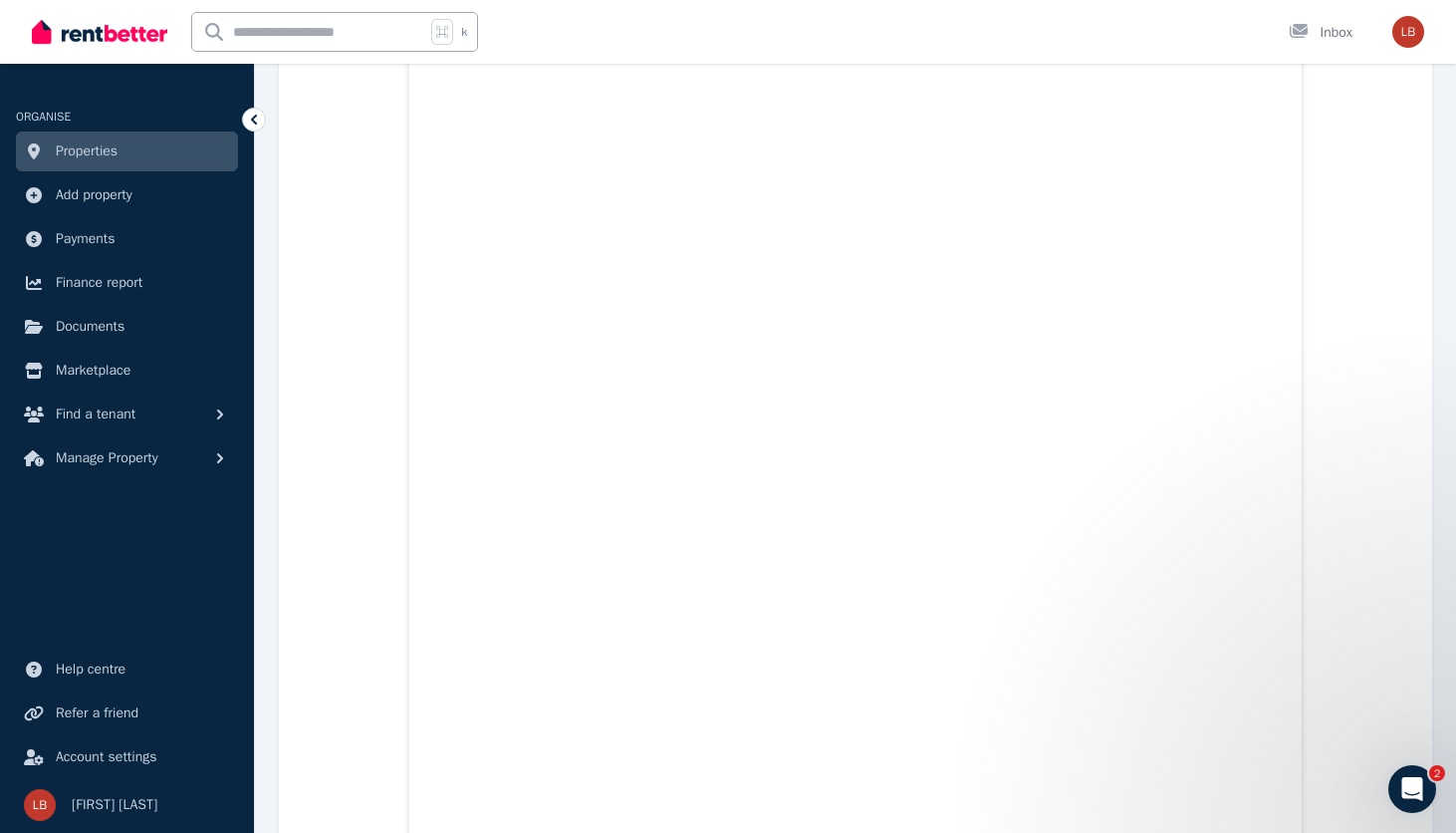 scroll, scrollTop: 10425, scrollLeft: 0, axis: vertical 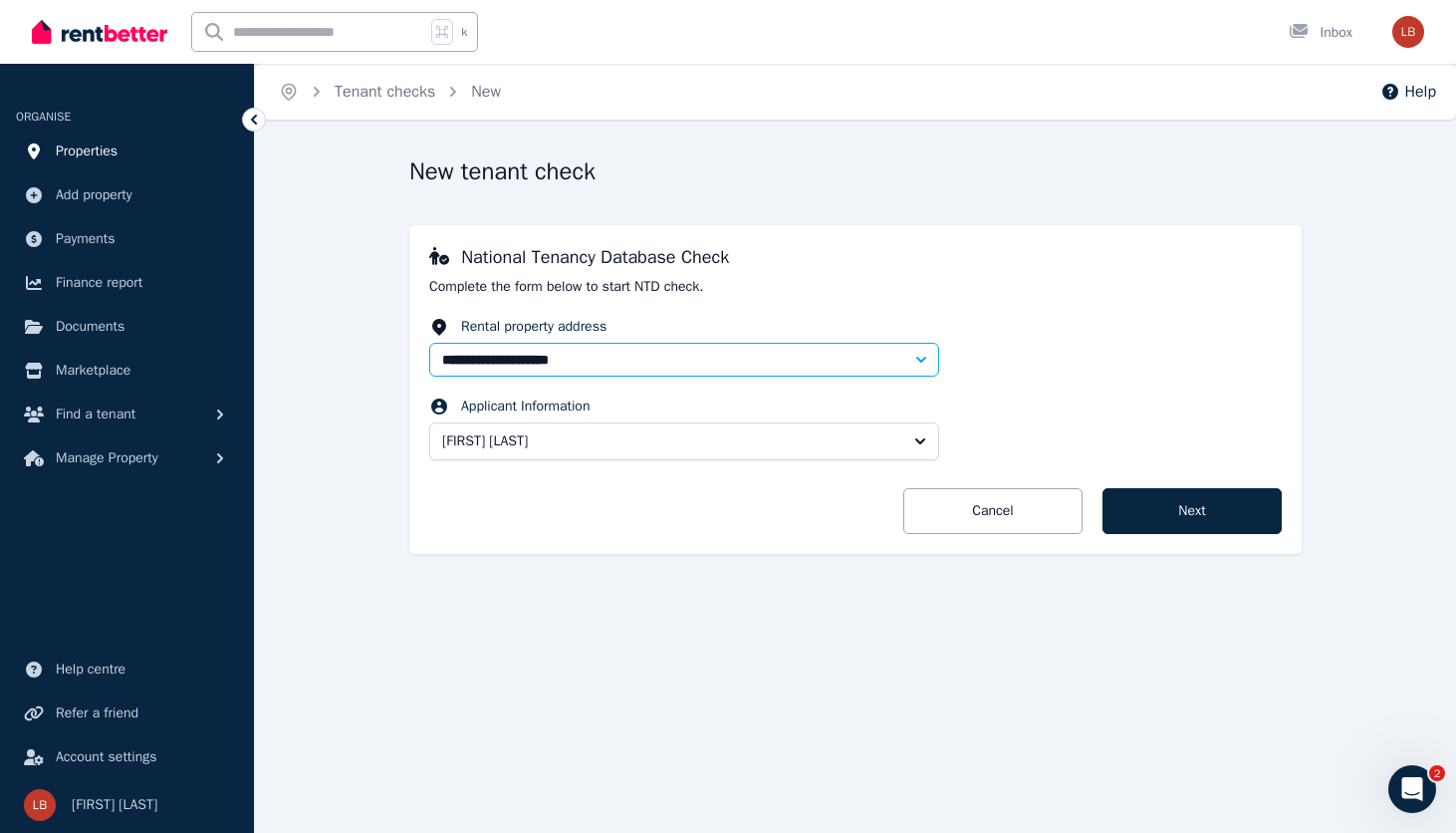 click on "Properties" at bounding box center [126, 151] 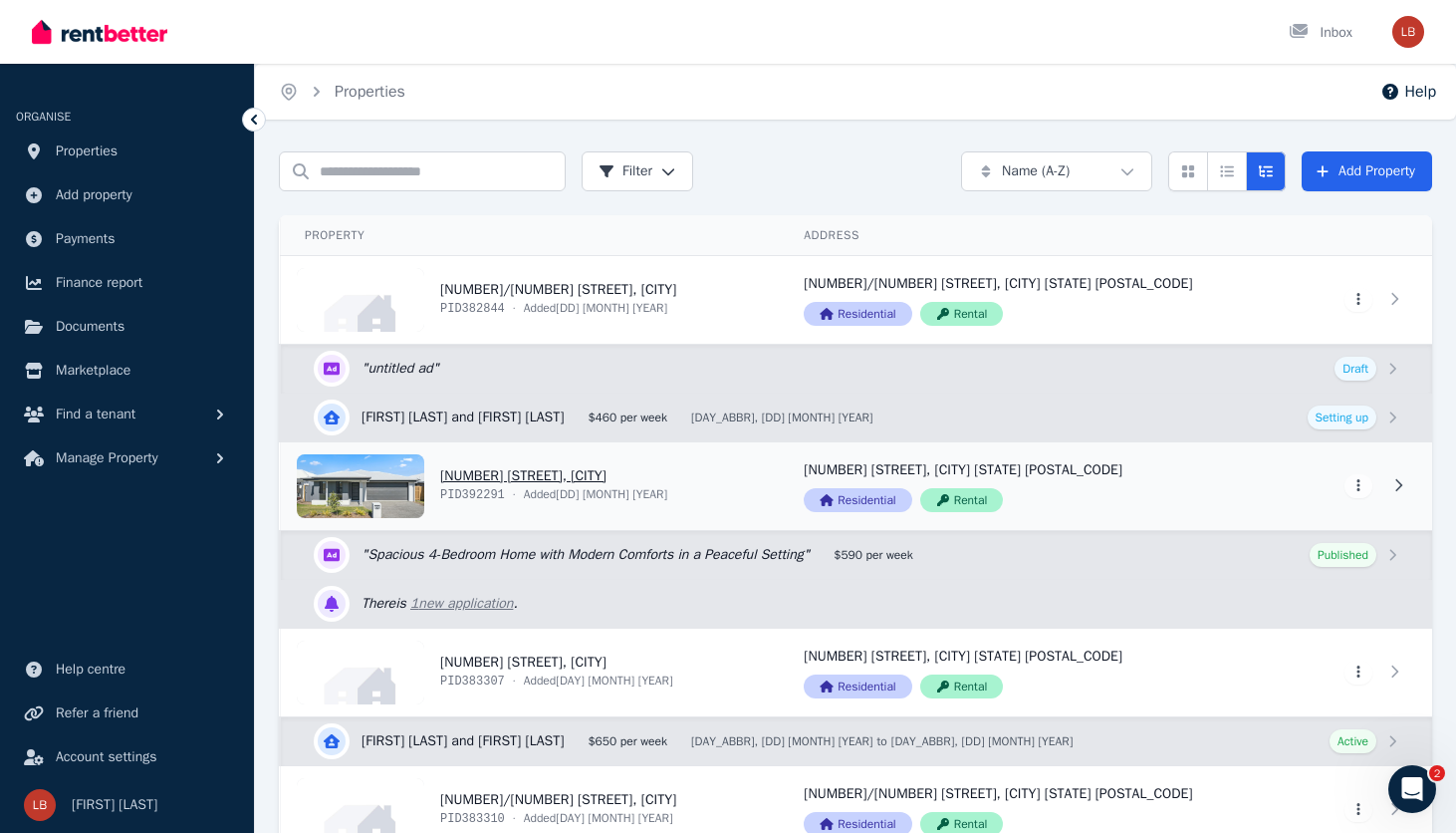 drag, startPoint x: 136, startPoint y: 152, endPoint x: 434, endPoint y: 480, distance: 443.15686 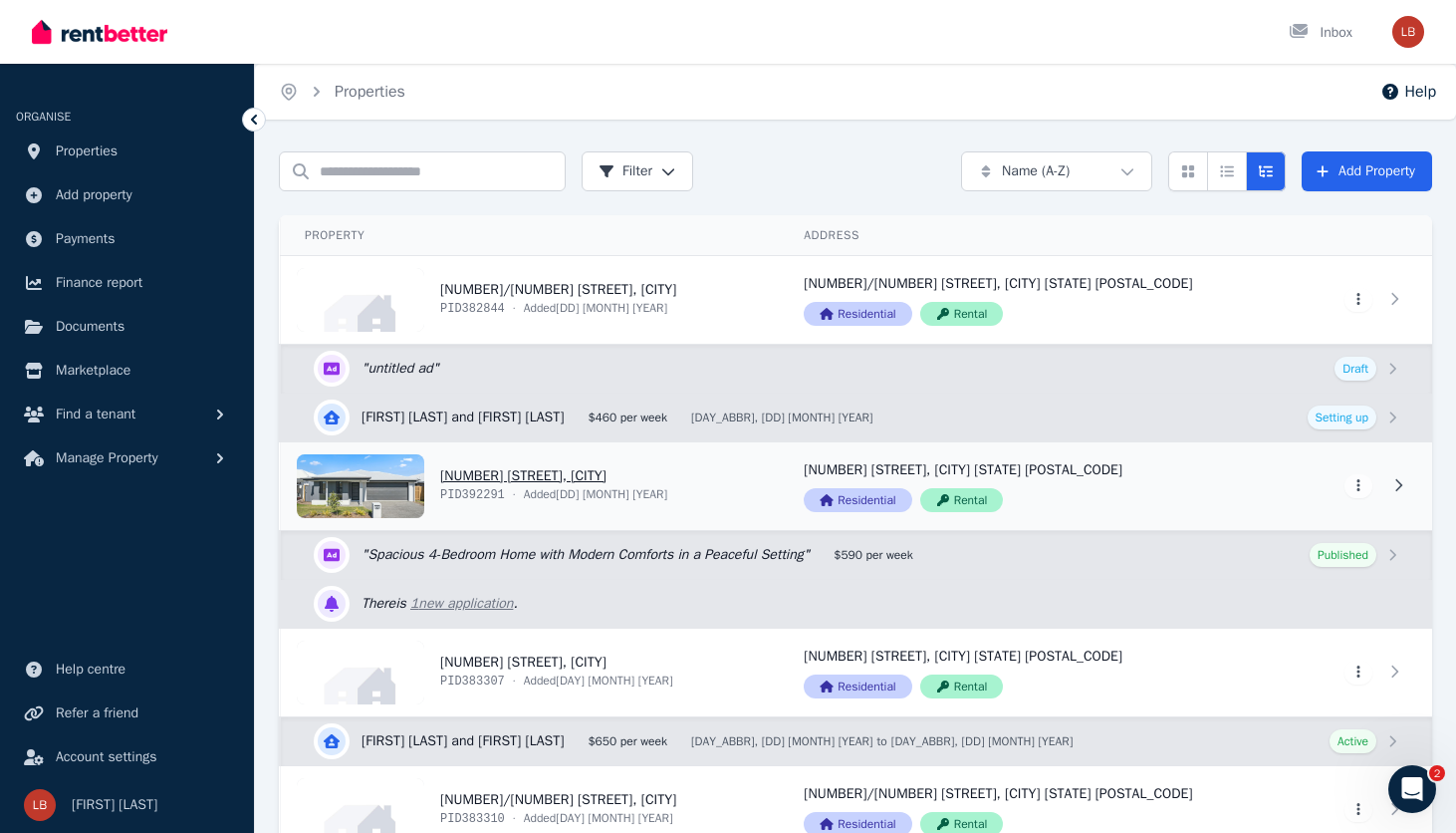 click on "View property details" at bounding box center (530, 486) 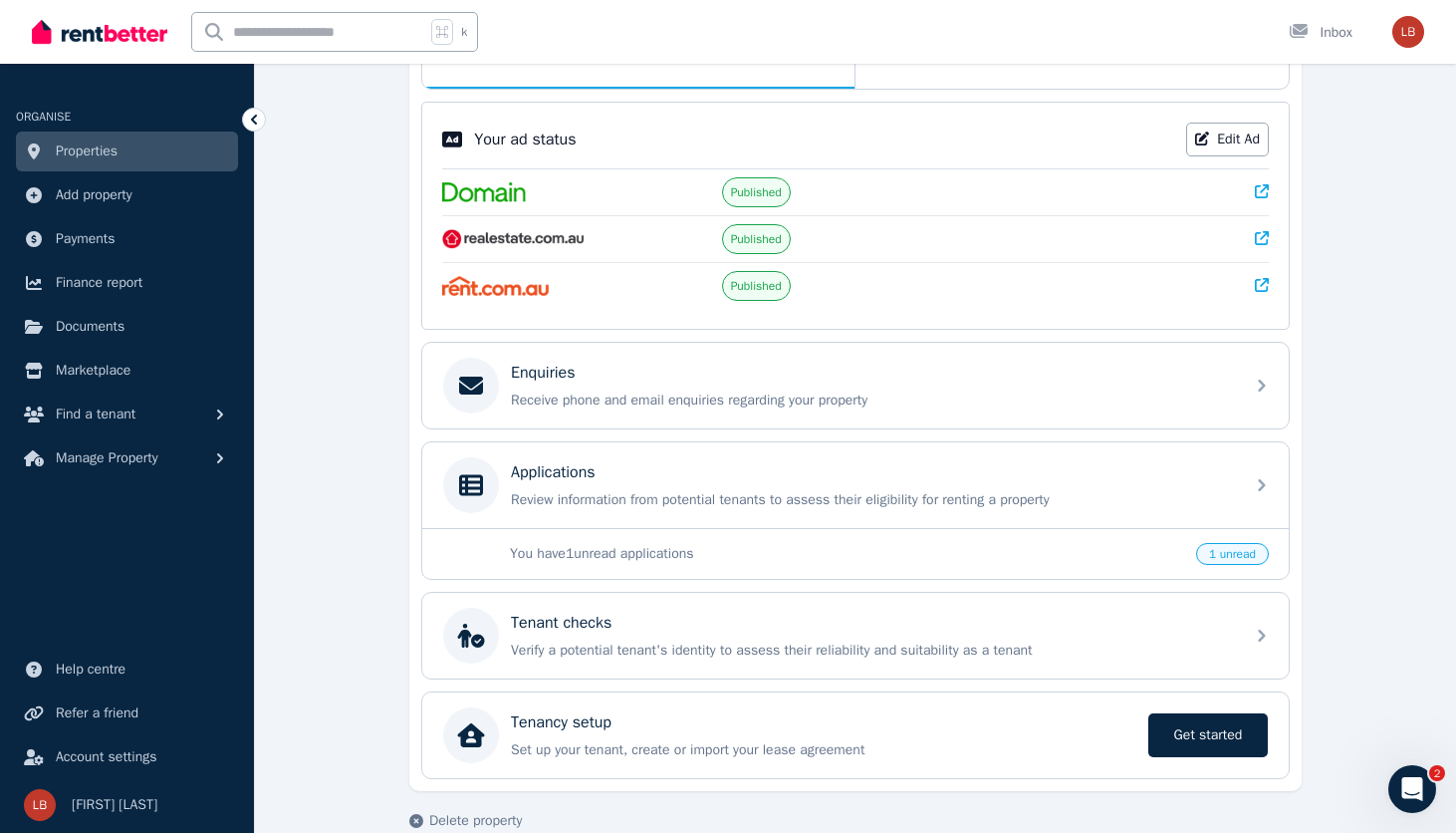 scroll, scrollTop: 406, scrollLeft: 0, axis: vertical 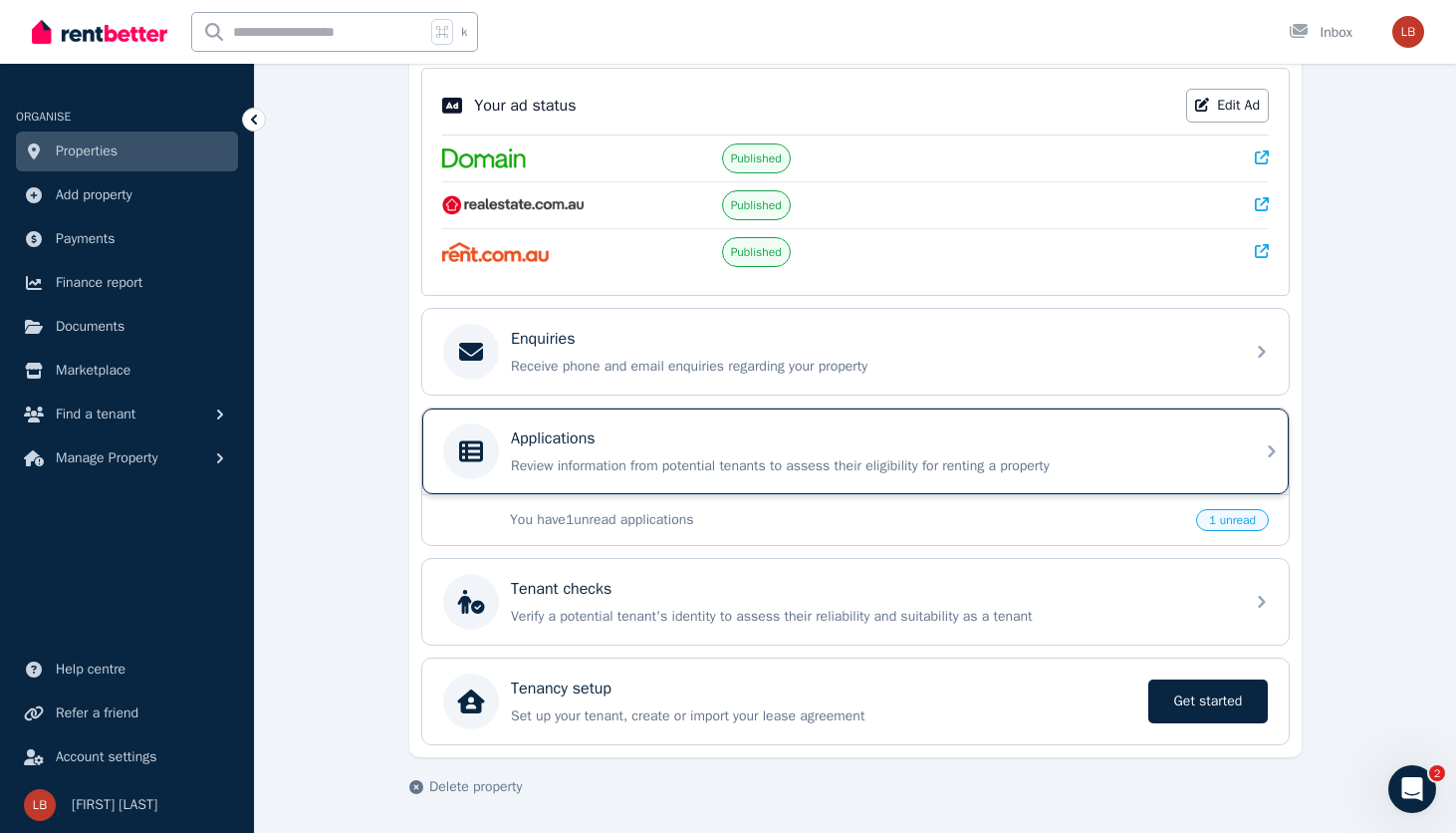 drag, startPoint x: 434, startPoint y: 480, endPoint x: 606, endPoint y: 433, distance: 178.30592 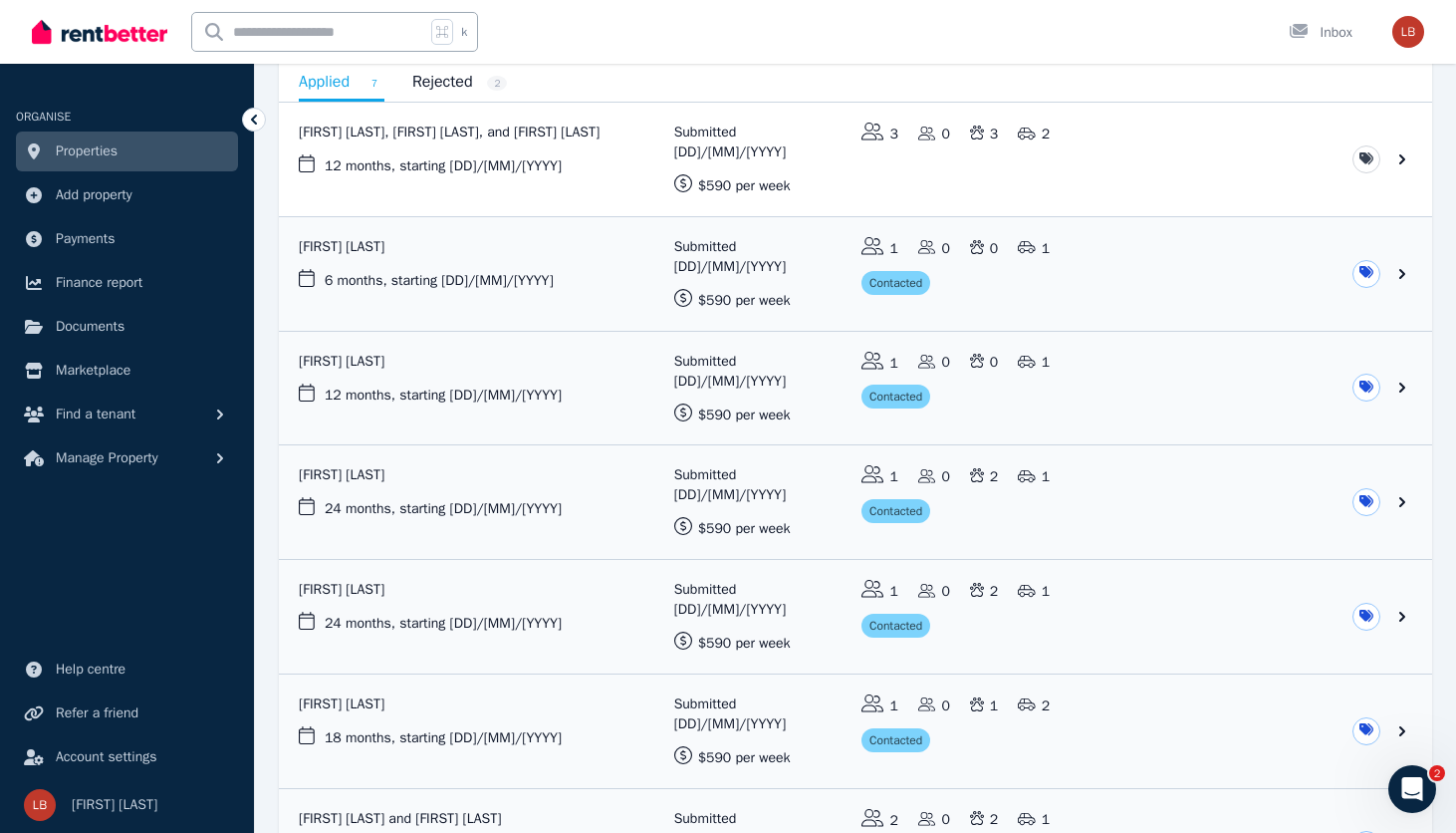 scroll, scrollTop: 263, scrollLeft: 0, axis: vertical 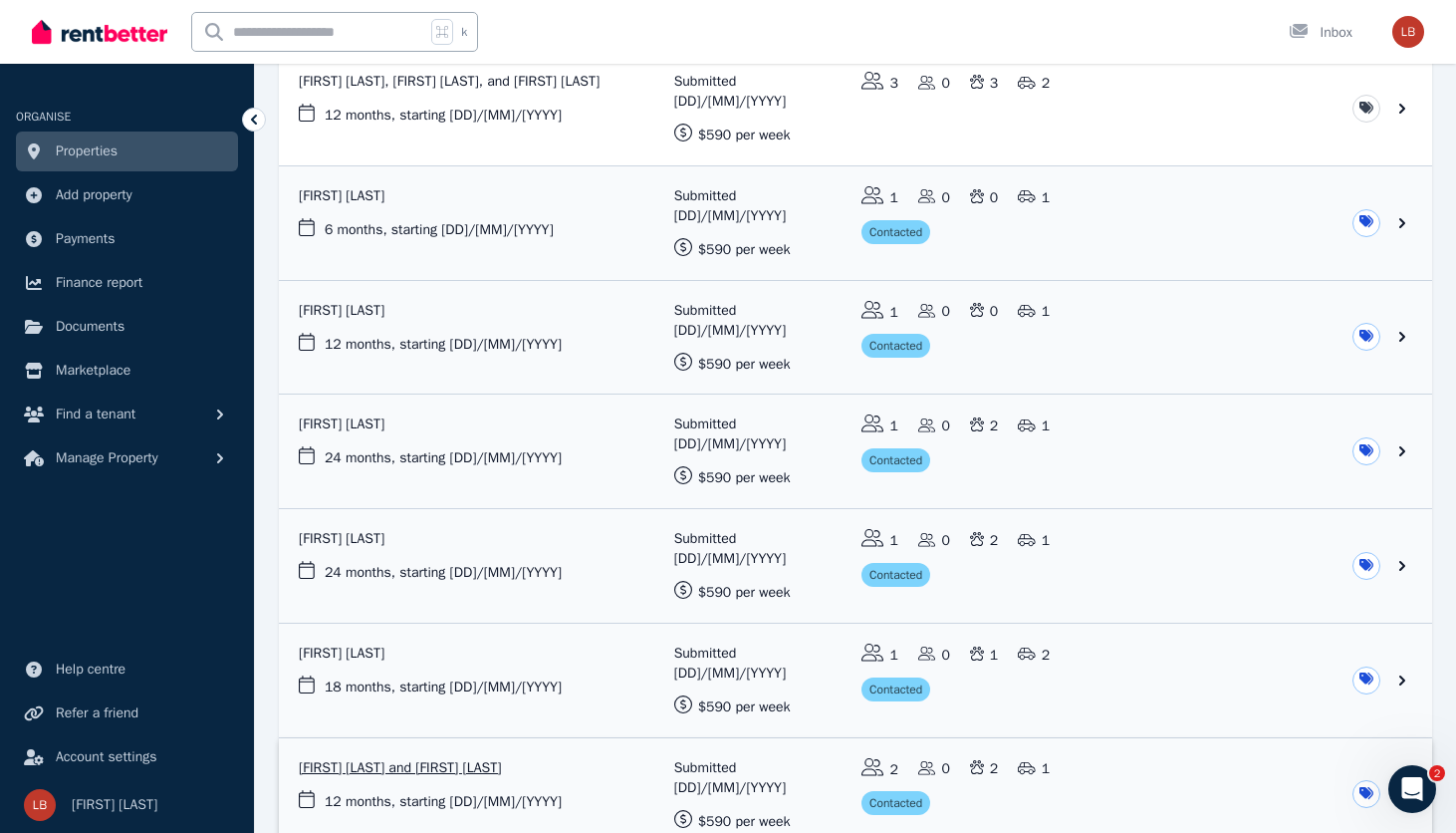 drag, startPoint x: 606, startPoint y: 433, endPoint x: 395, endPoint y: 659, distance: 309.18765 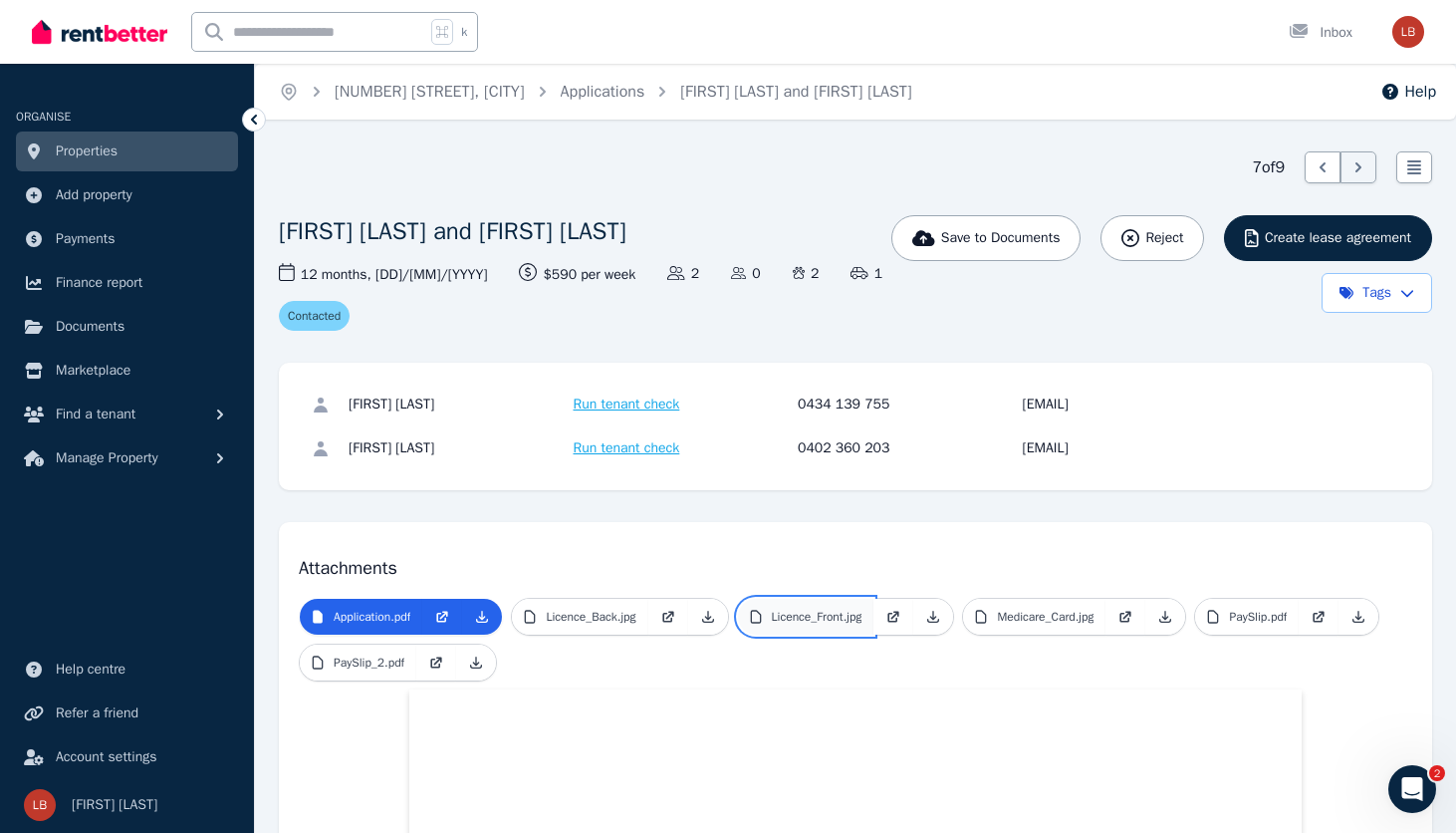 drag, startPoint x: 395, startPoint y: 659, endPoint x: 821, endPoint y: 613, distance: 428.4764 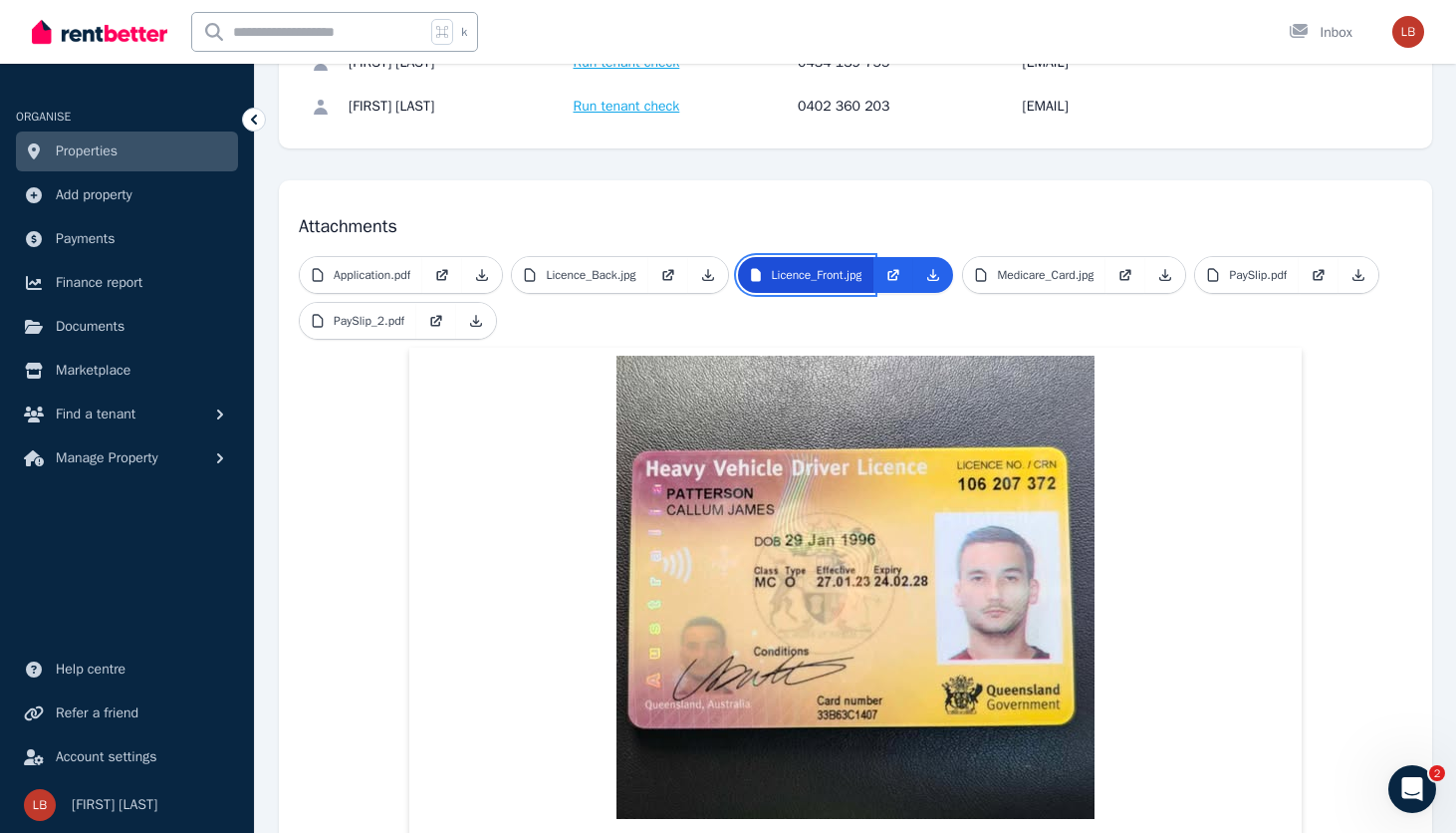 scroll, scrollTop: 344, scrollLeft: 0, axis: vertical 